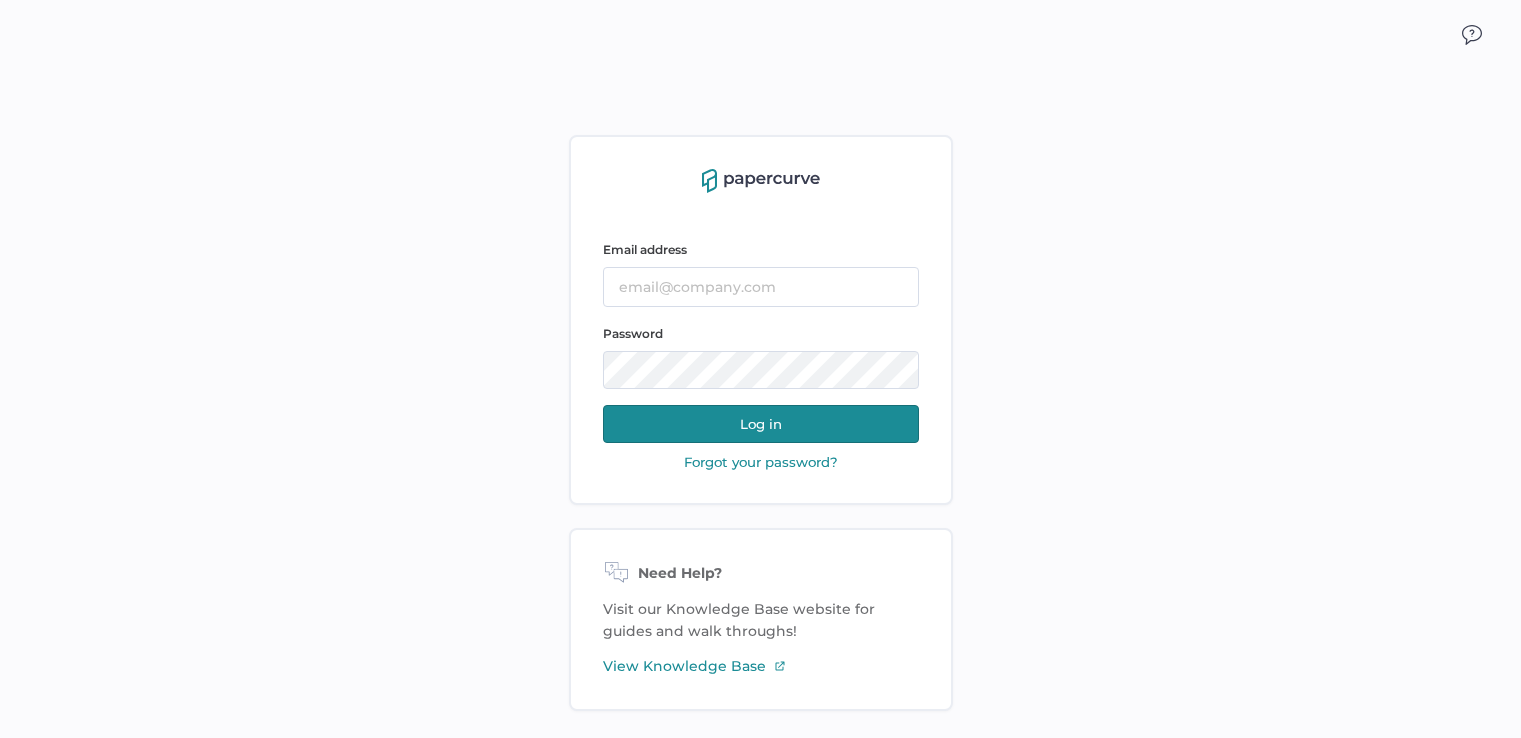 scroll, scrollTop: 0, scrollLeft: 0, axis: both 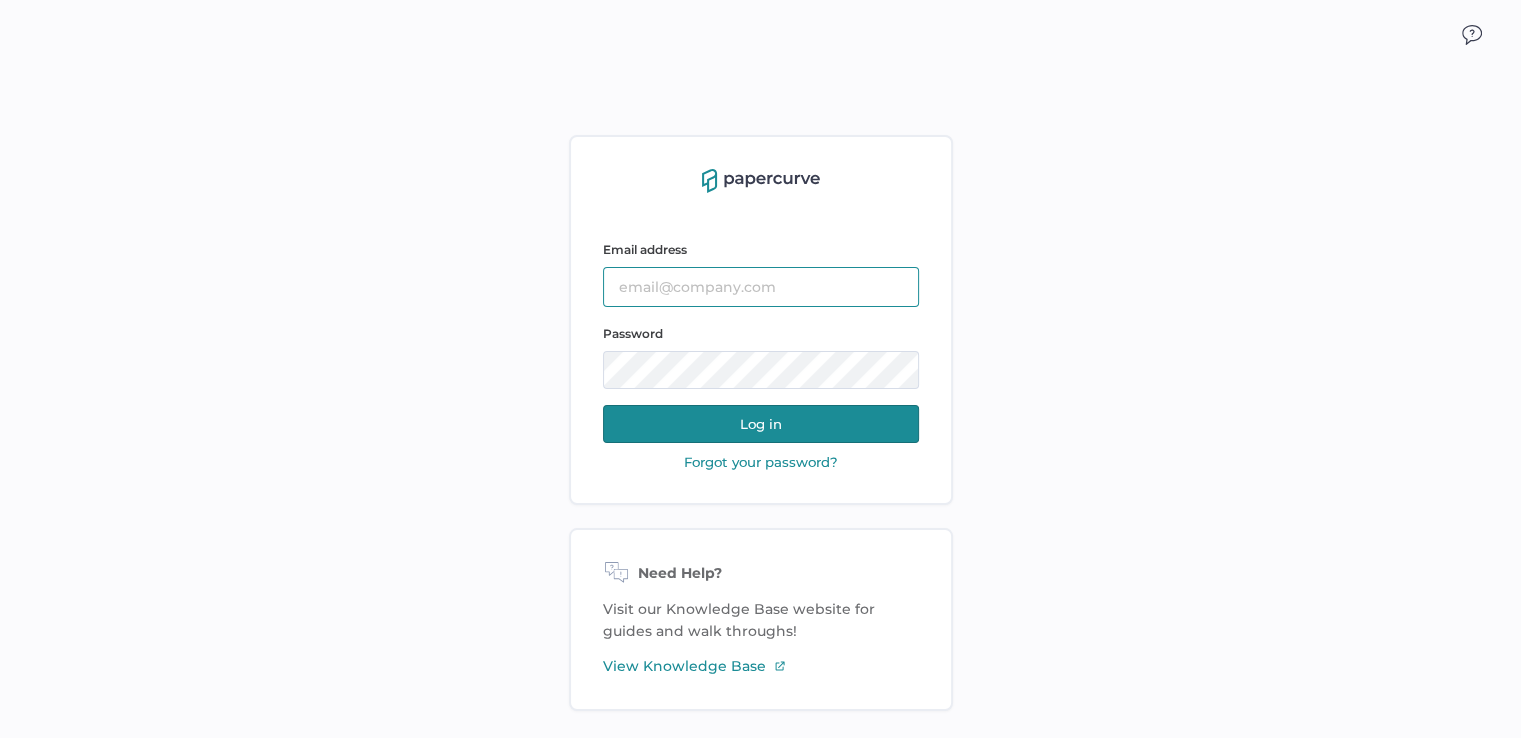 type on "[PERSON_NAME][EMAIL_ADDRESS][DOMAIN_NAME]" 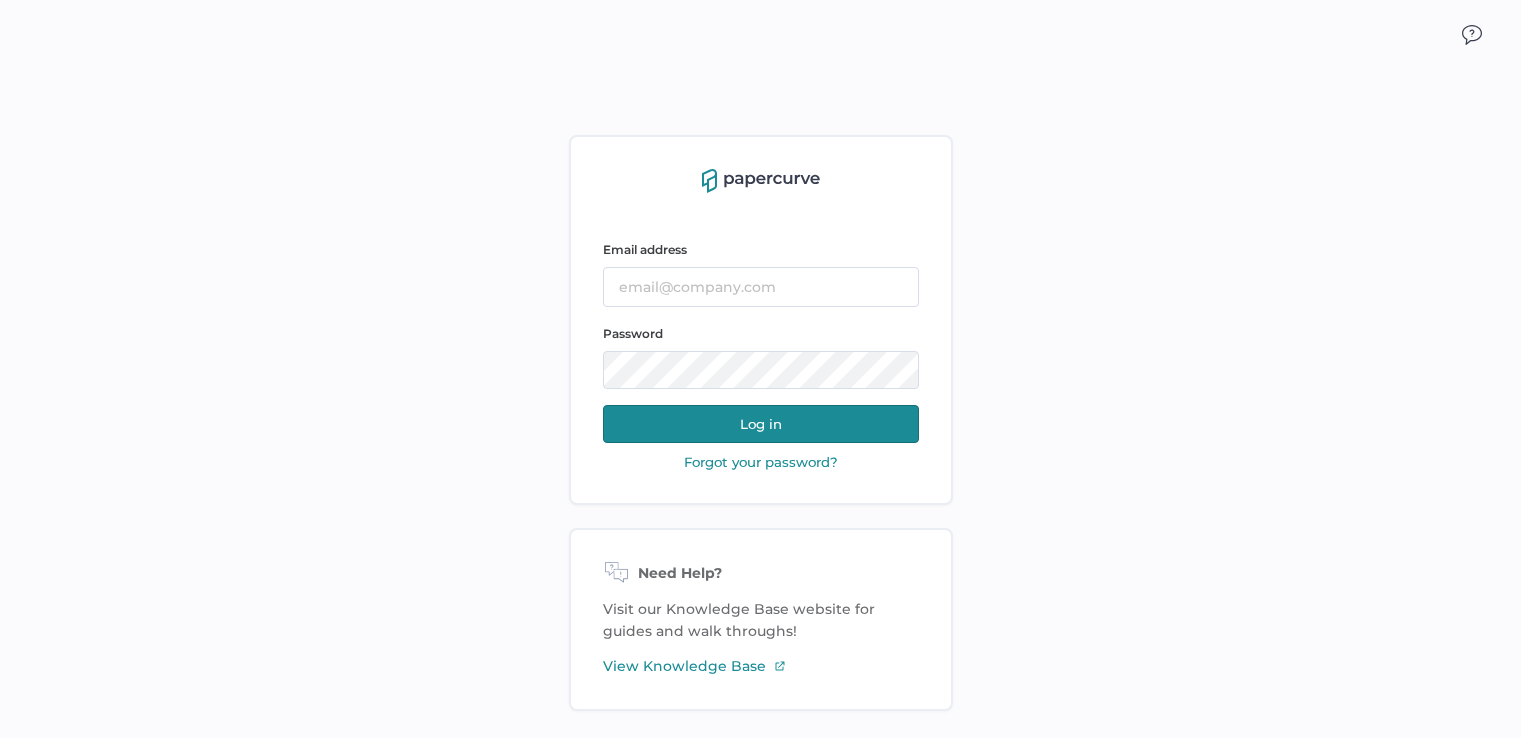 scroll, scrollTop: 0, scrollLeft: 0, axis: both 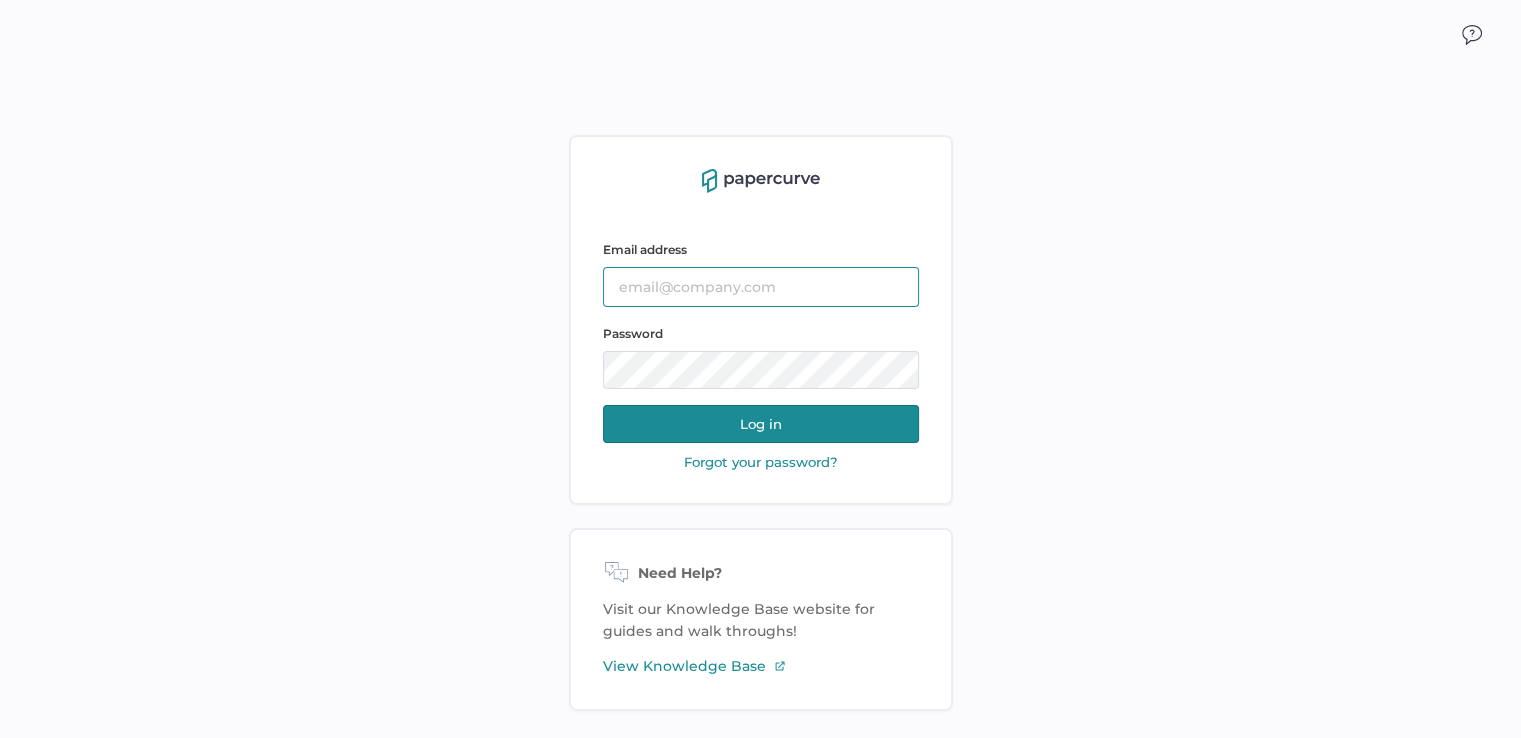 type on "angela.gloudon@fresenius-kabi.com" 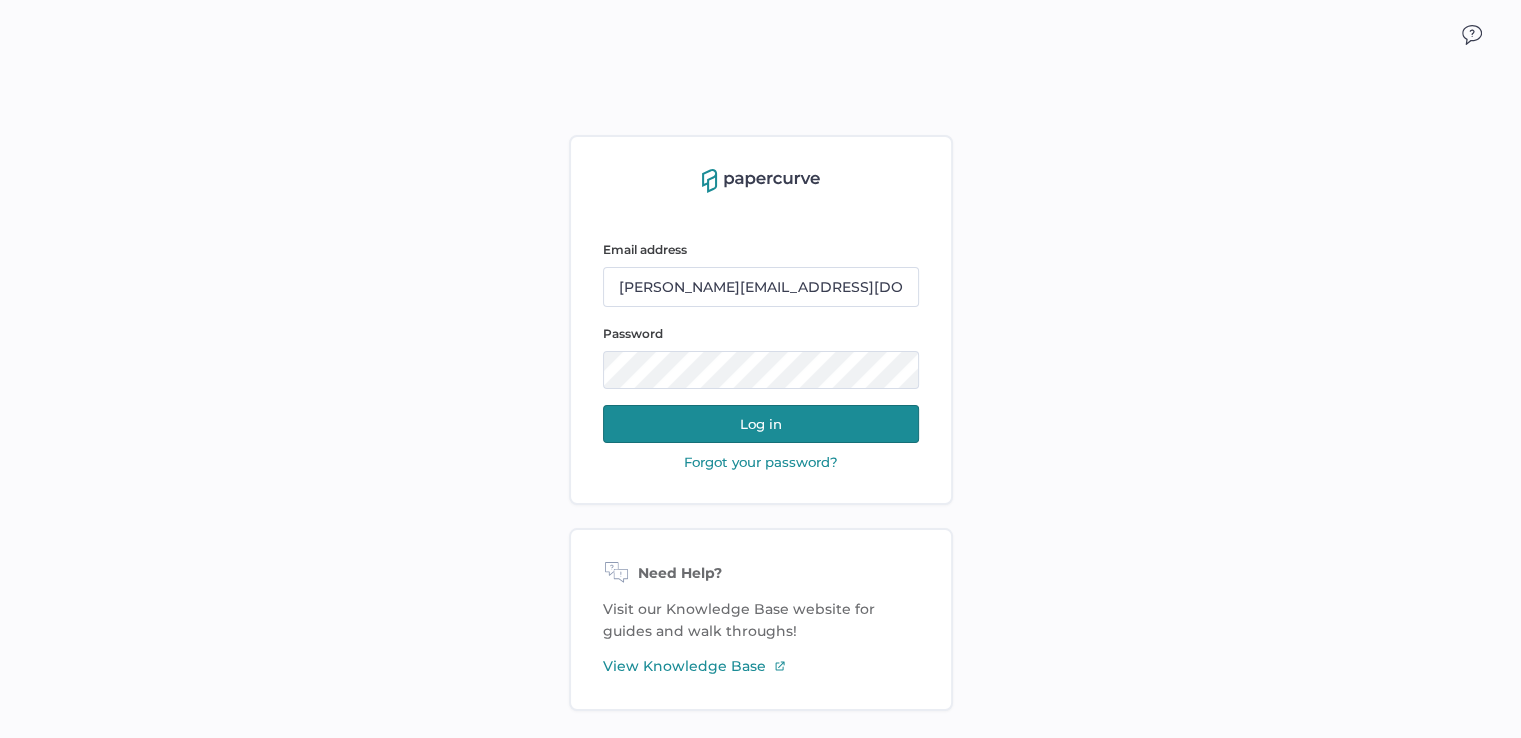click on "Log in" at bounding box center (761, 424) 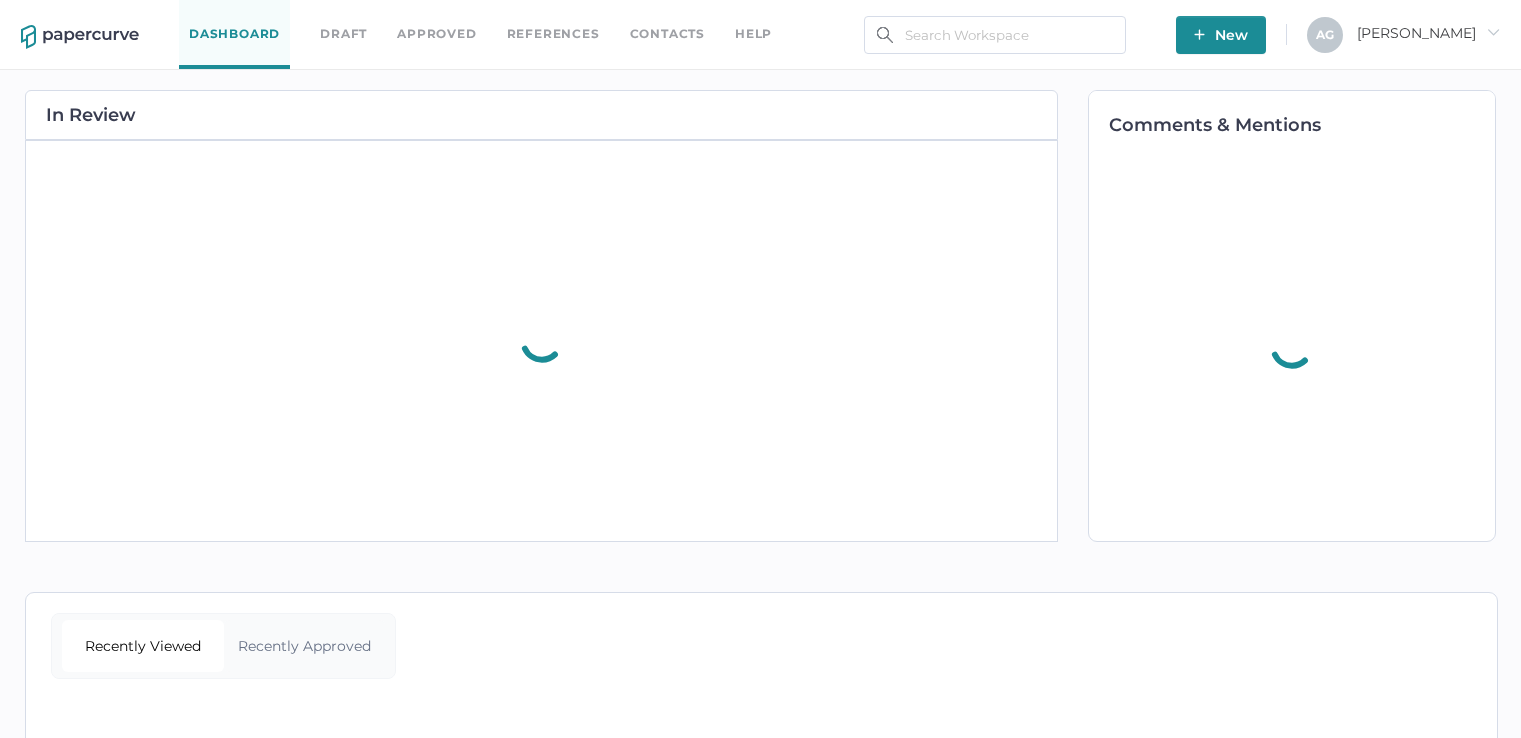 scroll, scrollTop: 0, scrollLeft: 0, axis: both 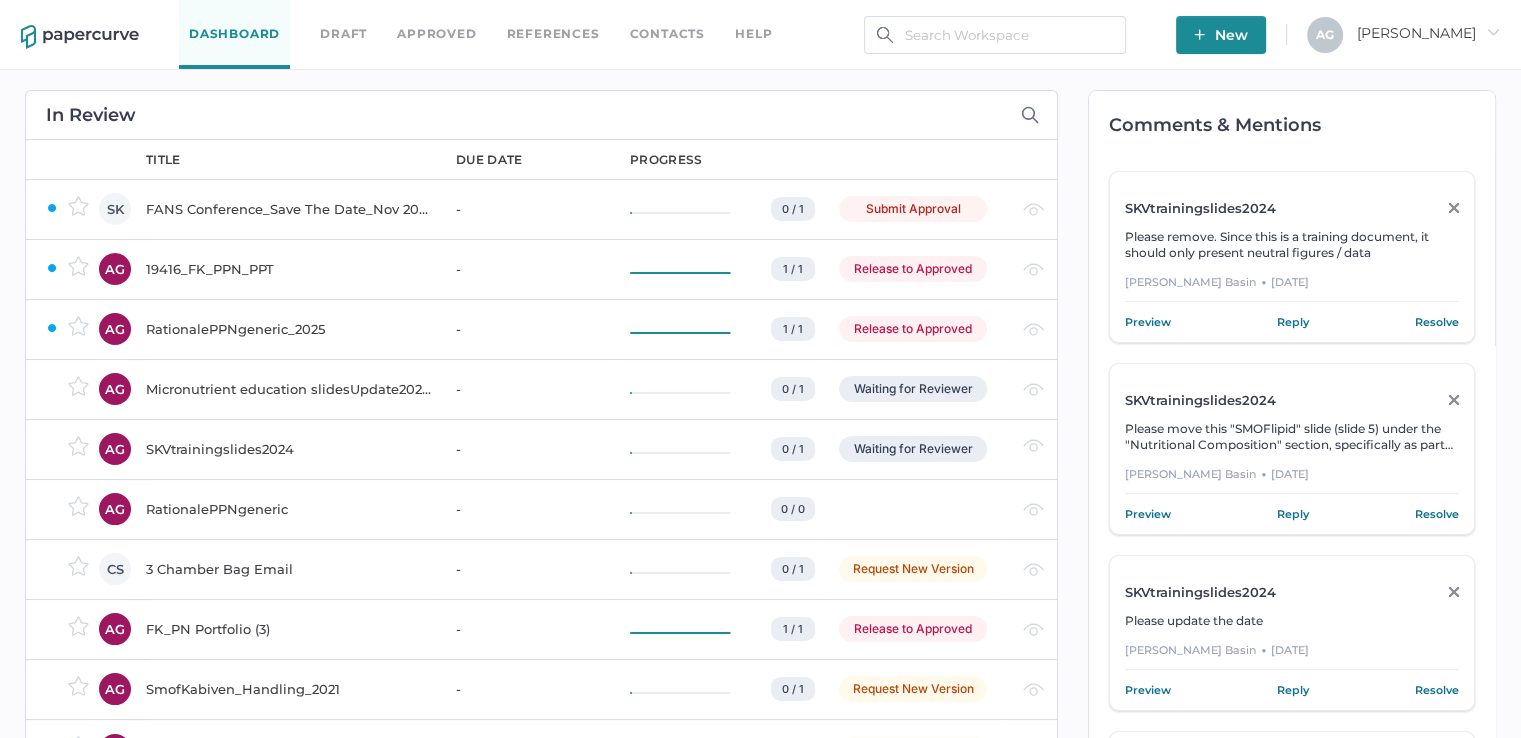 click on "Approved" at bounding box center (436, 34) 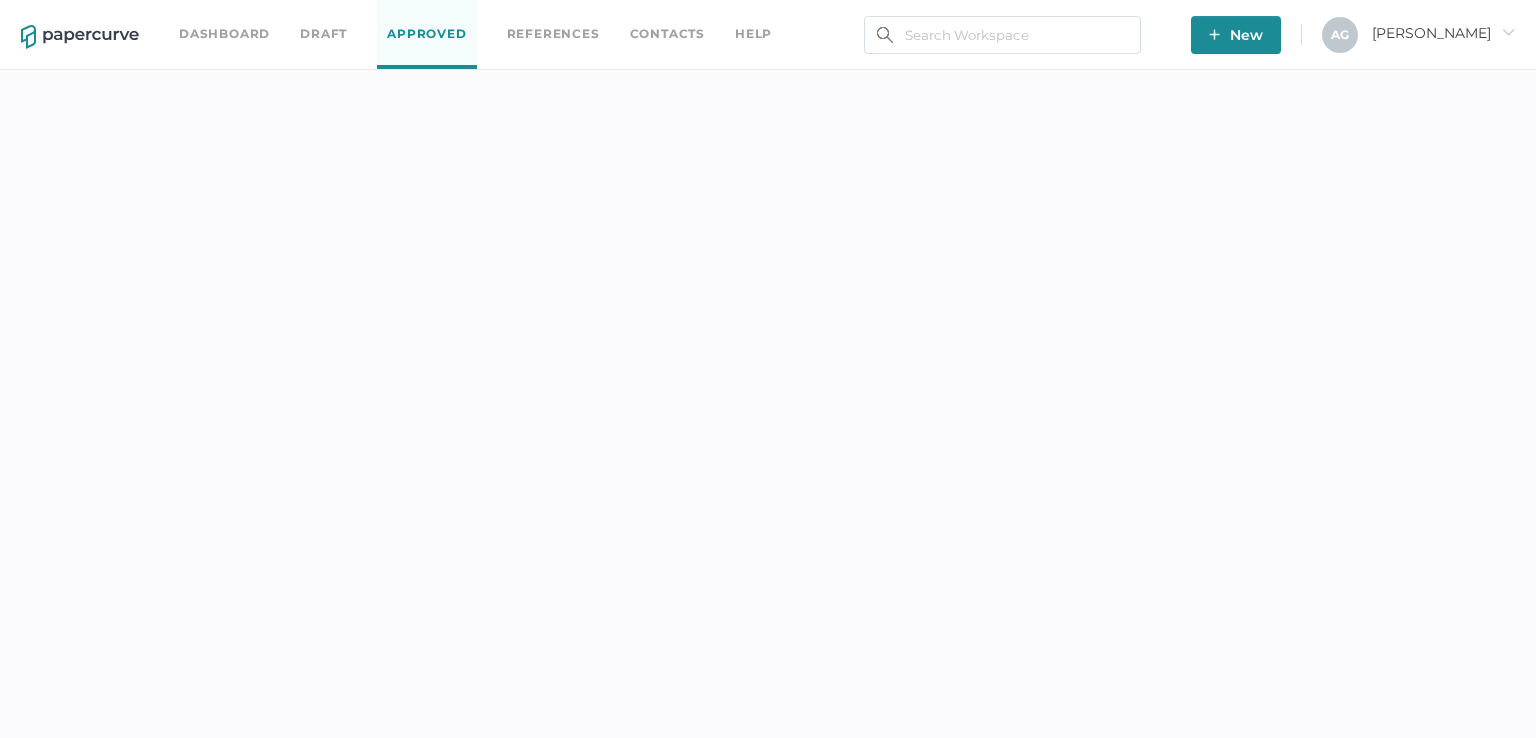 scroll, scrollTop: 0, scrollLeft: 0, axis: both 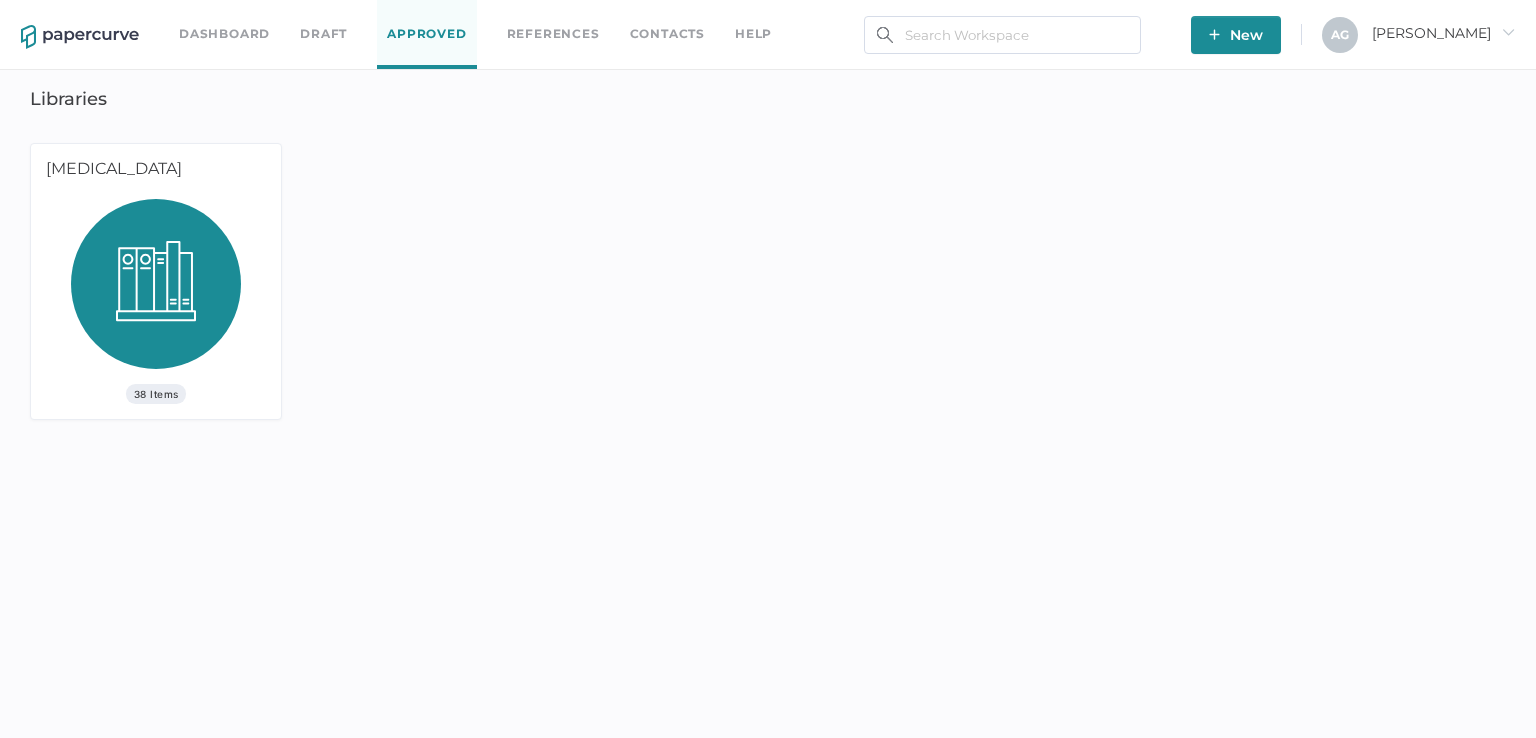 click at bounding box center [156, 291] 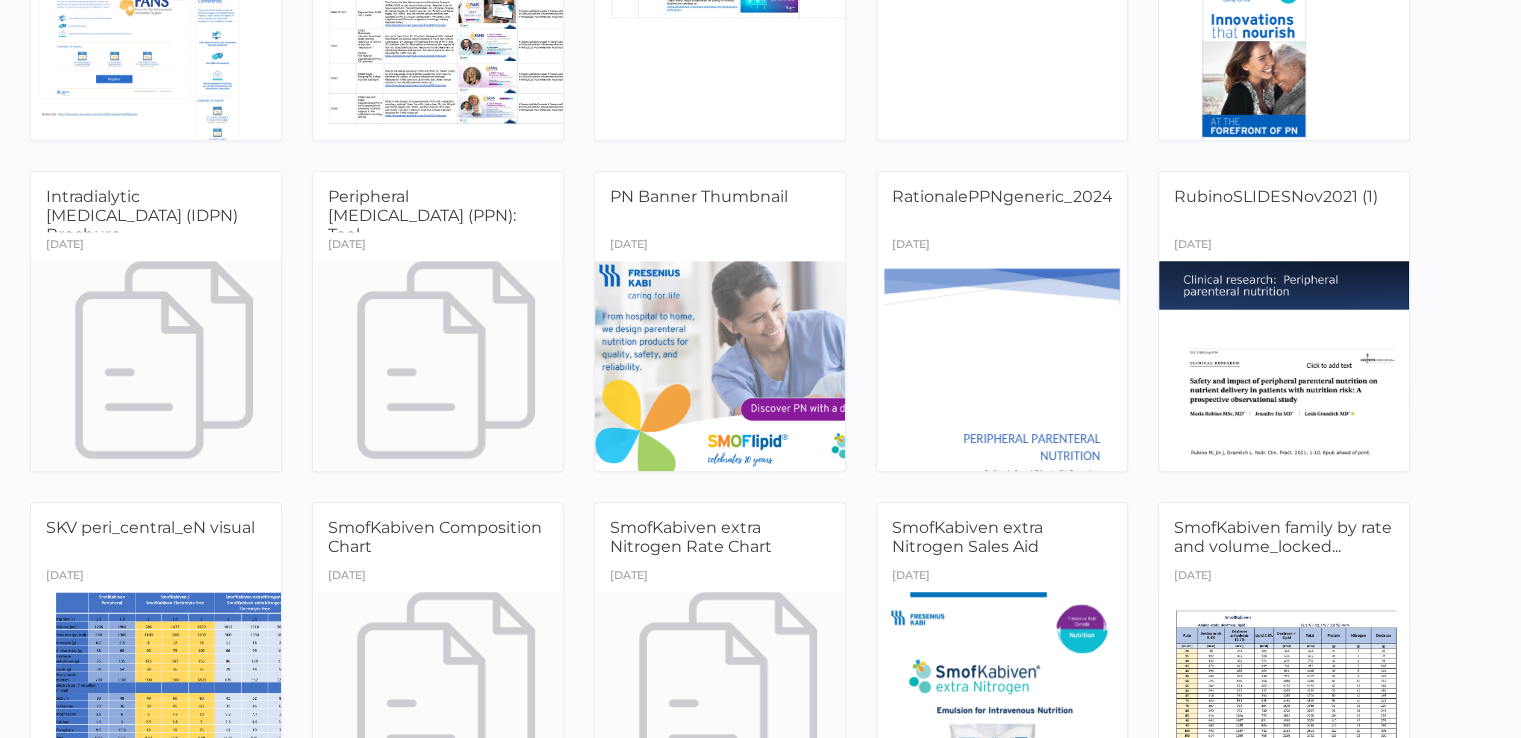 scroll, scrollTop: 1618, scrollLeft: 0, axis: vertical 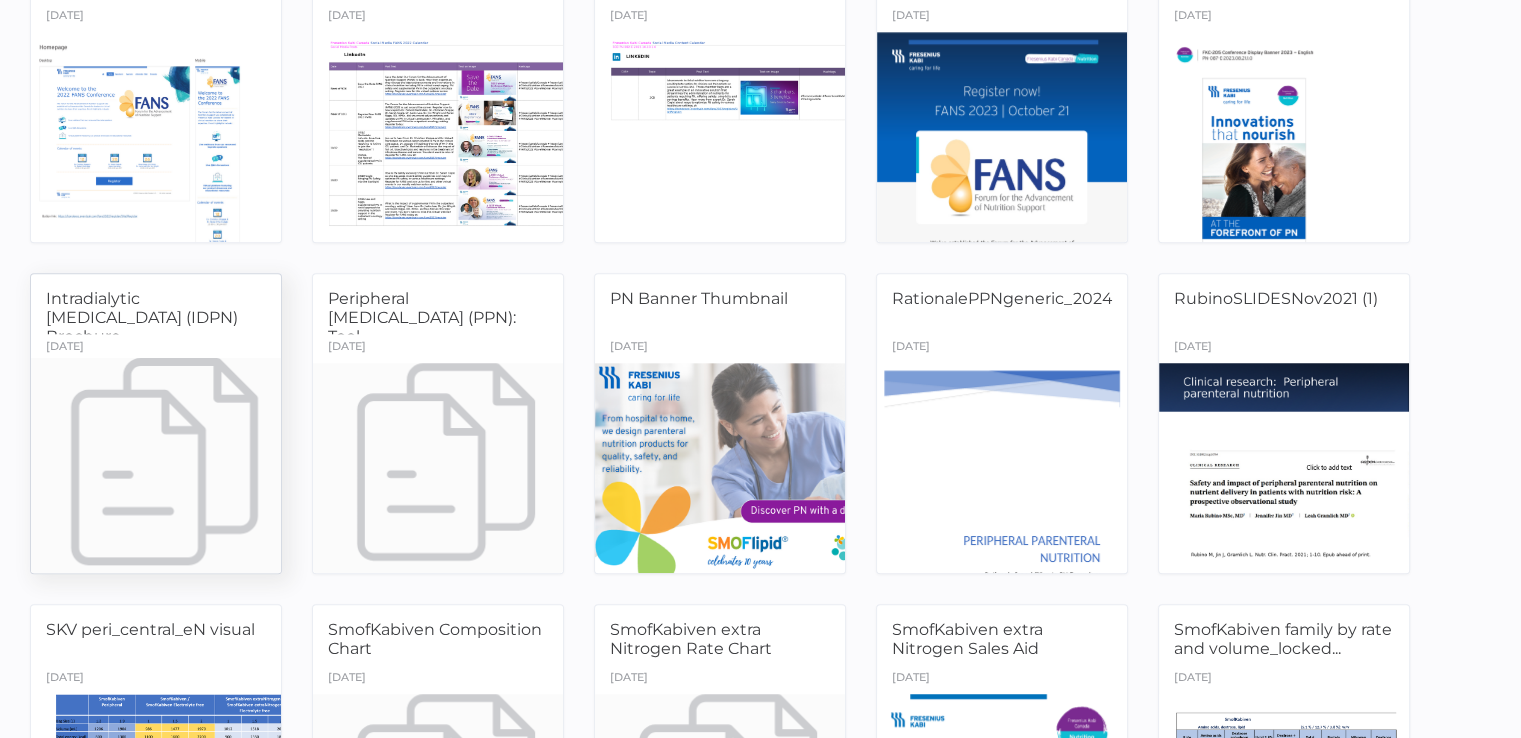 click at bounding box center (156, 467) 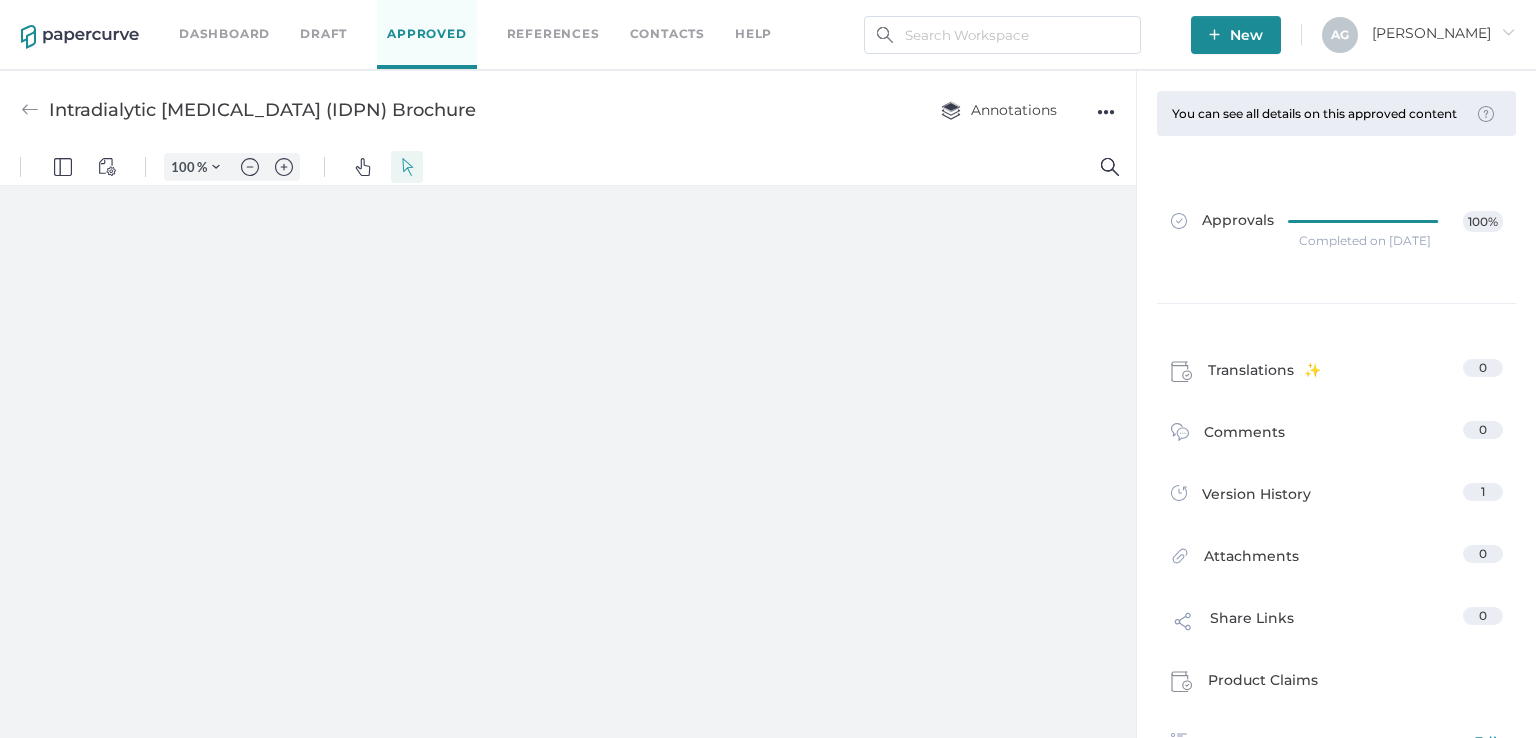 scroll, scrollTop: 0, scrollLeft: 0, axis: both 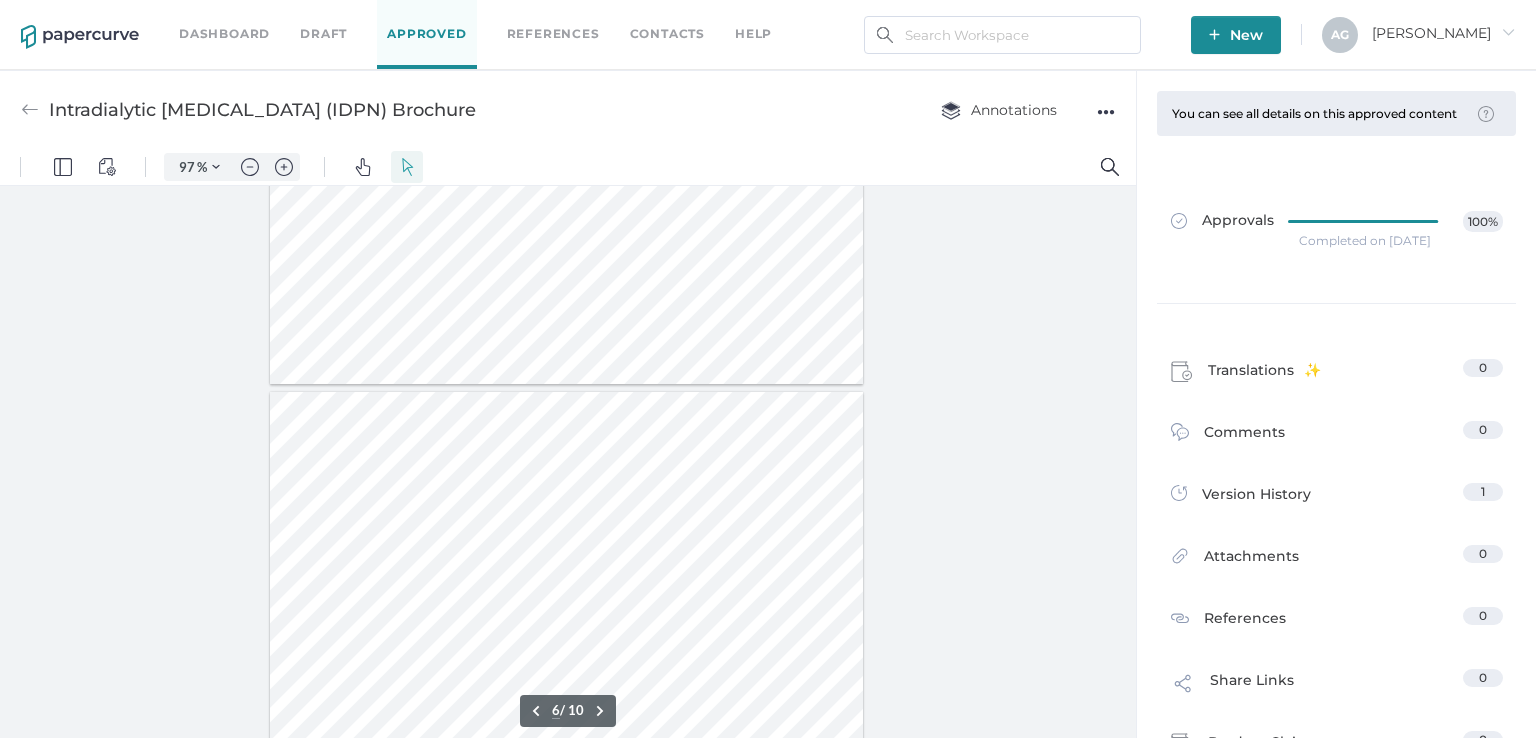 type on "7" 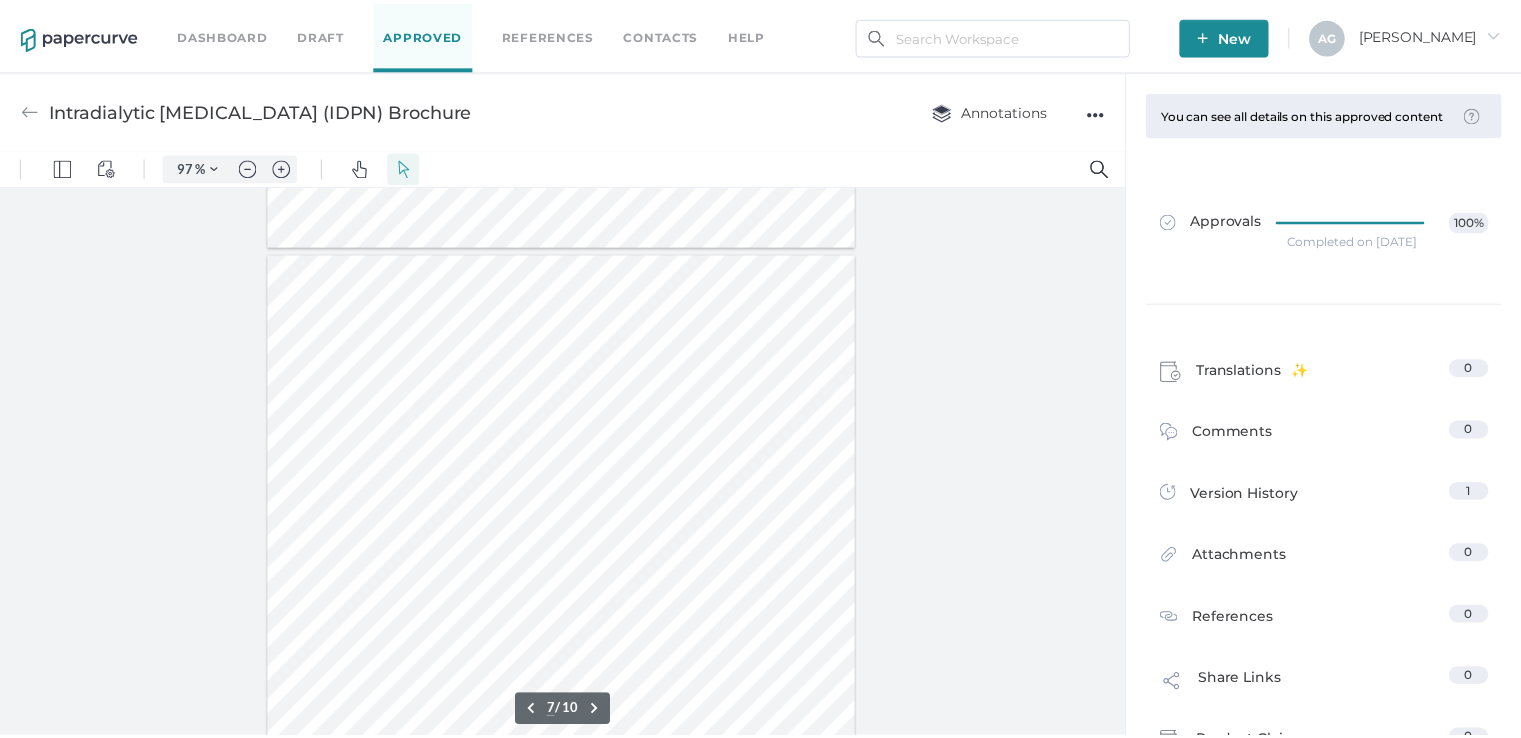 scroll, scrollTop: 4700, scrollLeft: 0, axis: vertical 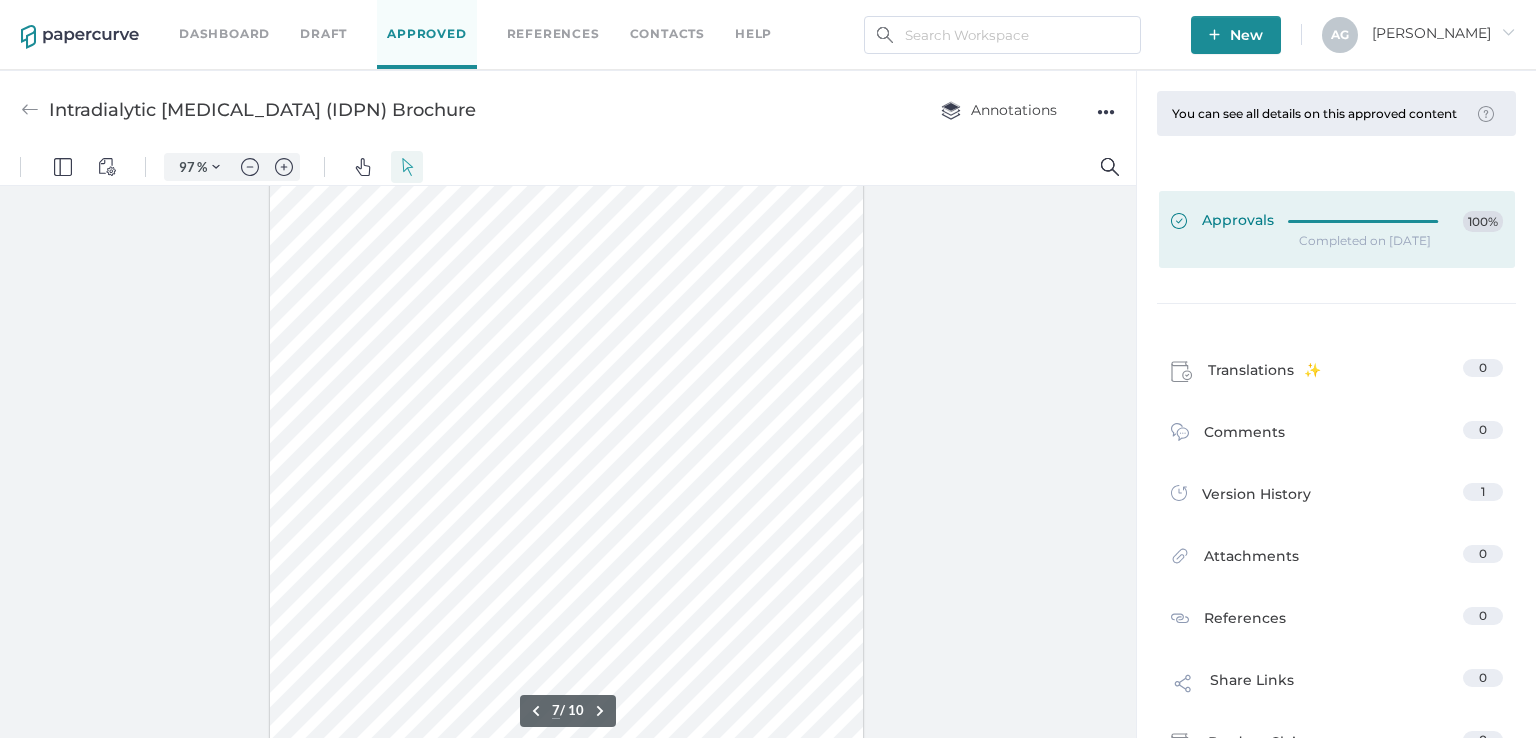 click at bounding box center [1369, 222] 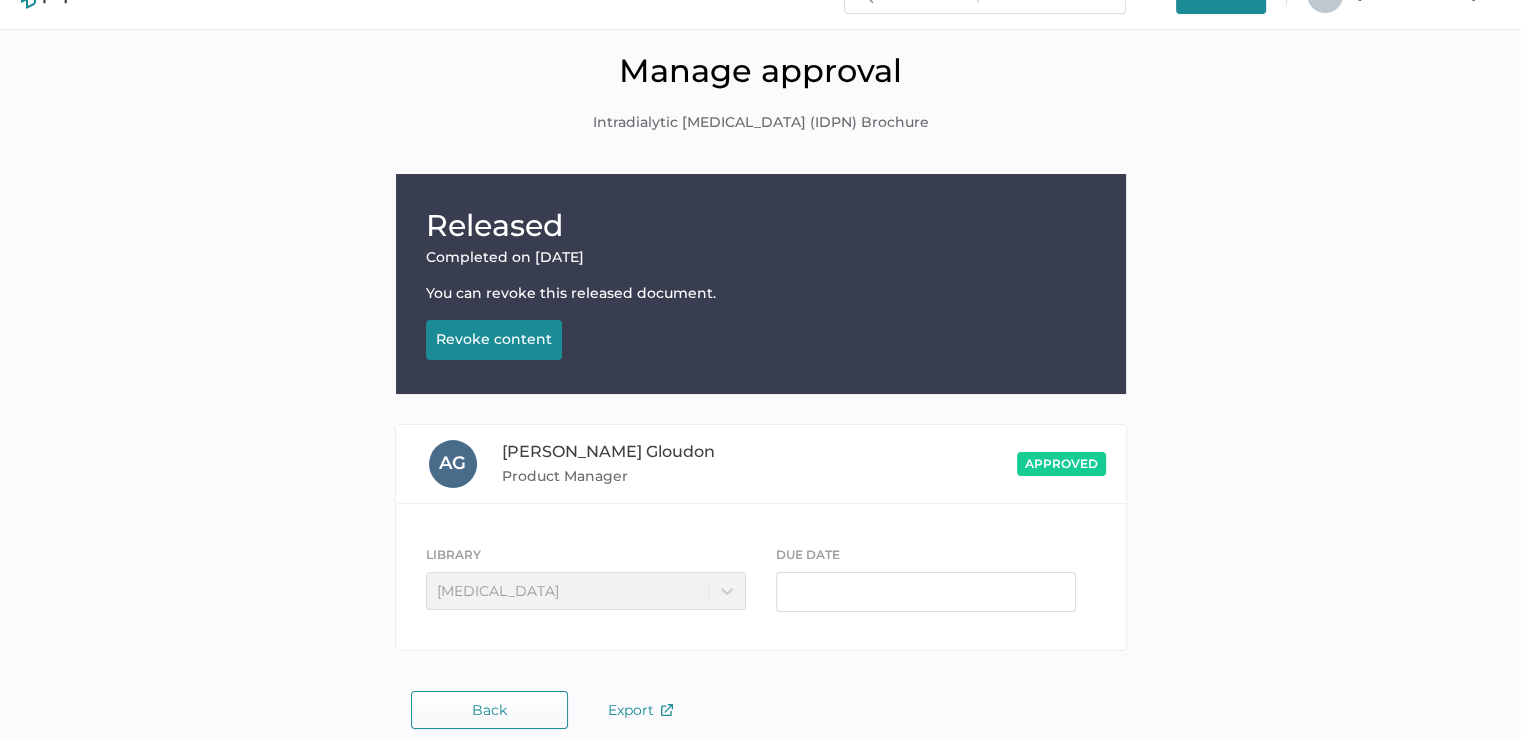 scroll, scrollTop: 61, scrollLeft: 0, axis: vertical 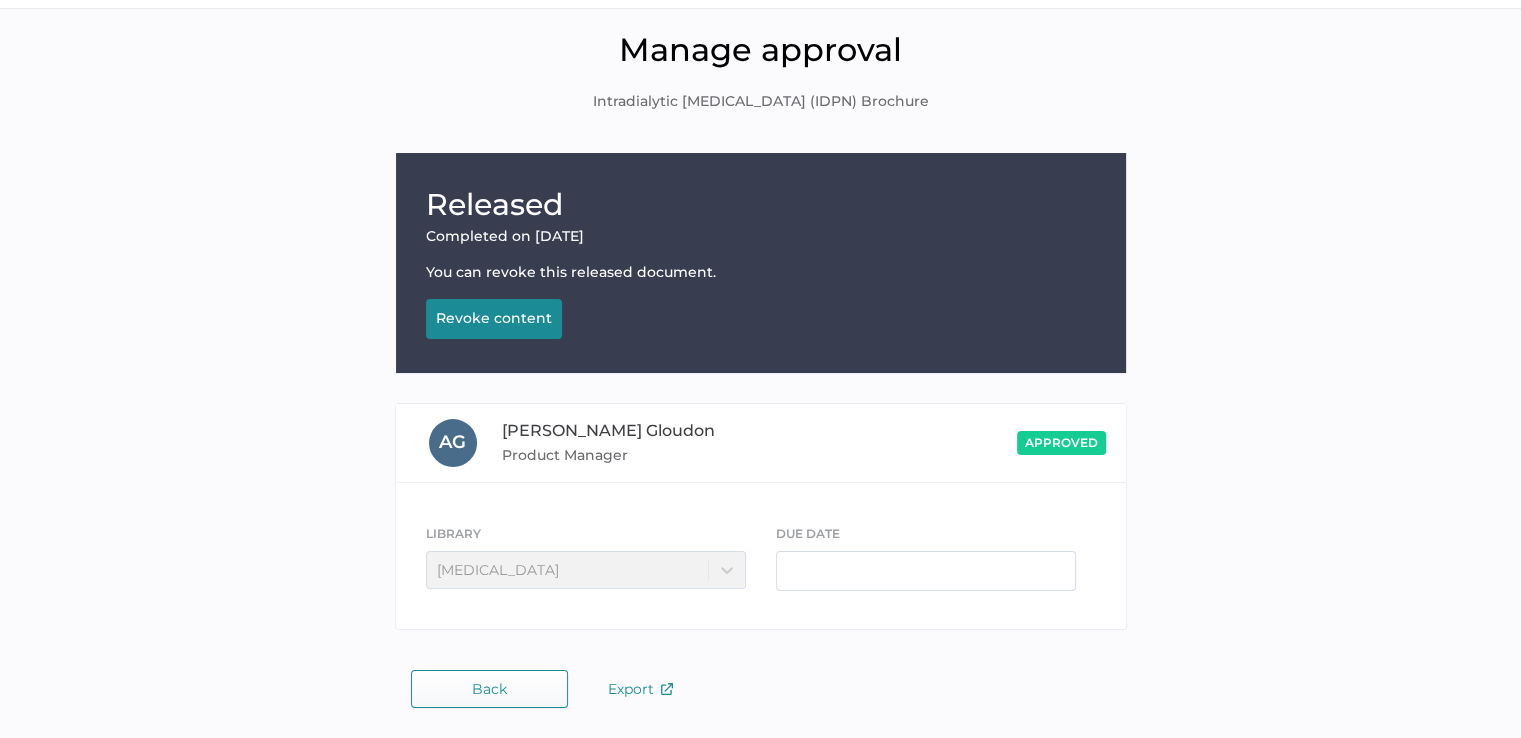 click on "approved" at bounding box center (955, 443) 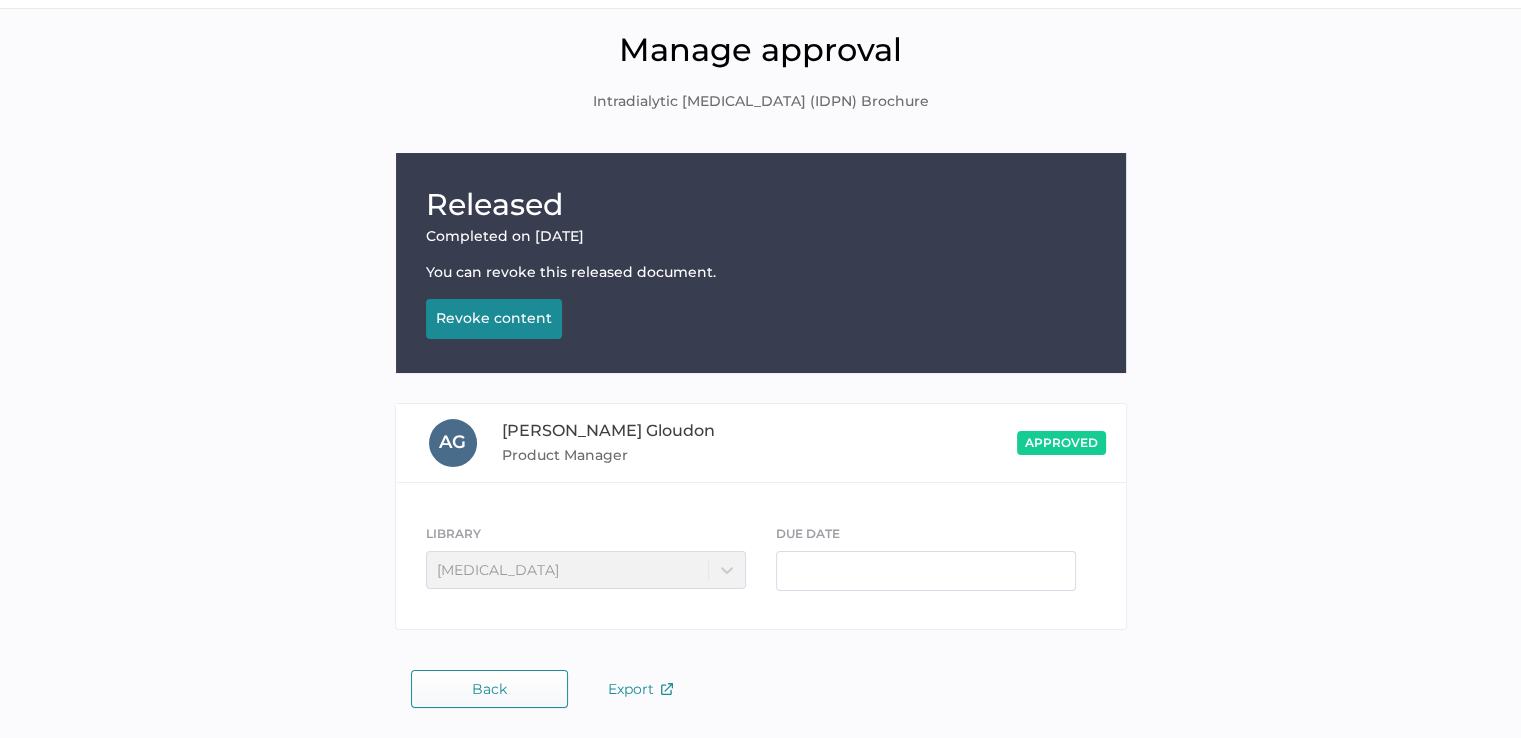 drag, startPoint x: 807, startPoint y: 461, endPoint x: 601, endPoint y: 511, distance: 211.98112 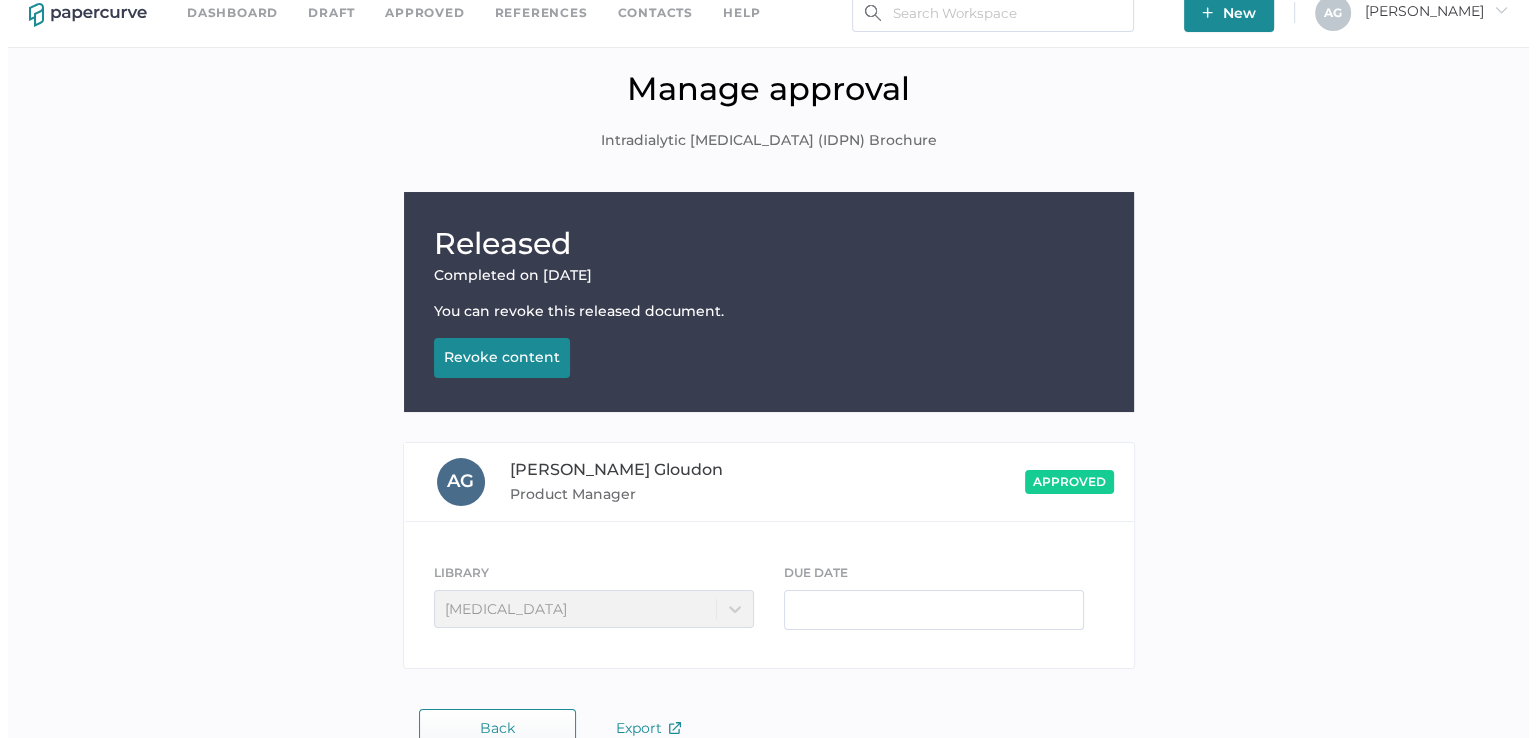 scroll, scrollTop: 0, scrollLeft: 0, axis: both 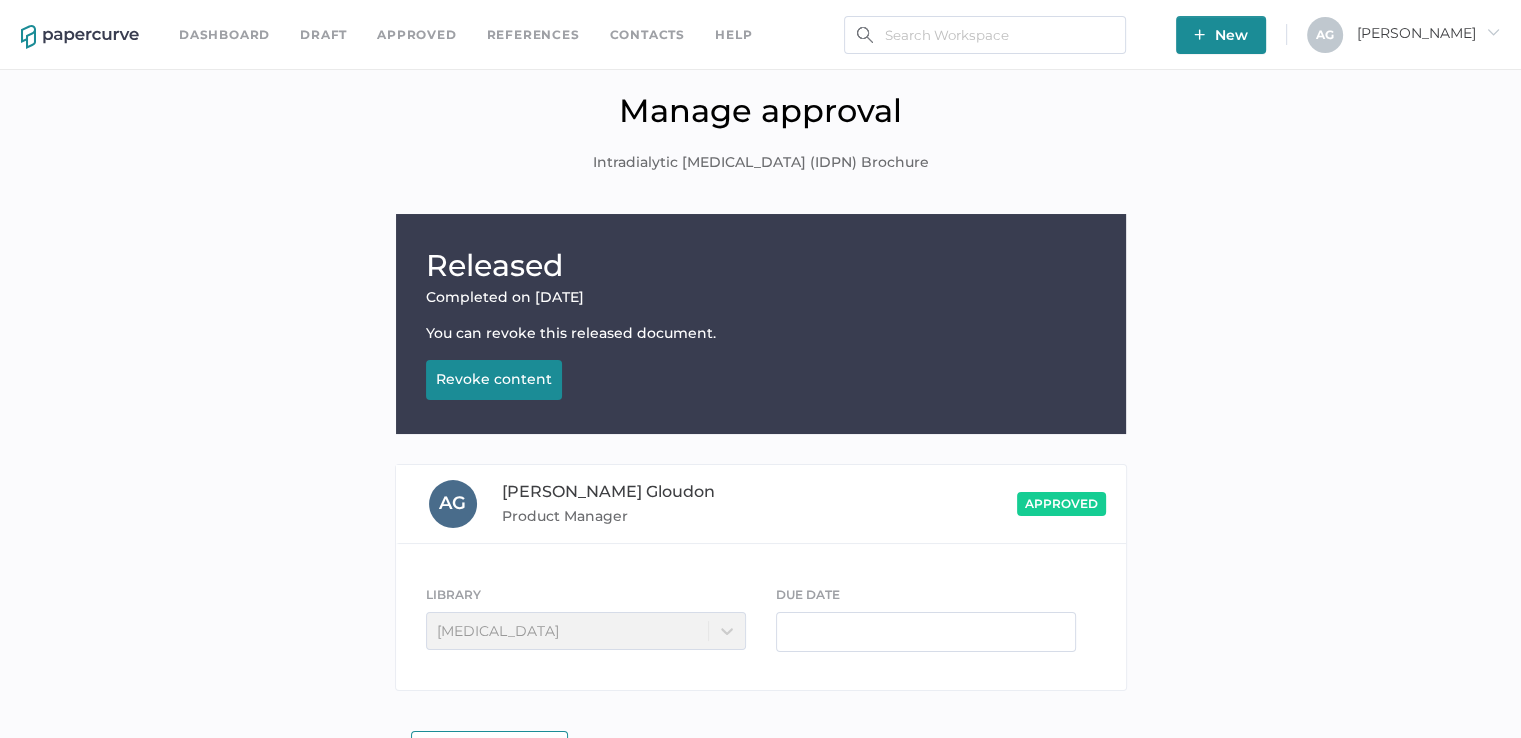 click on "Dashboard Draft Approved References Contacts help New A G Angela arrow_right" at bounding box center [760, 35] 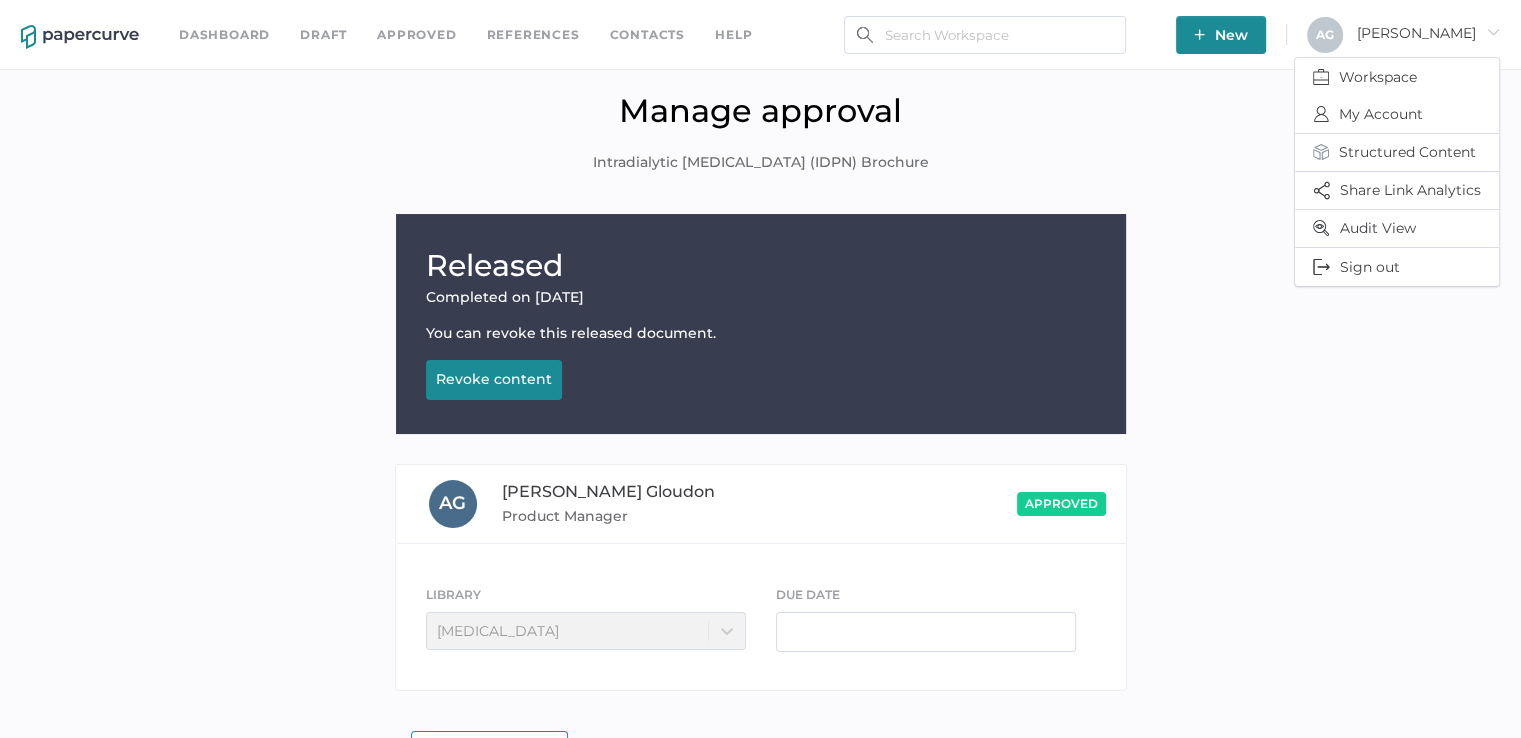 click on "New" at bounding box center (1221, 35) 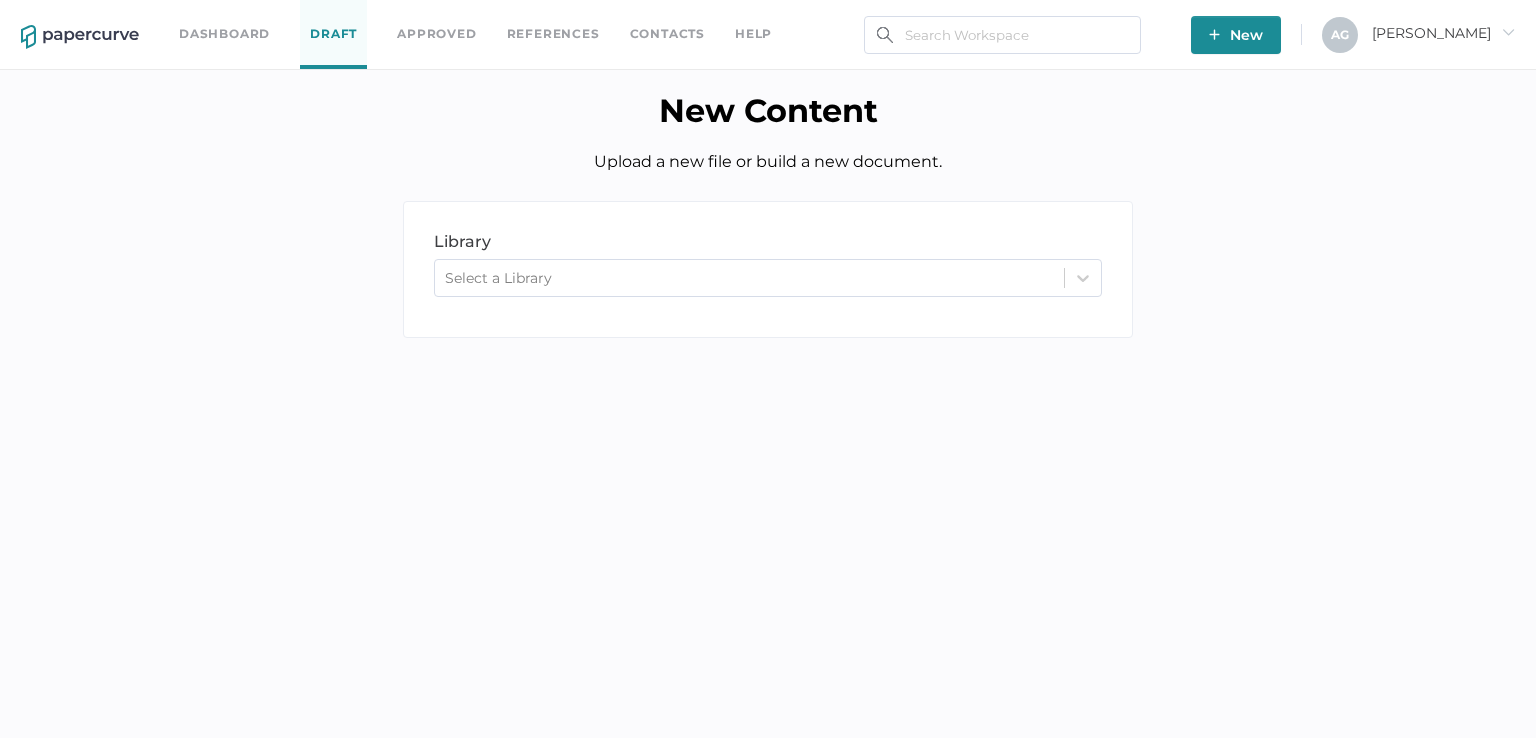 click on "New Content" at bounding box center (768, 110) 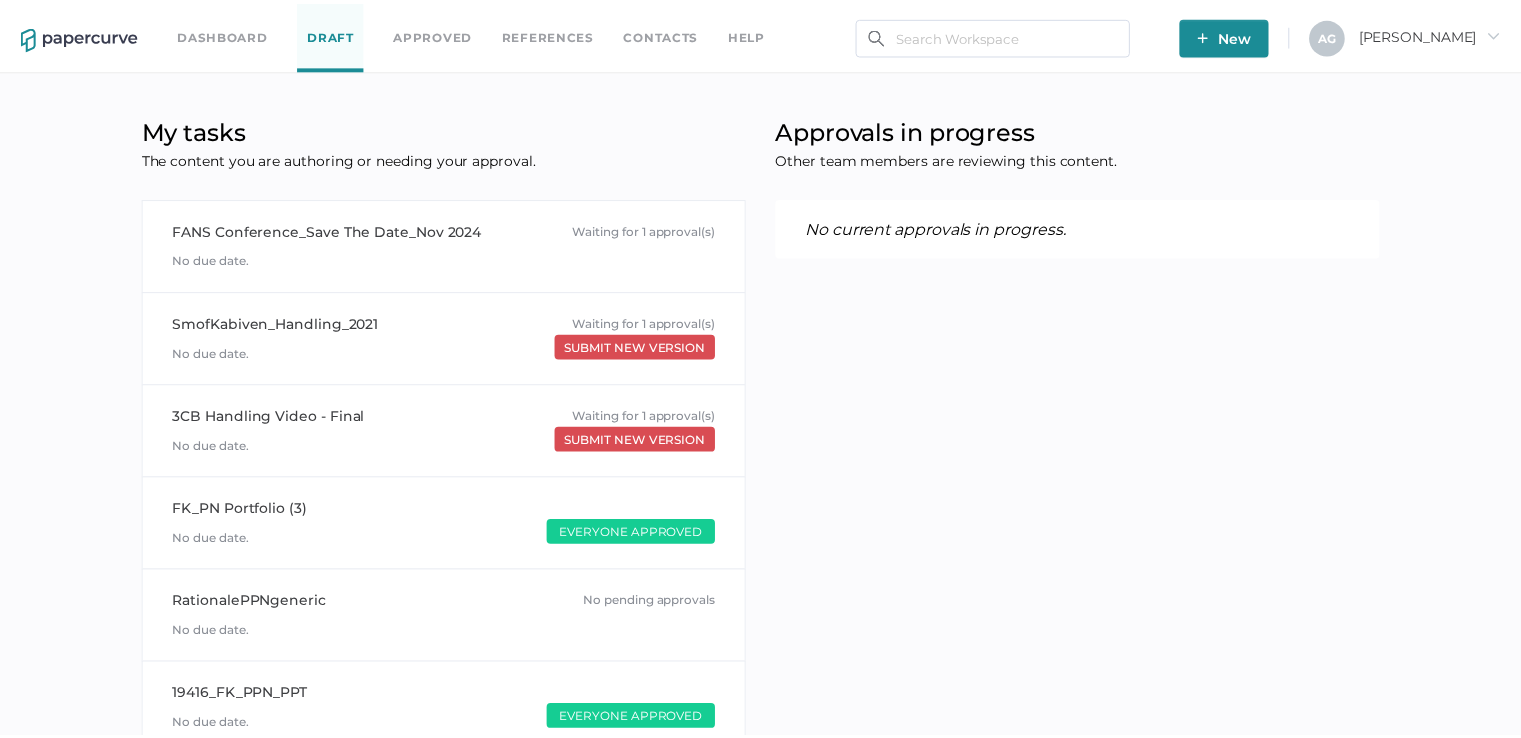 scroll, scrollTop: 0, scrollLeft: 0, axis: both 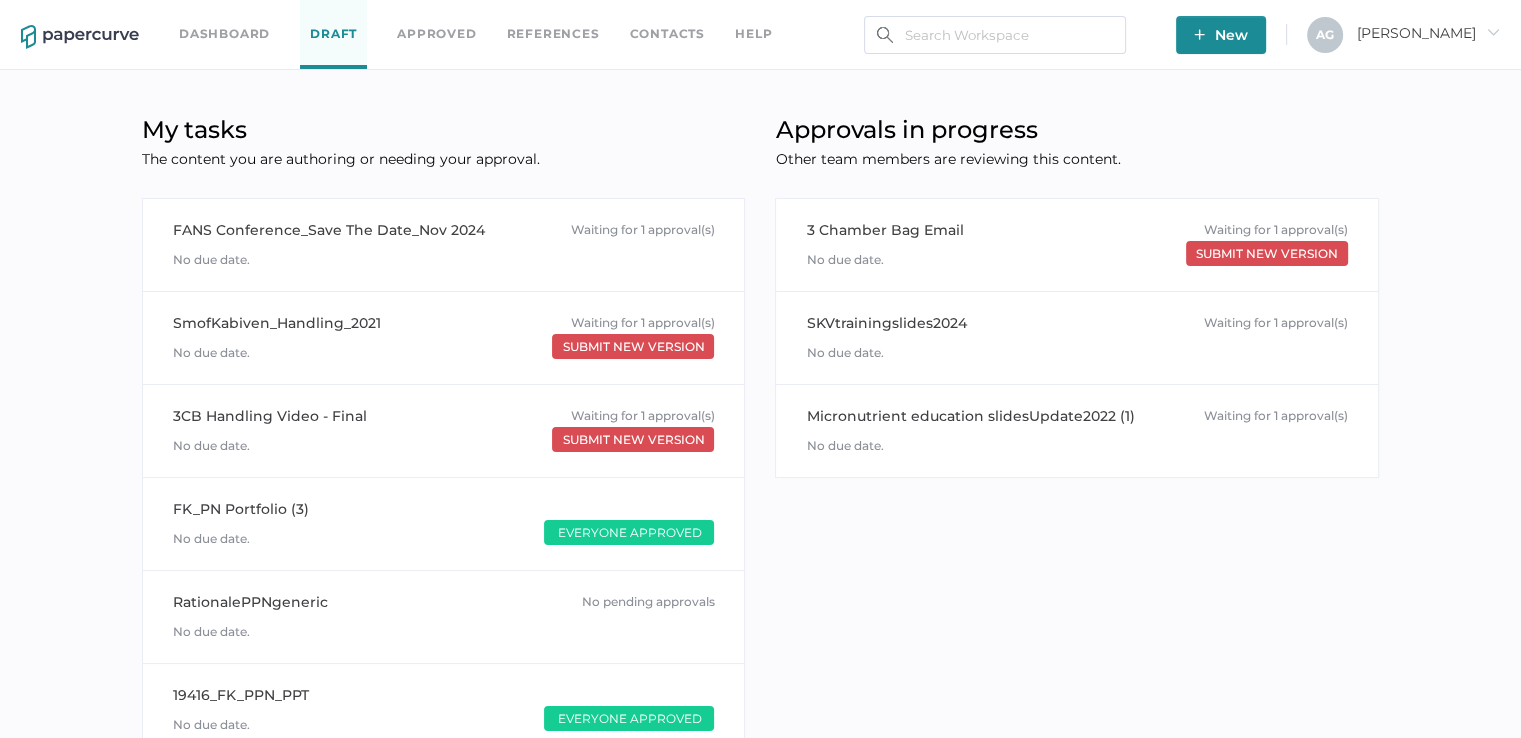 click on "Dashboard" at bounding box center [224, 34] 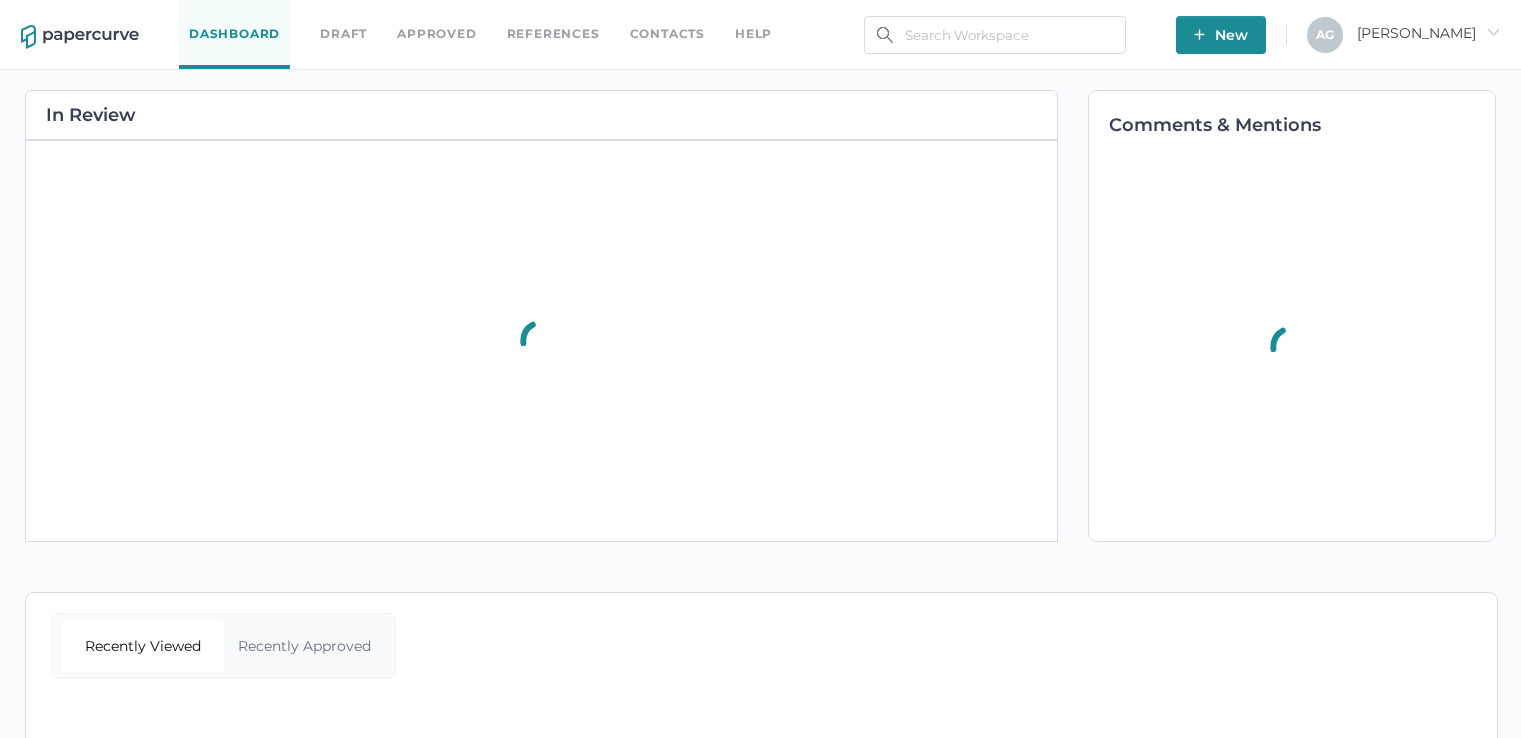 scroll, scrollTop: 0, scrollLeft: 0, axis: both 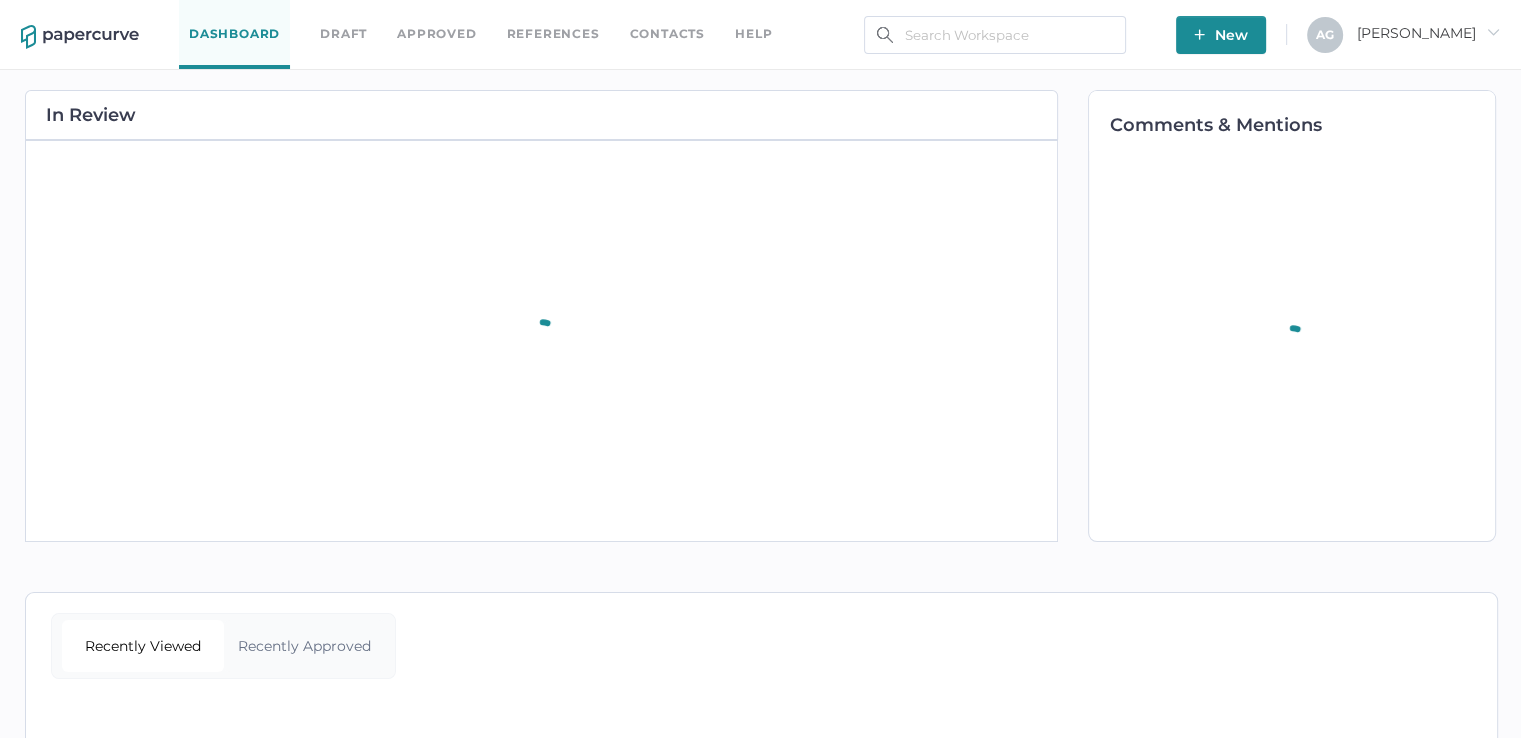 click on "Draft" at bounding box center (343, 34) 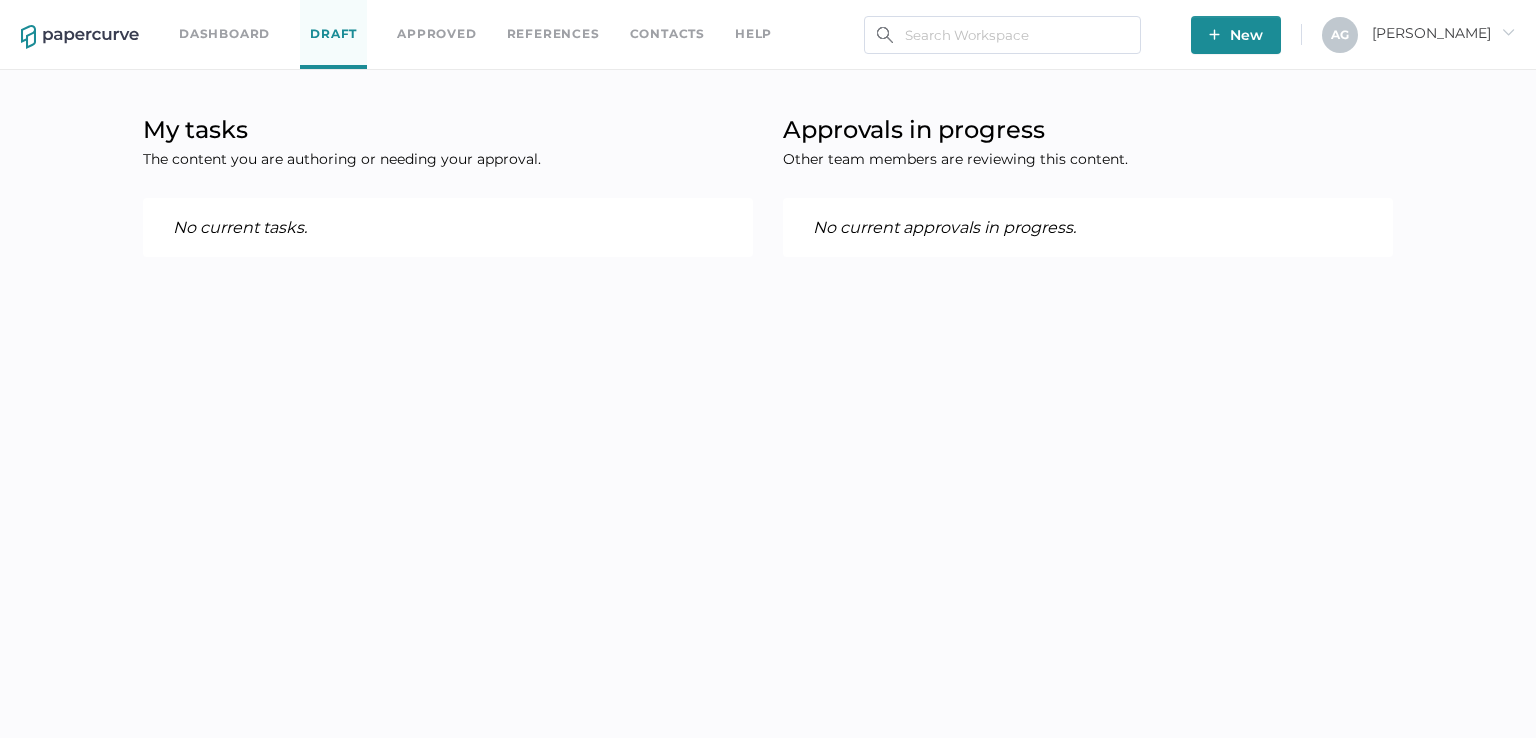 scroll, scrollTop: 0, scrollLeft: 0, axis: both 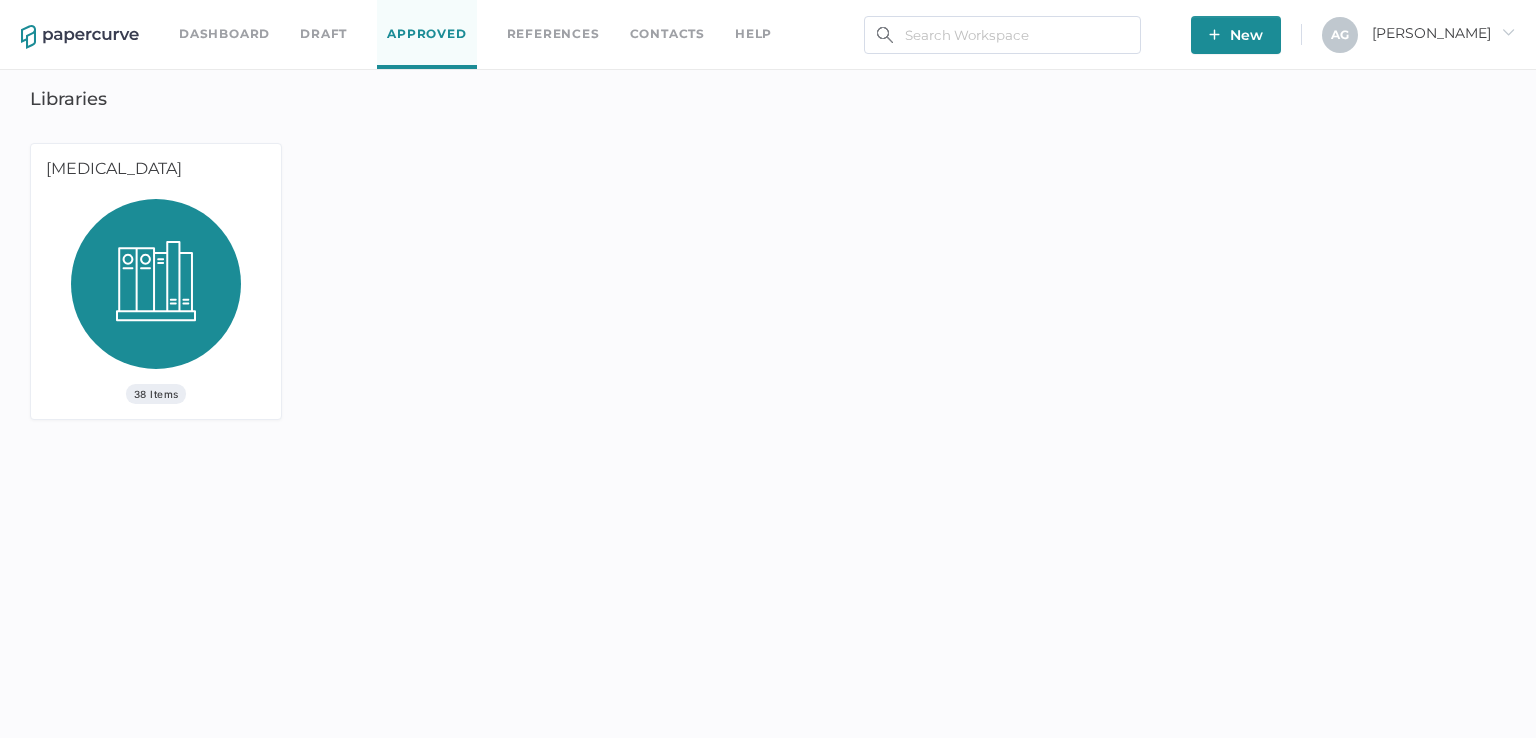 click at bounding box center [156, 291] 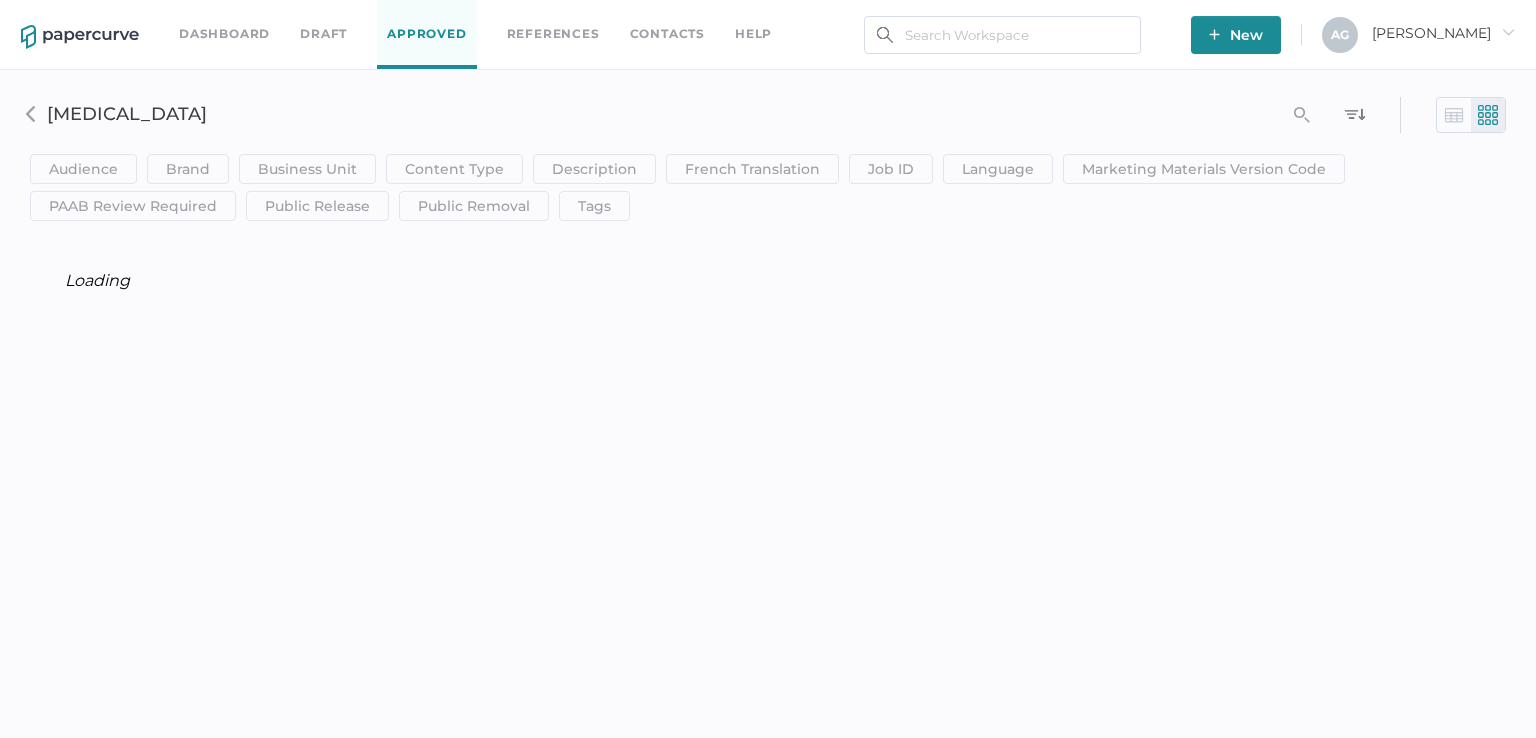 click on "Dashboard" at bounding box center (224, 34) 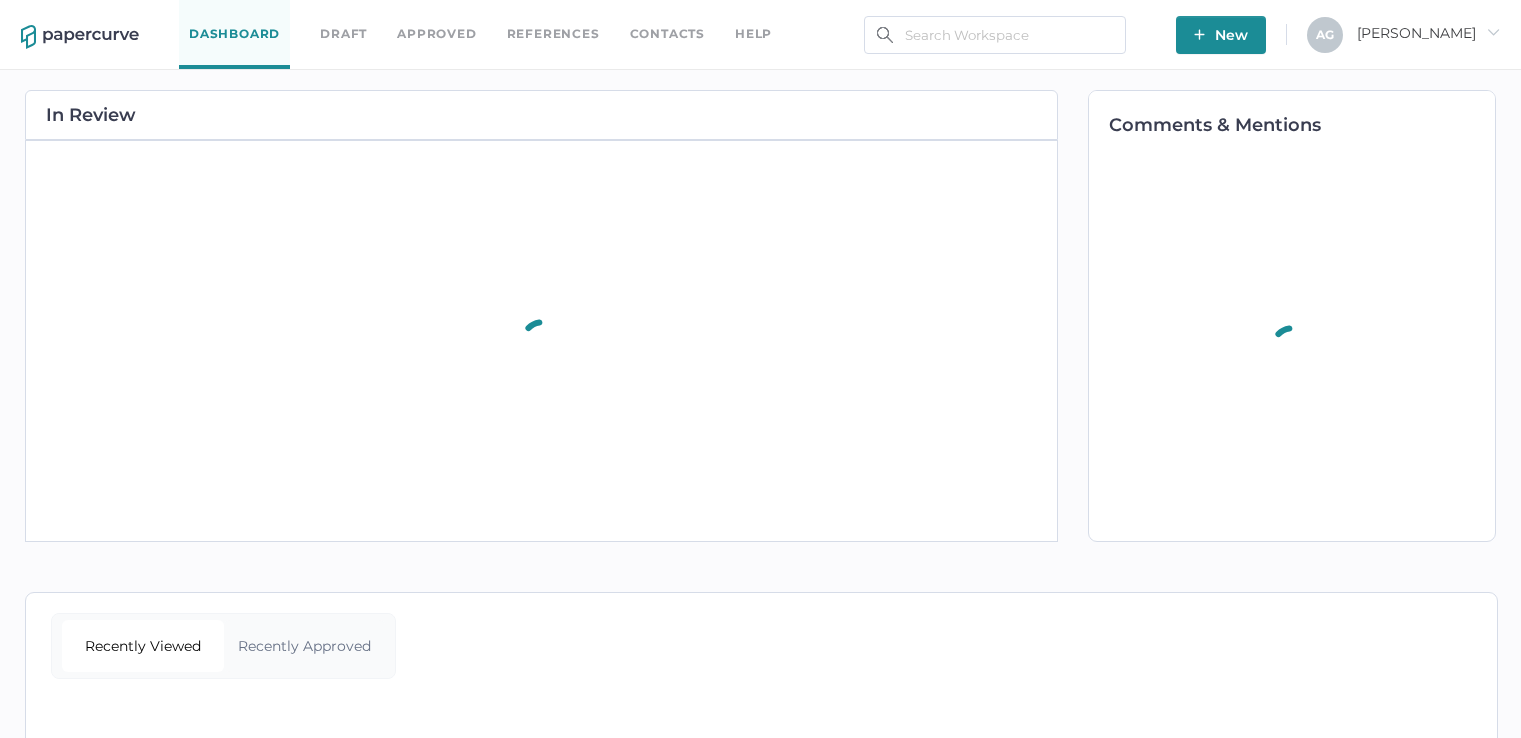 scroll, scrollTop: 0, scrollLeft: 0, axis: both 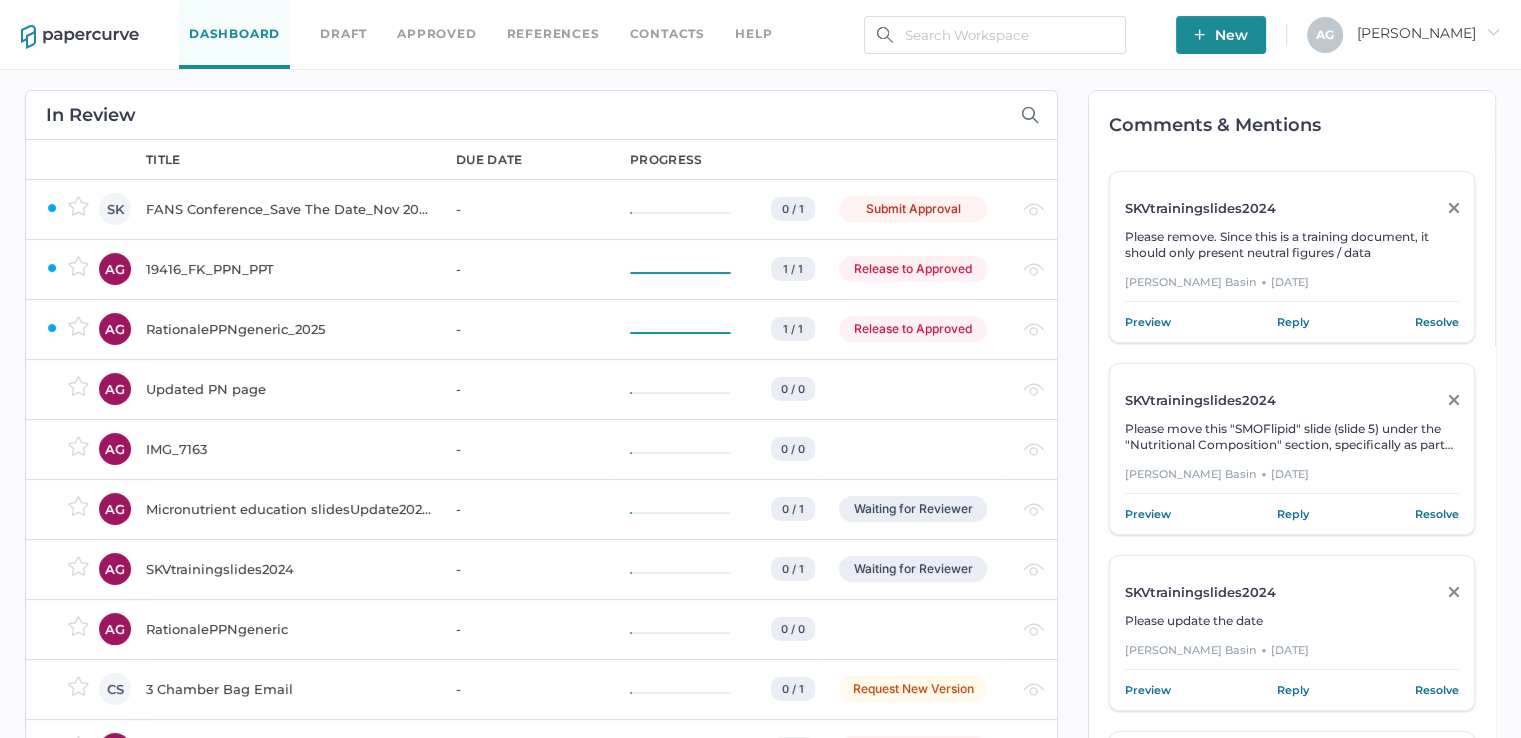 click on "New" at bounding box center (1221, 35) 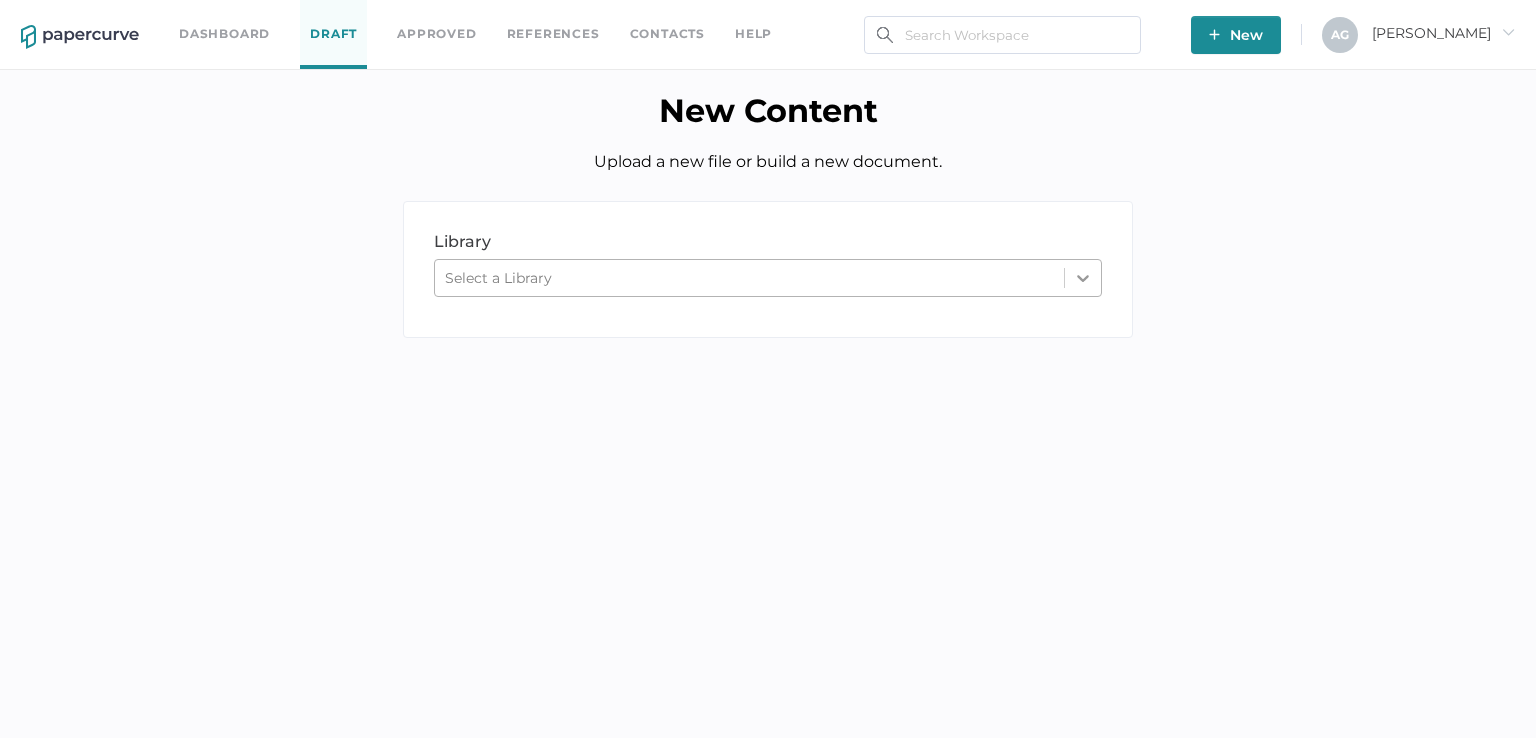 click 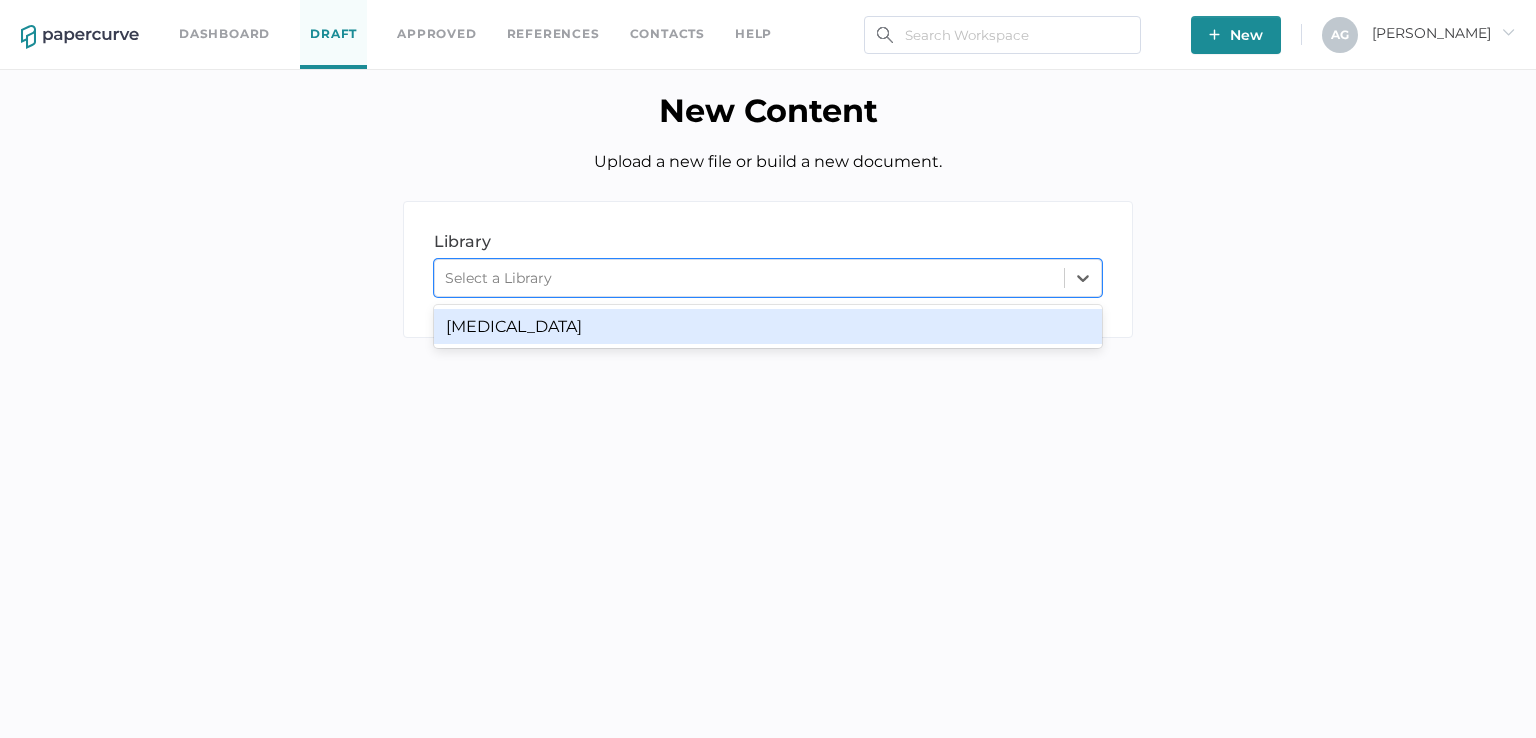 click on "Parenteral Nutrition" at bounding box center (768, 326) 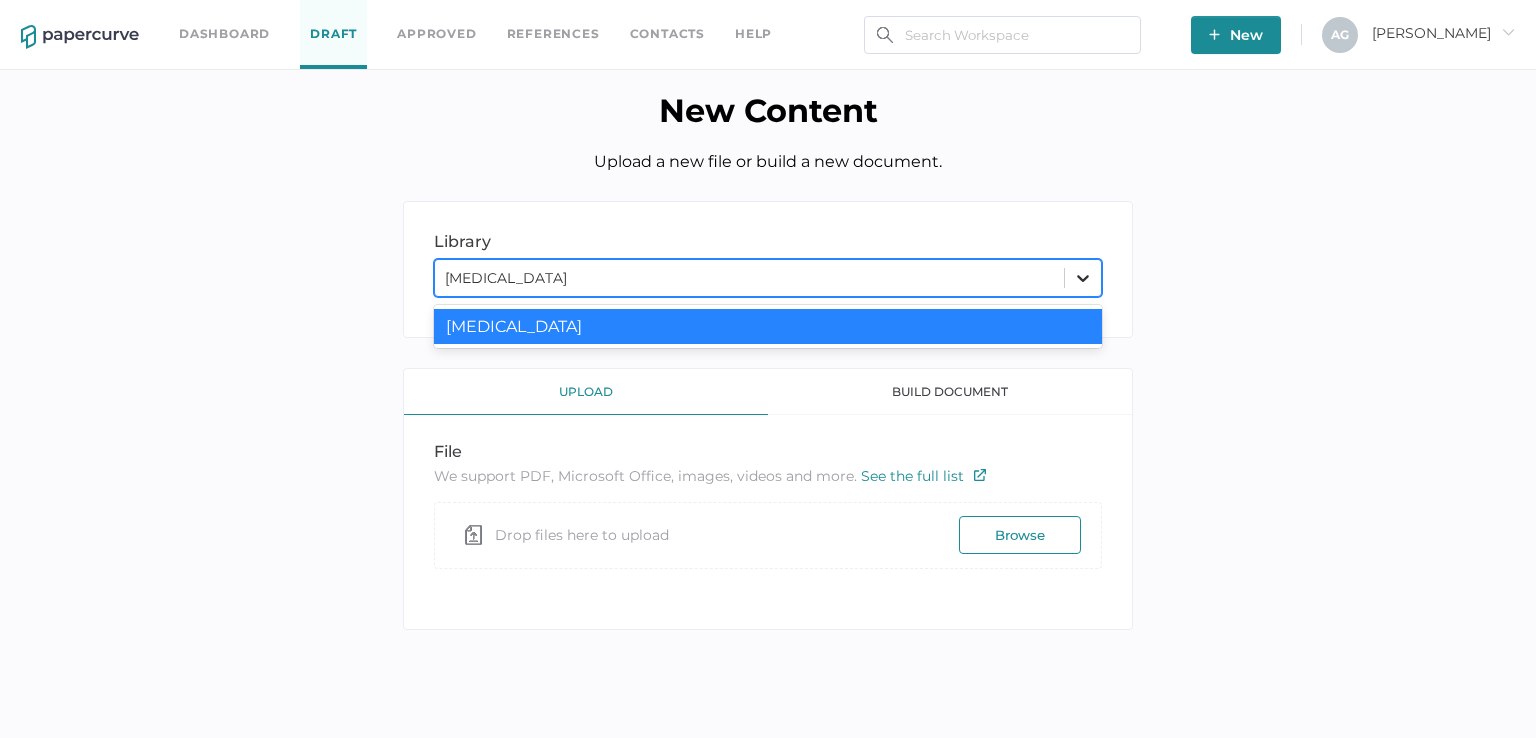 click 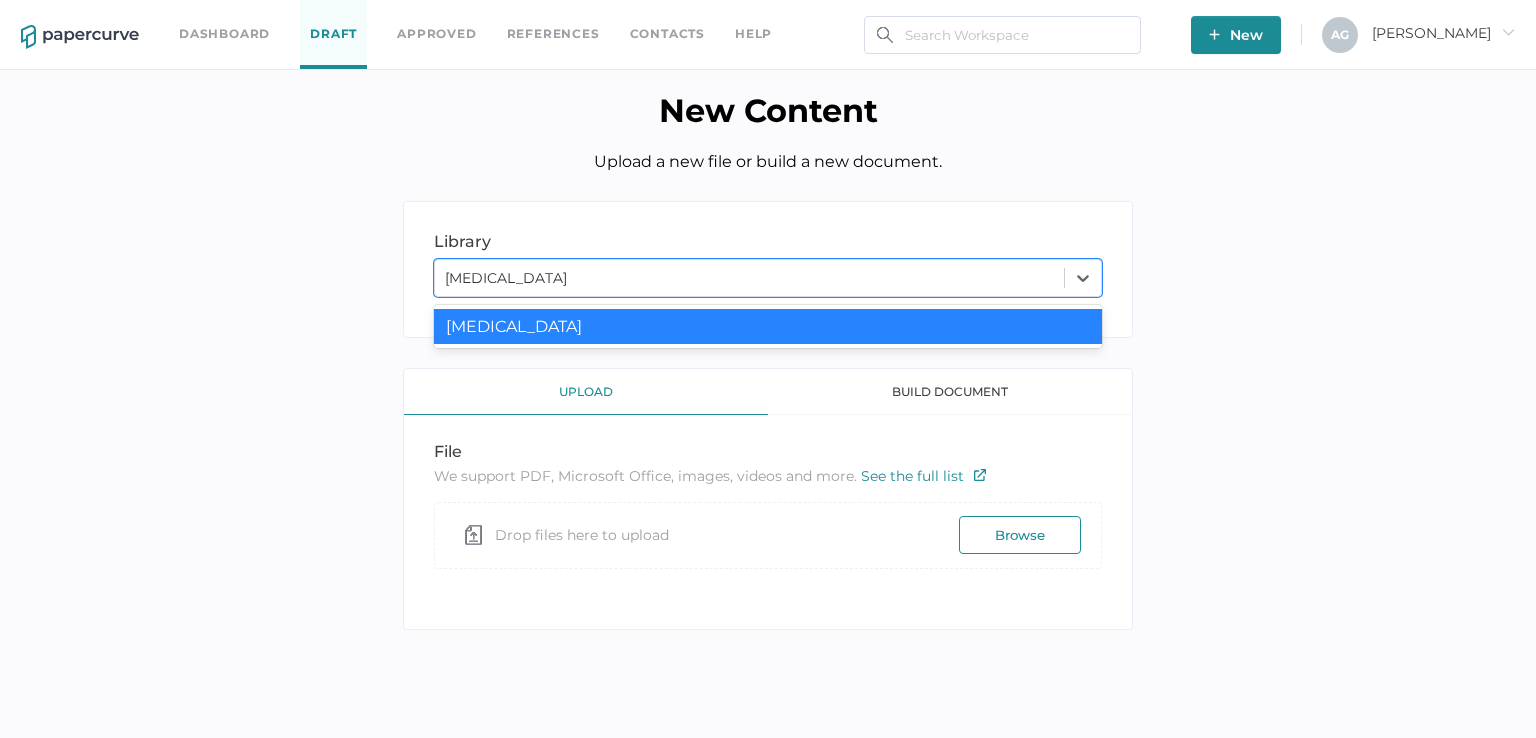 click on "Parenteral Nutrition" at bounding box center (768, 326) 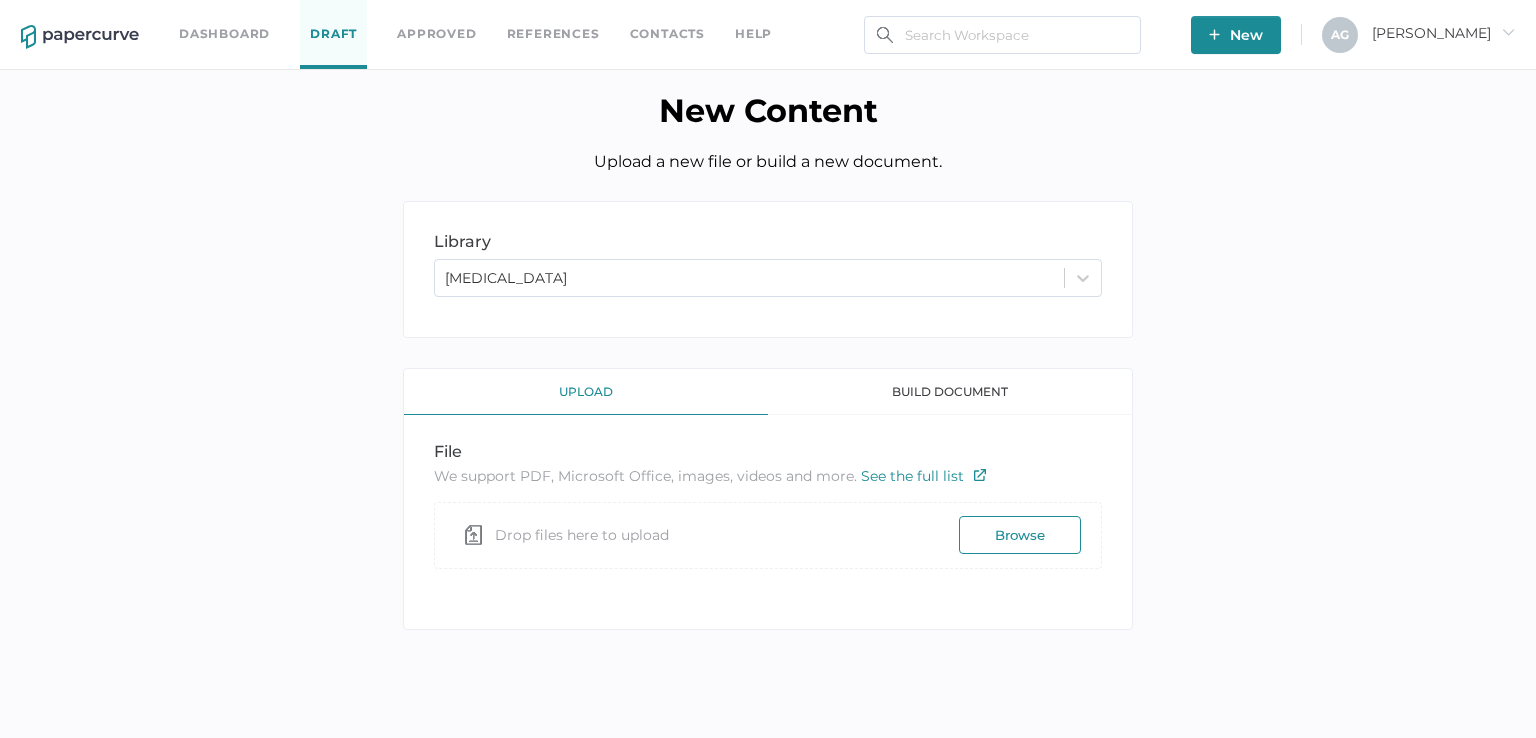click on "Browse" at bounding box center [1020, 535] 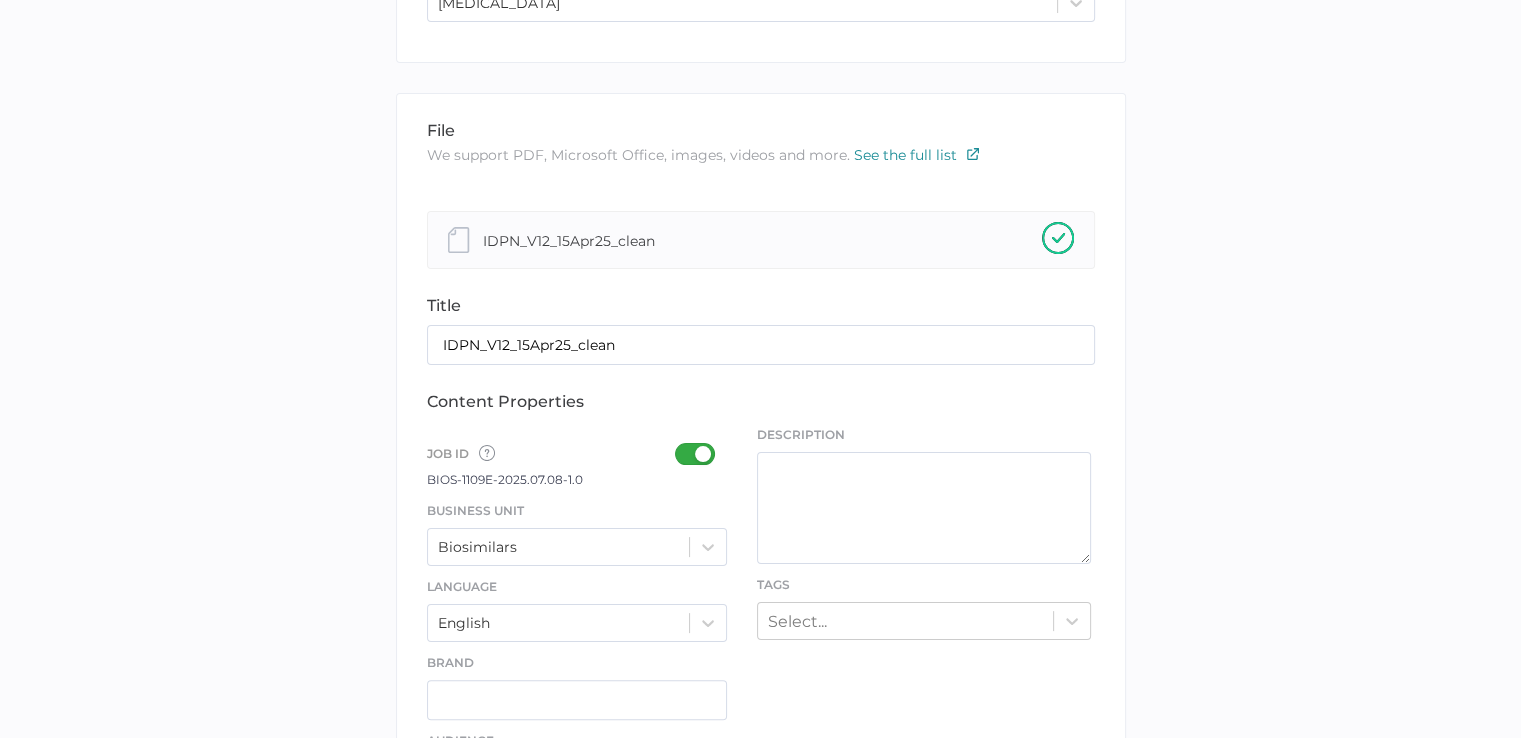 scroll, scrollTop: 400, scrollLeft: 0, axis: vertical 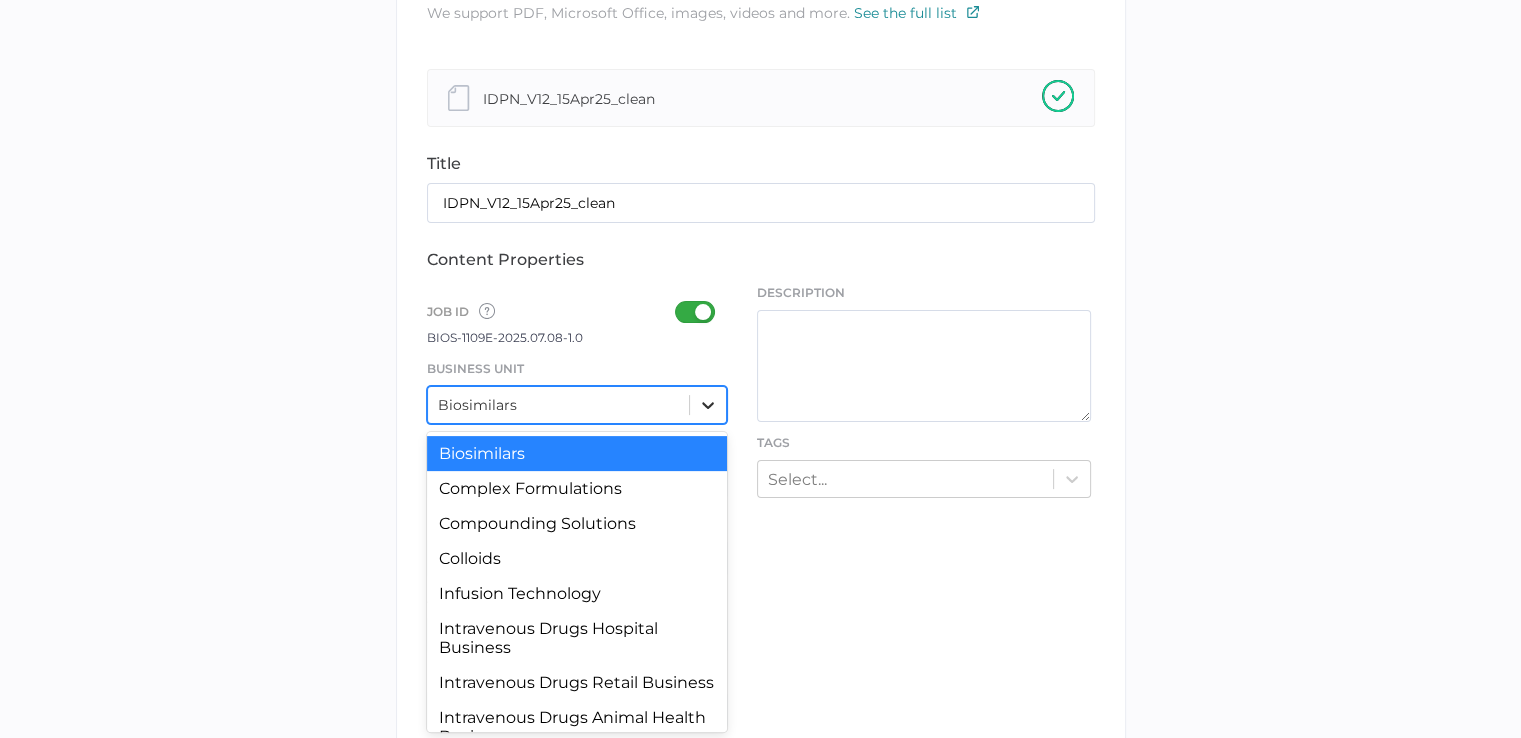 click at bounding box center (708, 405) 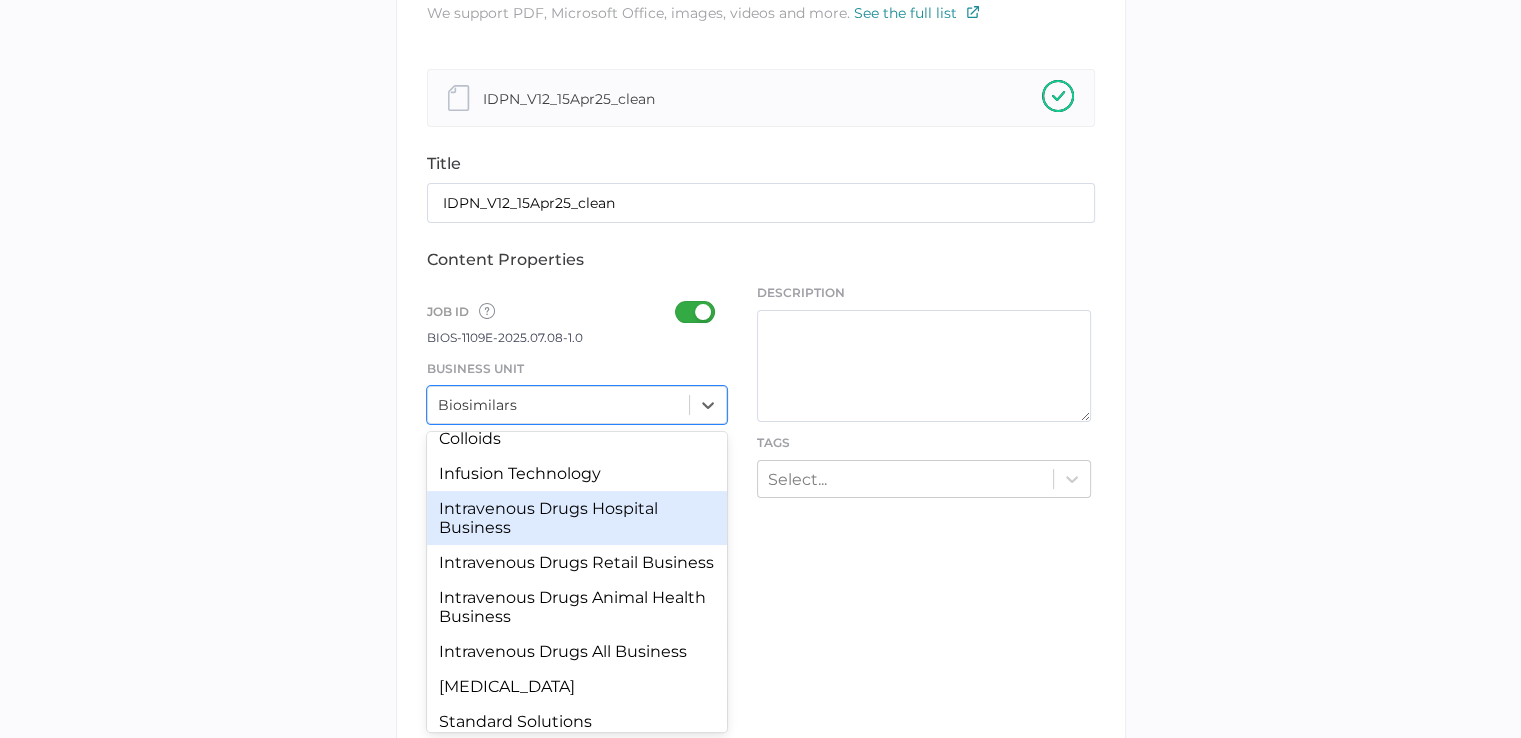scroll, scrollTop: 188, scrollLeft: 0, axis: vertical 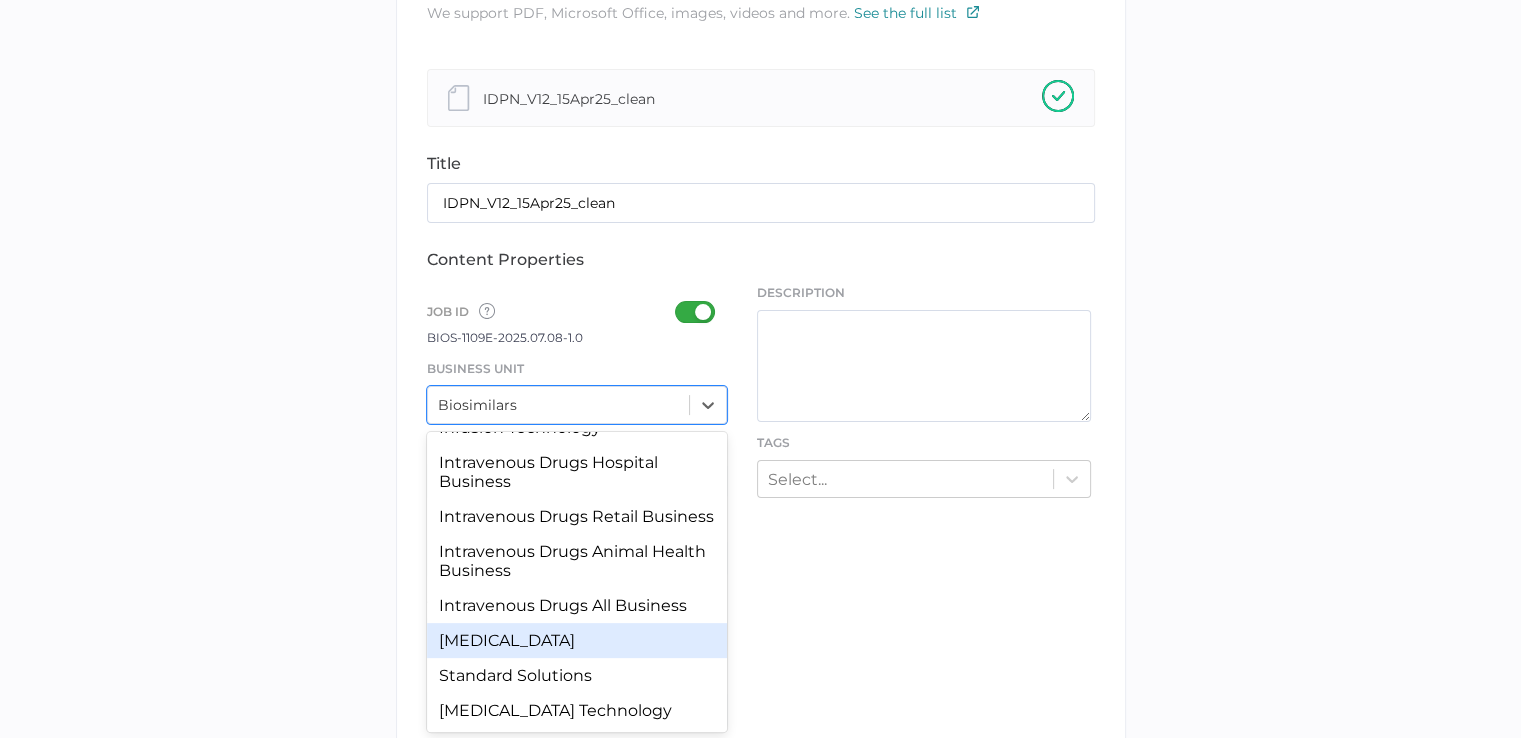 click on "Parenteral Nutrition" at bounding box center [577, 640] 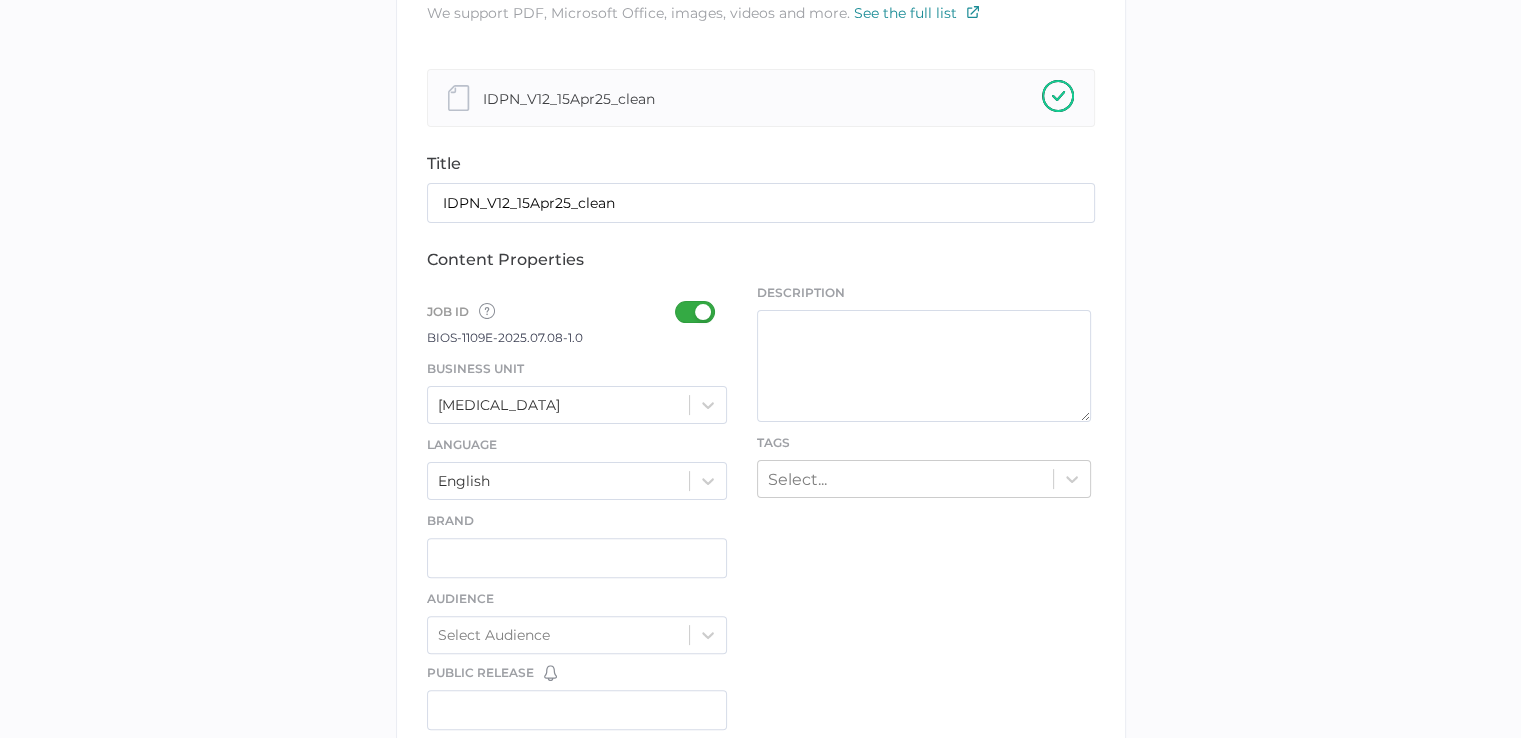 click on "BIOS-1109E-2025.07.08-1.0" at bounding box center [505, 337] 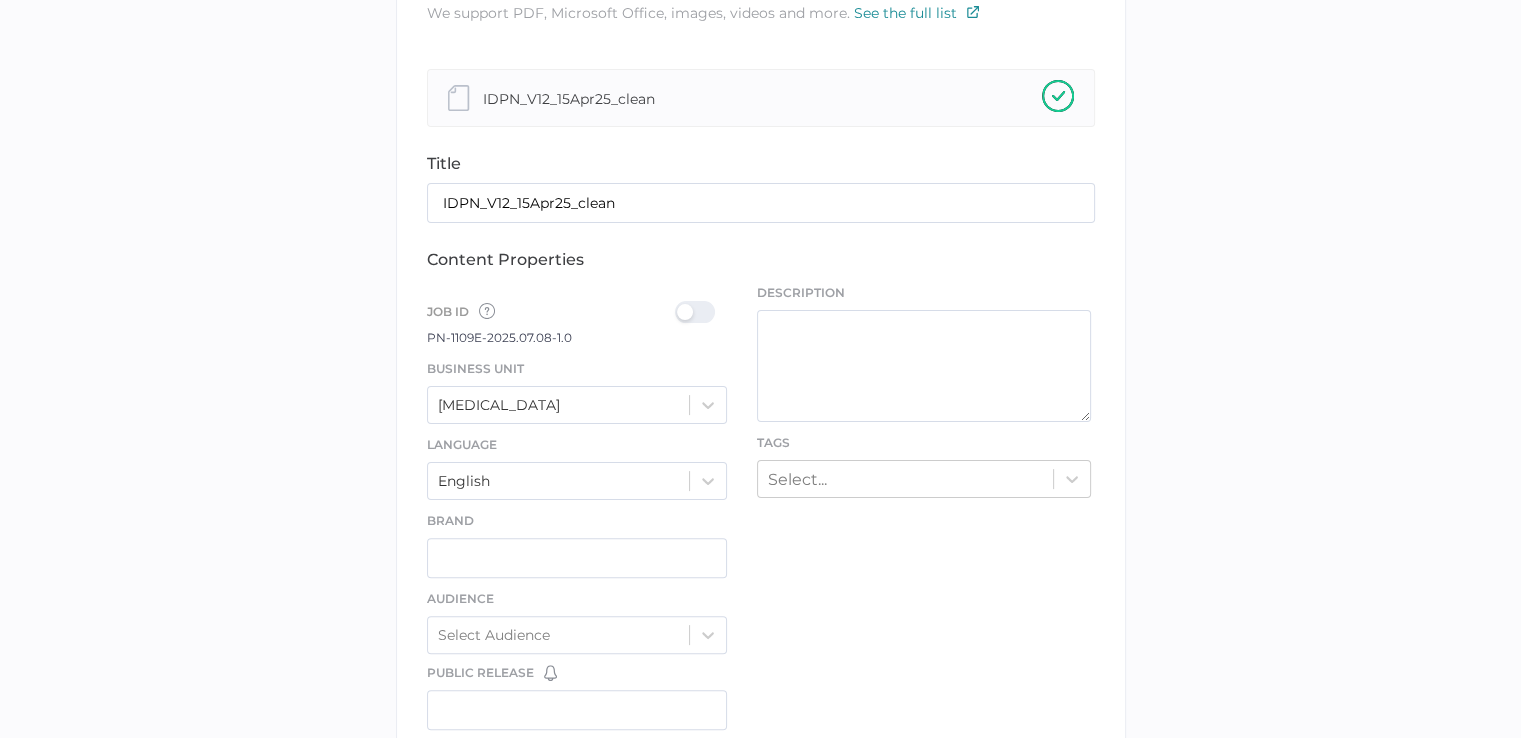 click at bounding box center (701, 312) 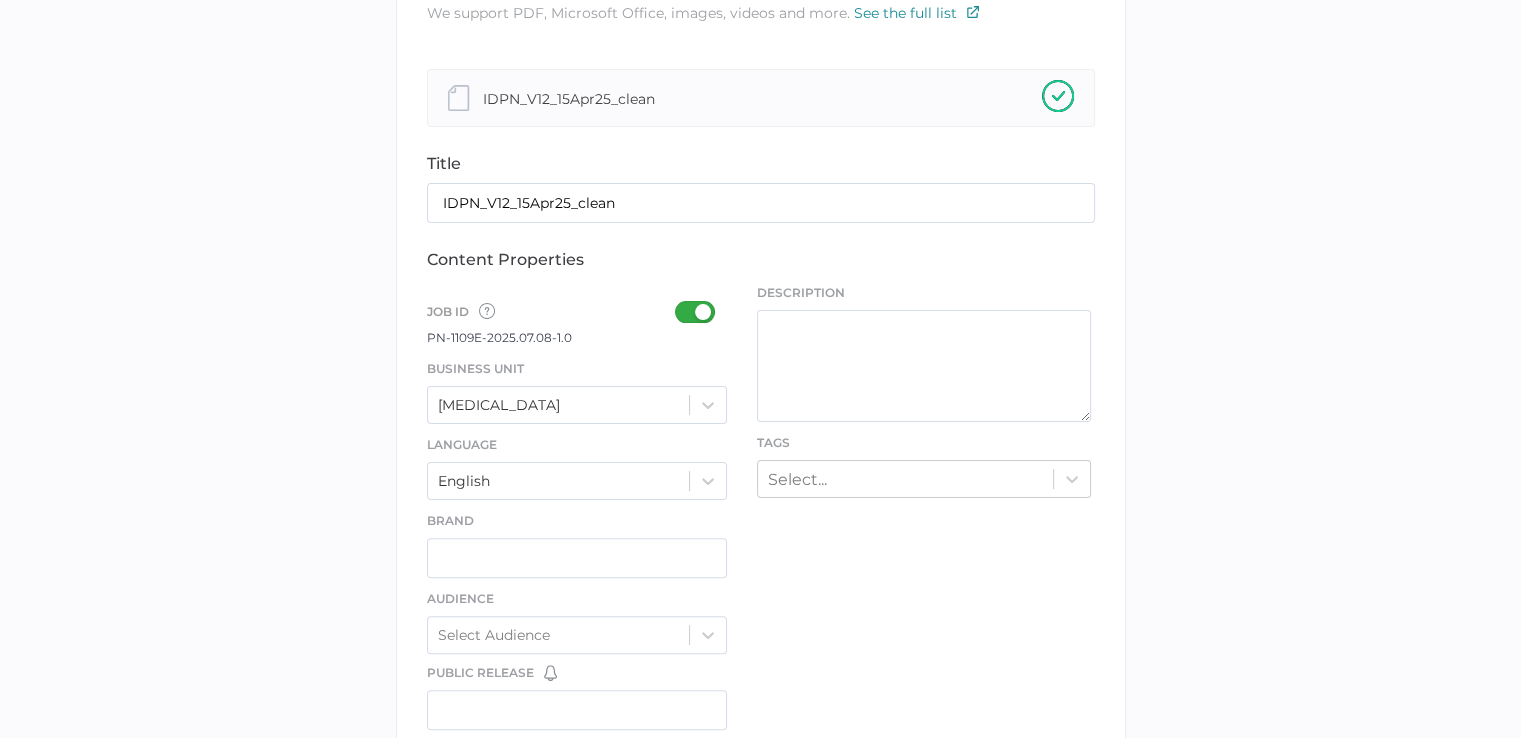 click at bounding box center [701, 312] 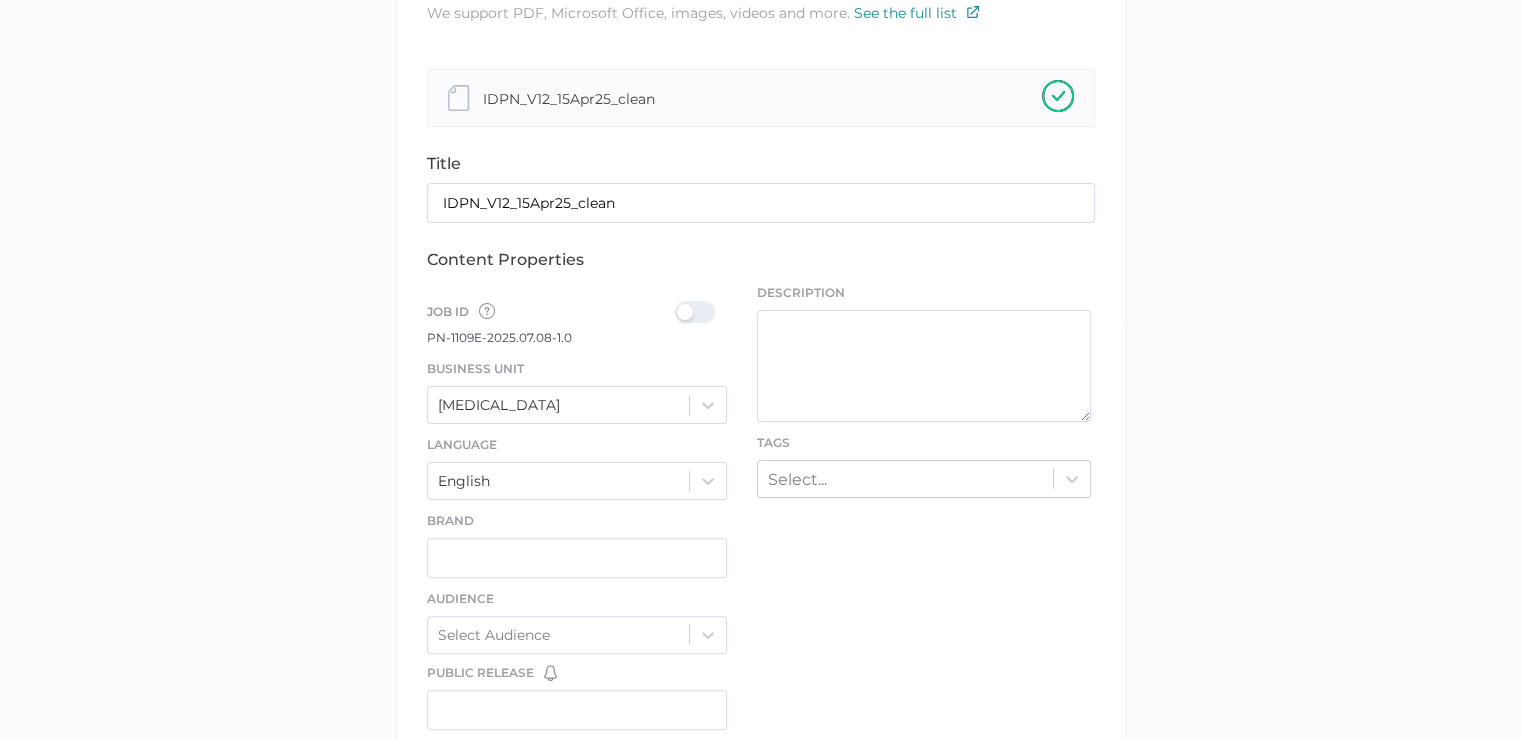 click at bounding box center [701, 312] 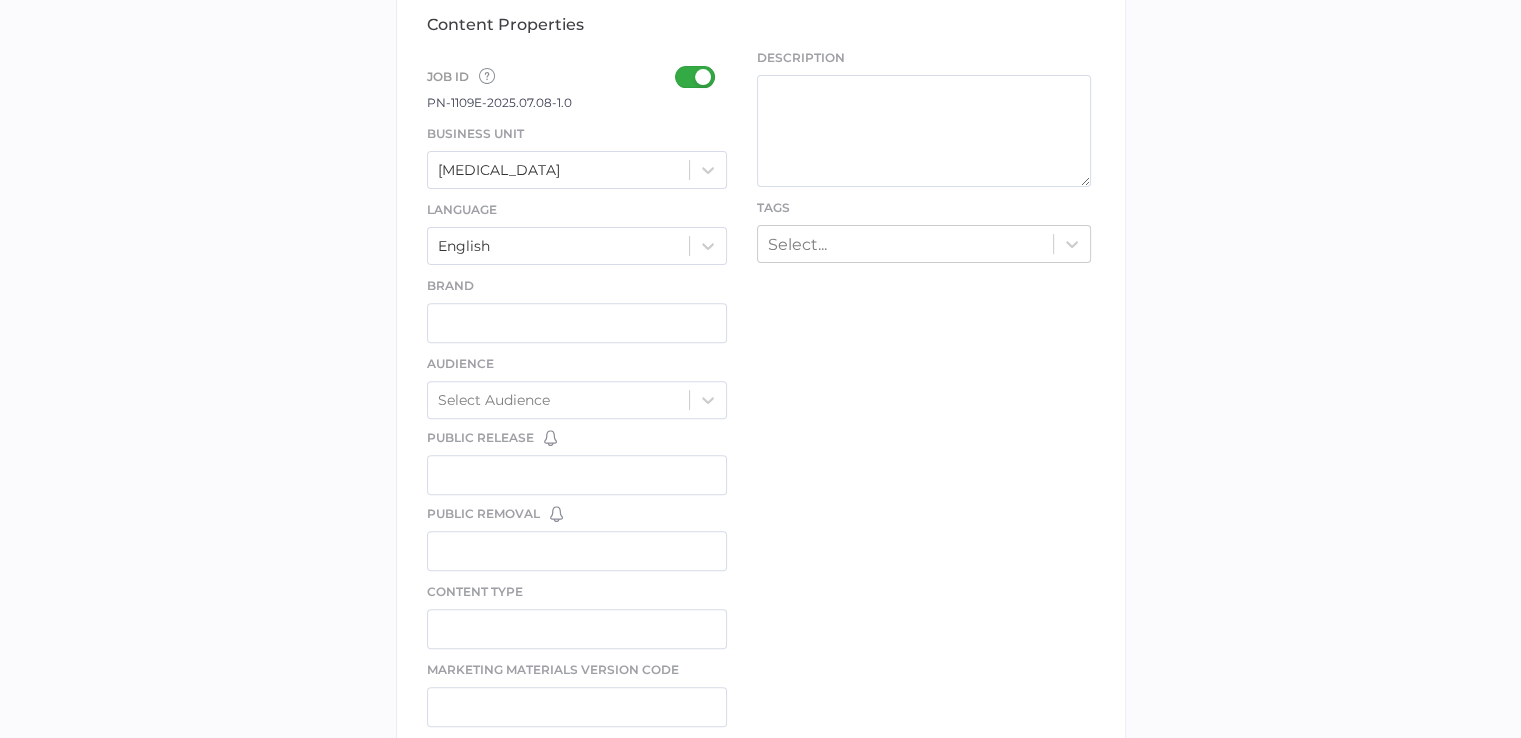 scroll, scrollTop: 617, scrollLeft: 0, axis: vertical 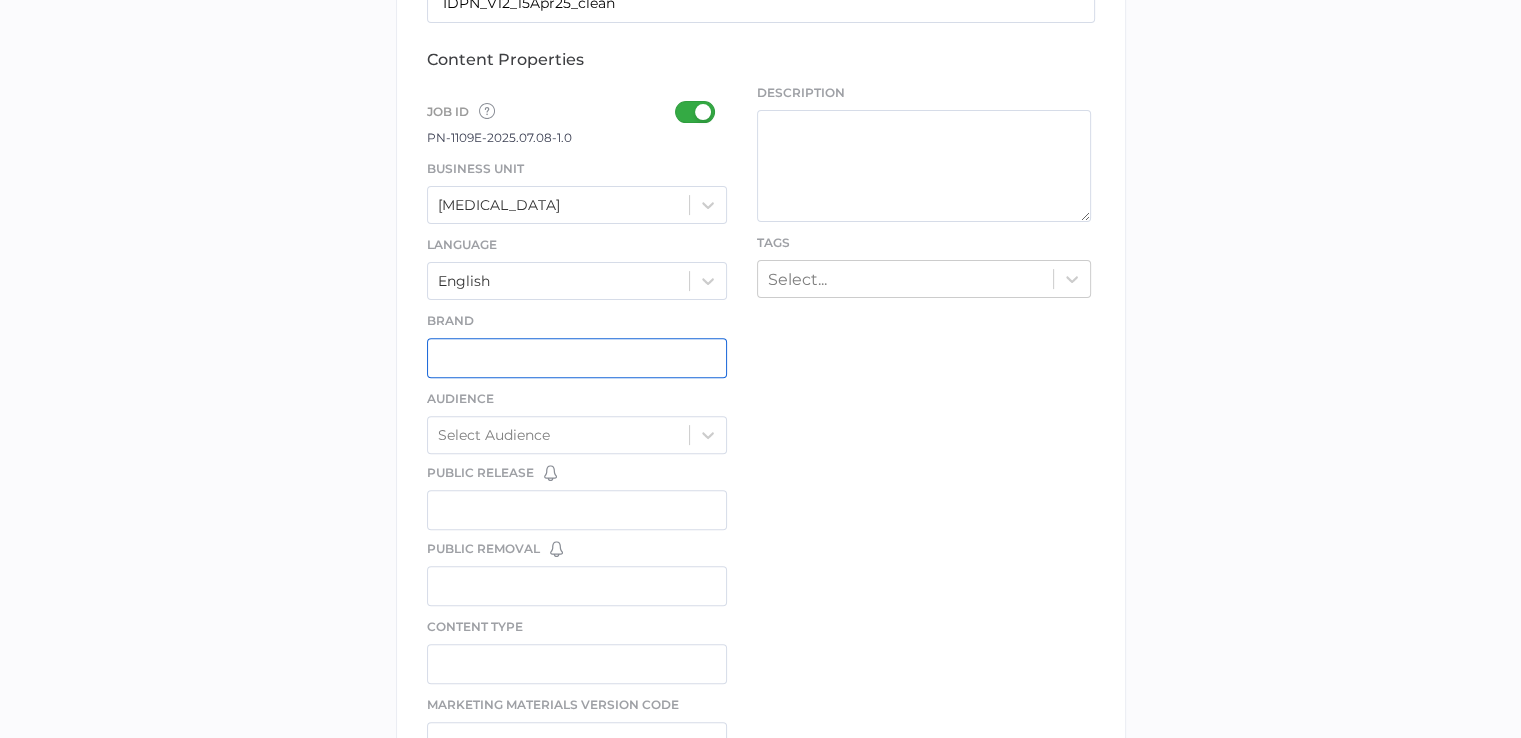 click at bounding box center [577, 358] 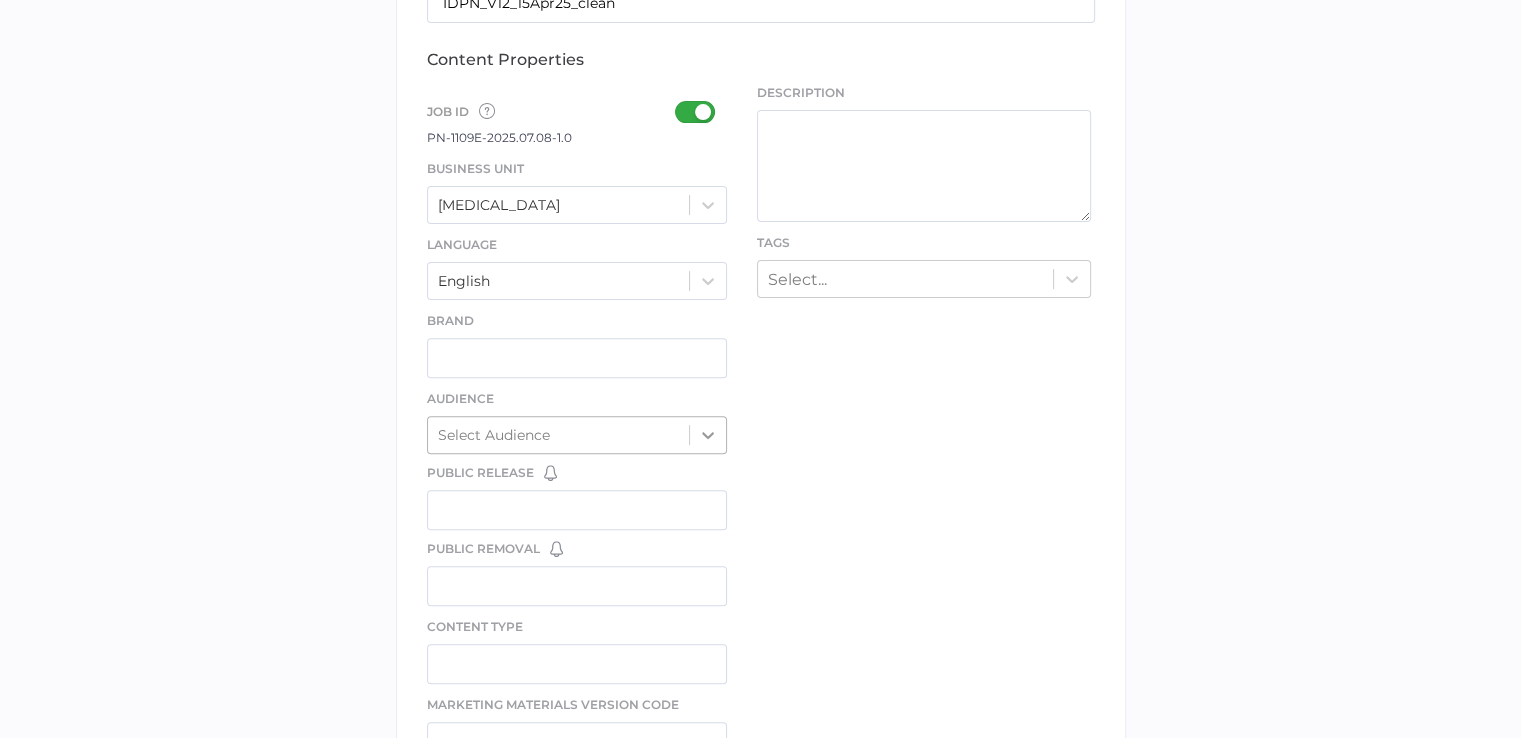 click at bounding box center (708, 435) 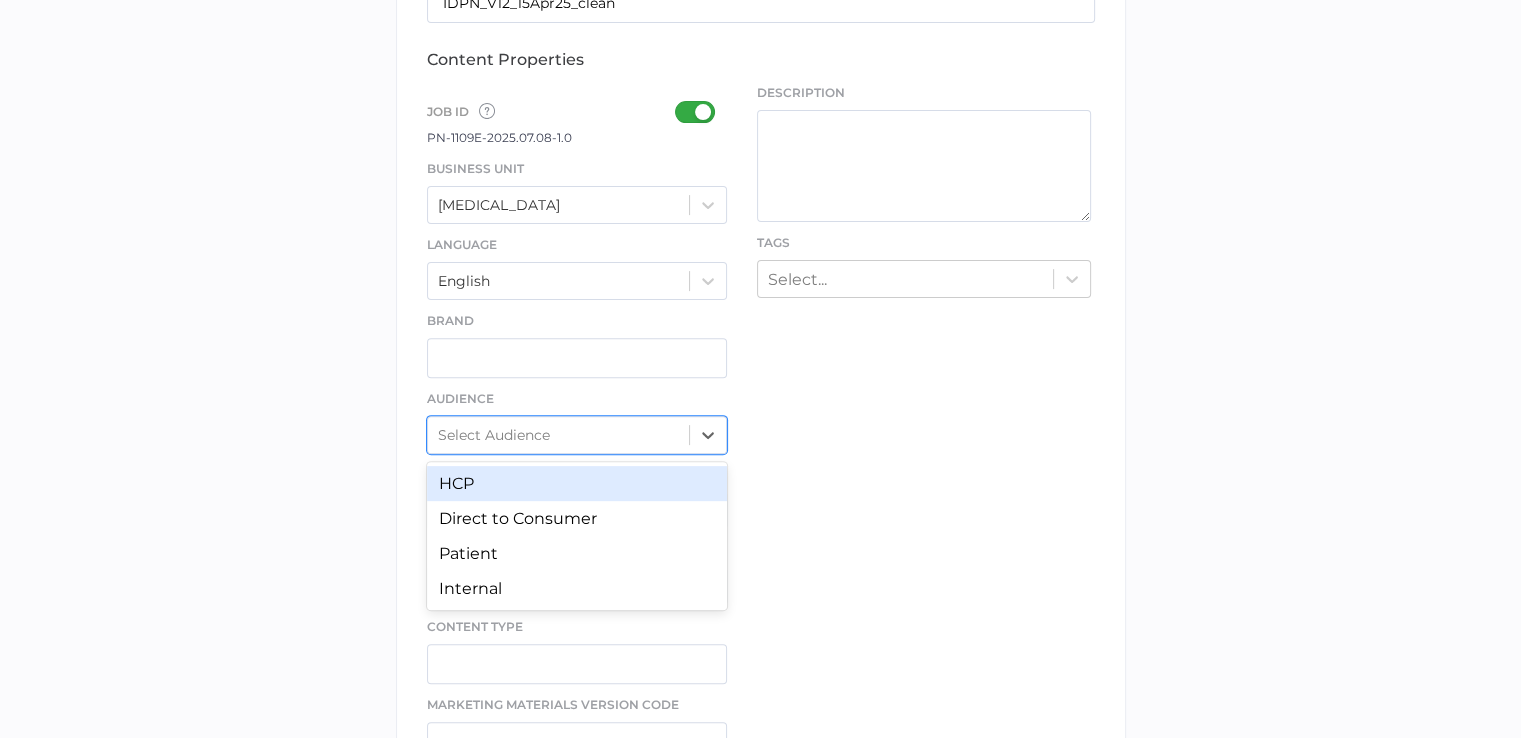 click on "HCP" at bounding box center (577, 483) 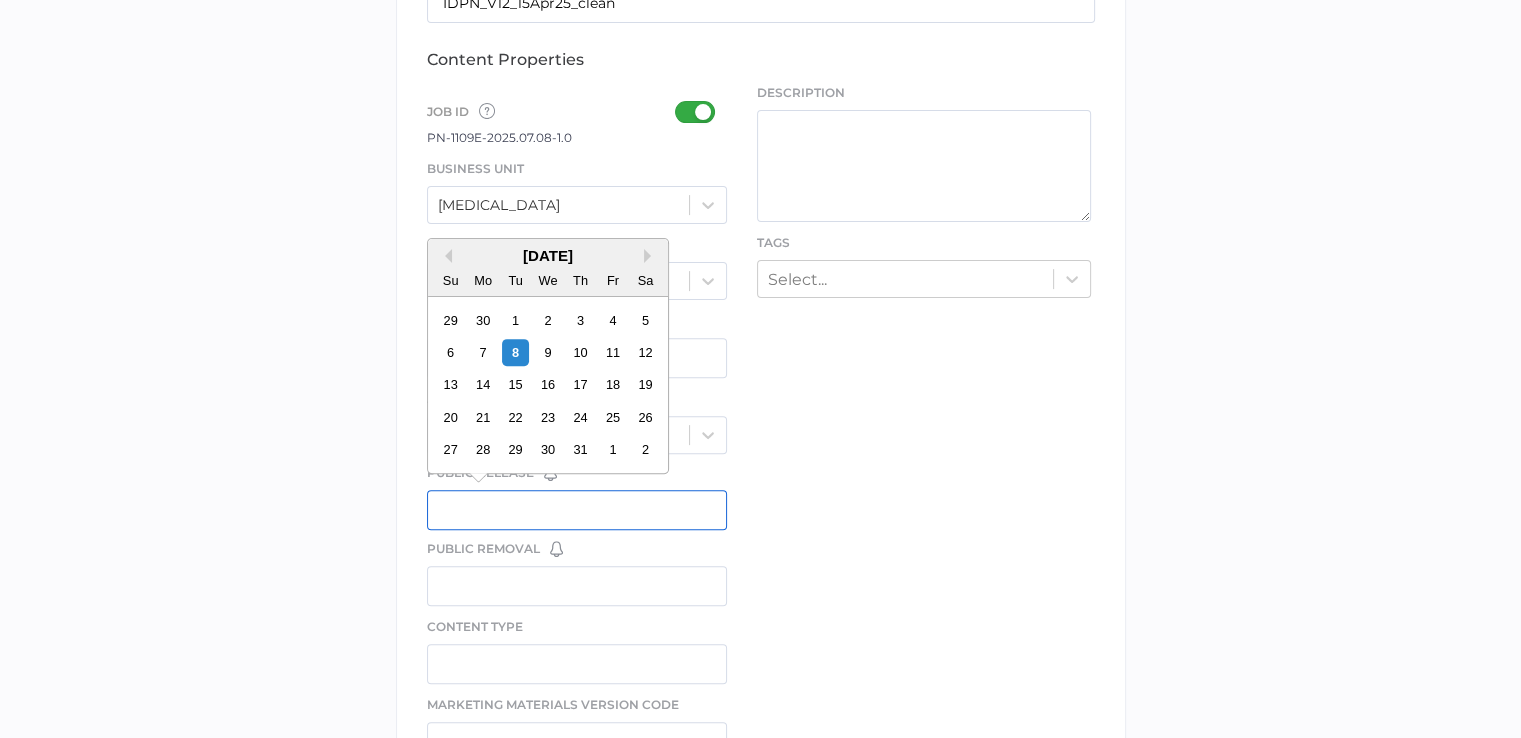 click at bounding box center (577, 510) 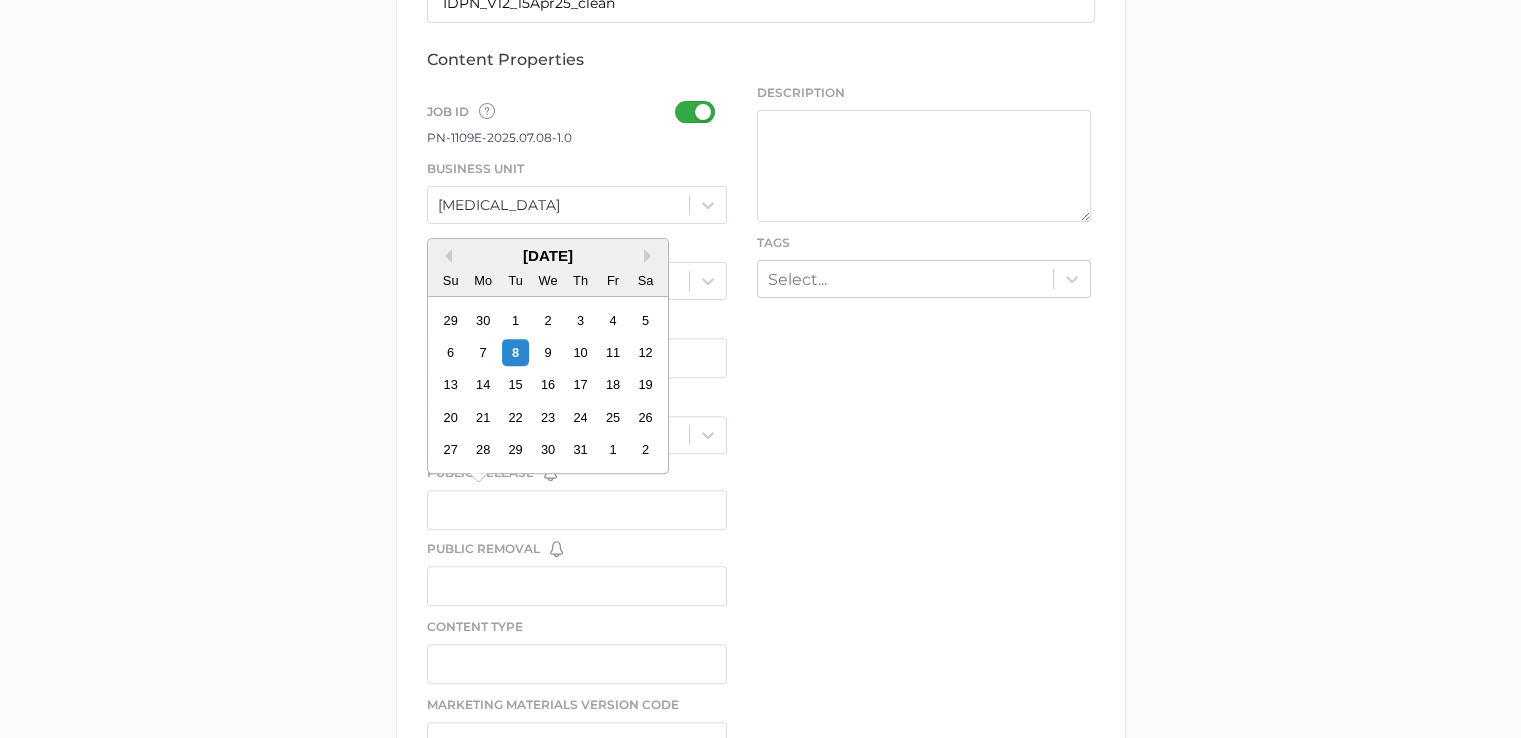 click on "July 2025" at bounding box center (548, 255) 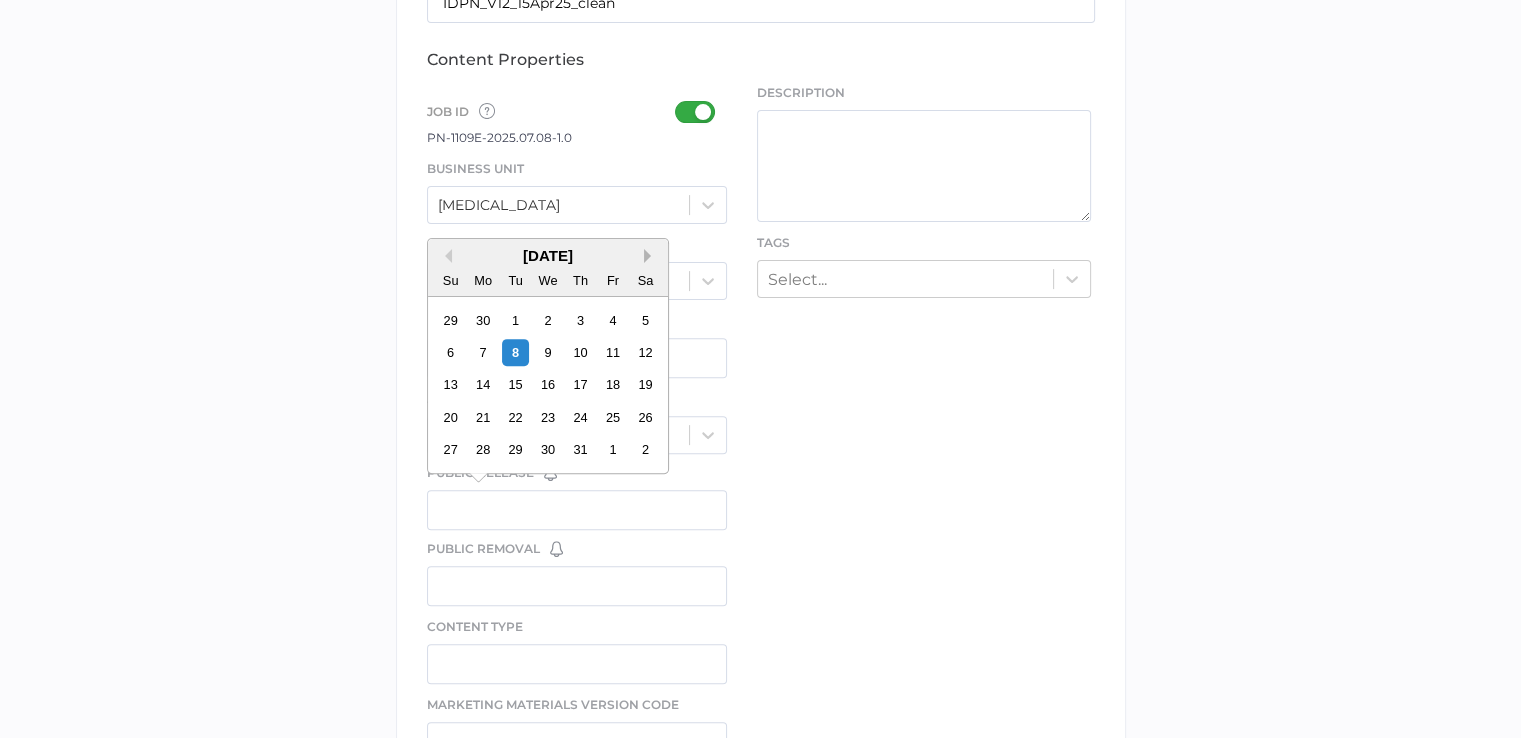 click on "Next Month" at bounding box center (651, 256) 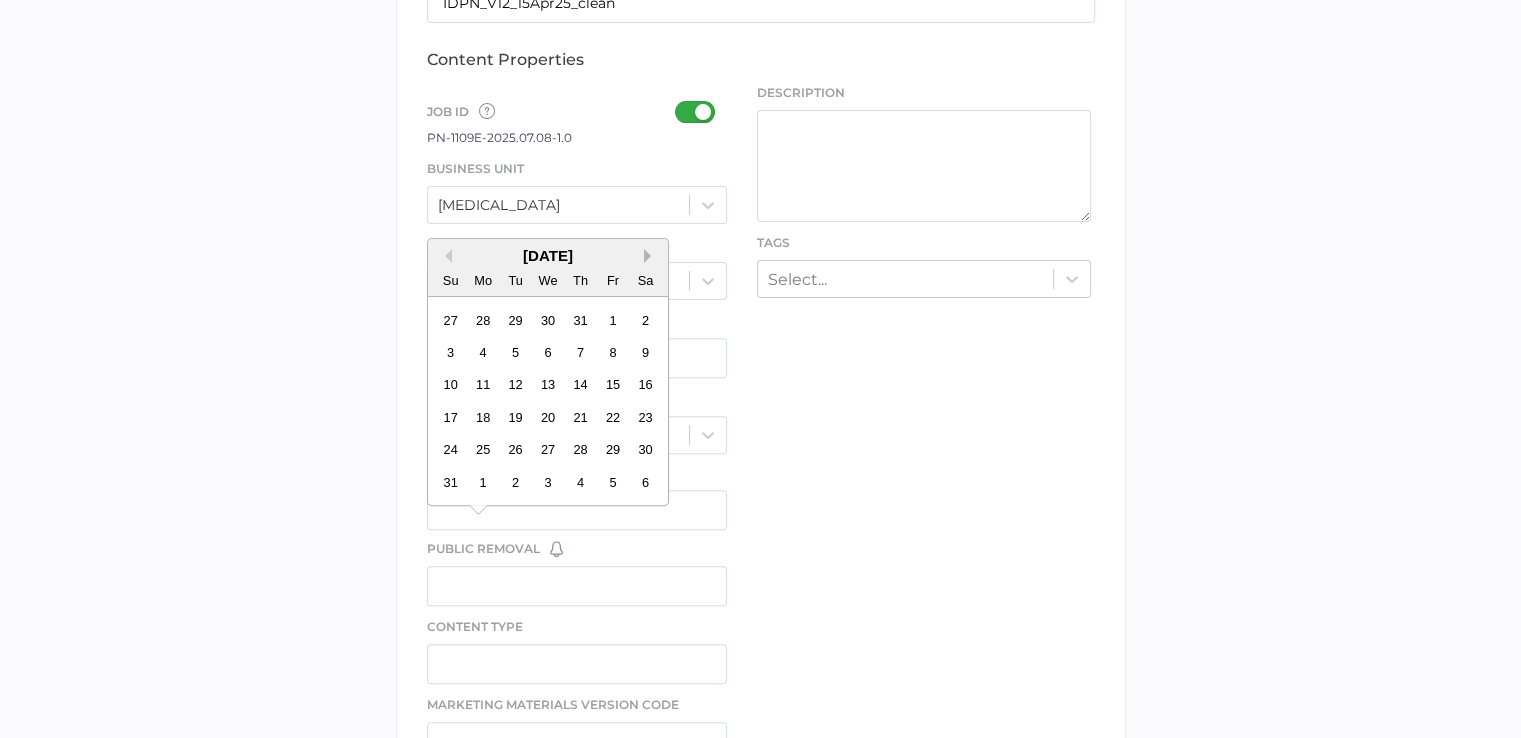 click on "Next Month" at bounding box center [651, 256] 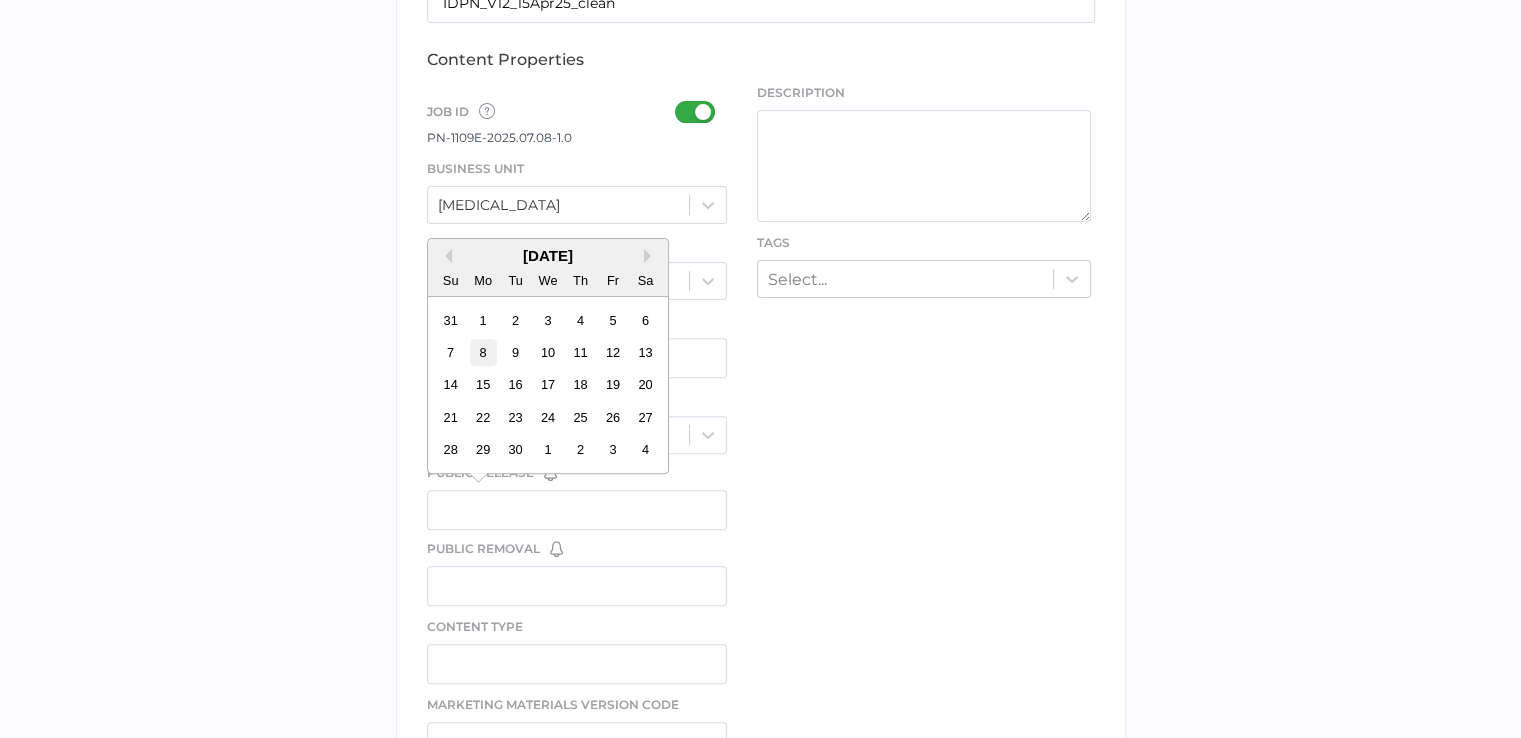 click on "8" at bounding box center [482, 352] 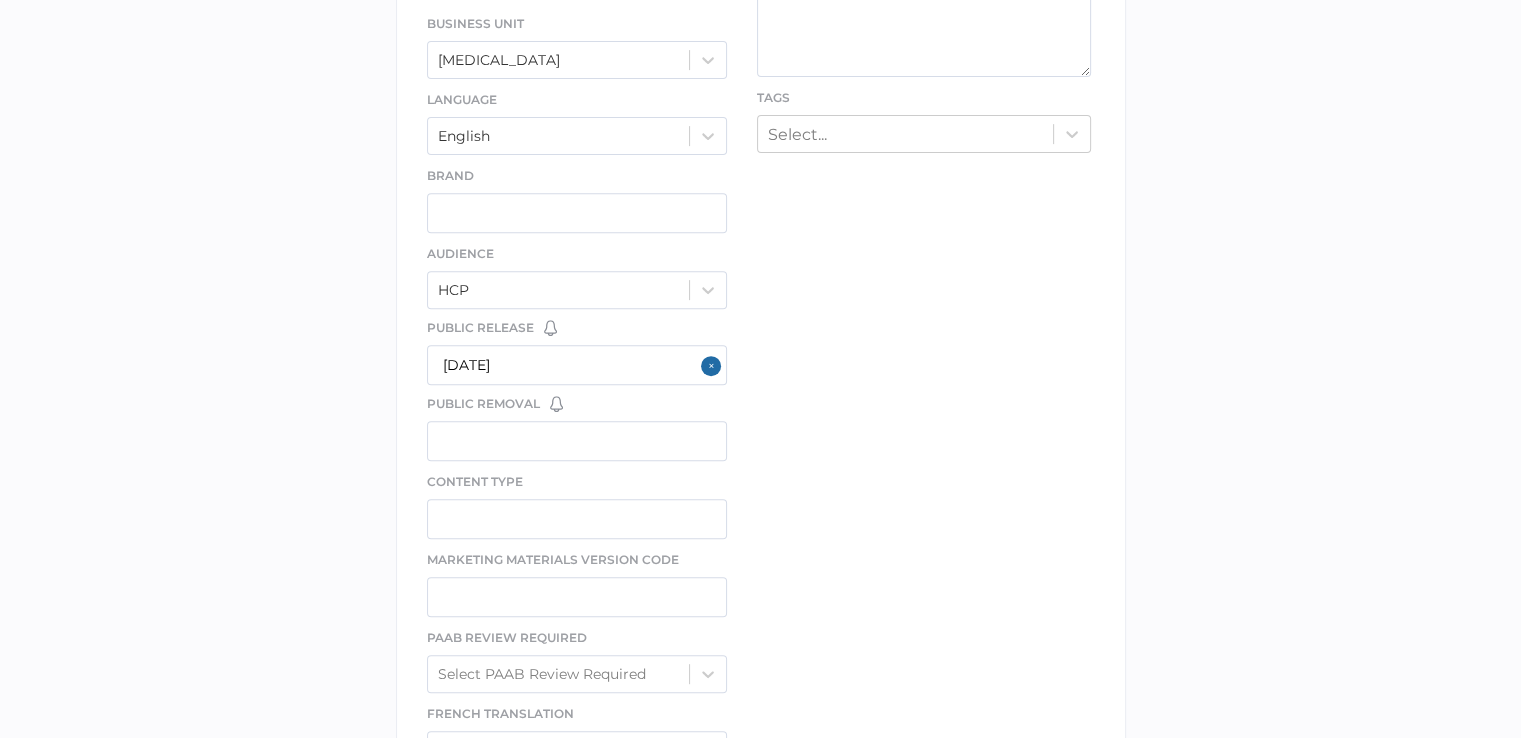 scroll, scrollTop: 817, scrollLeft: 0, axis: vertical 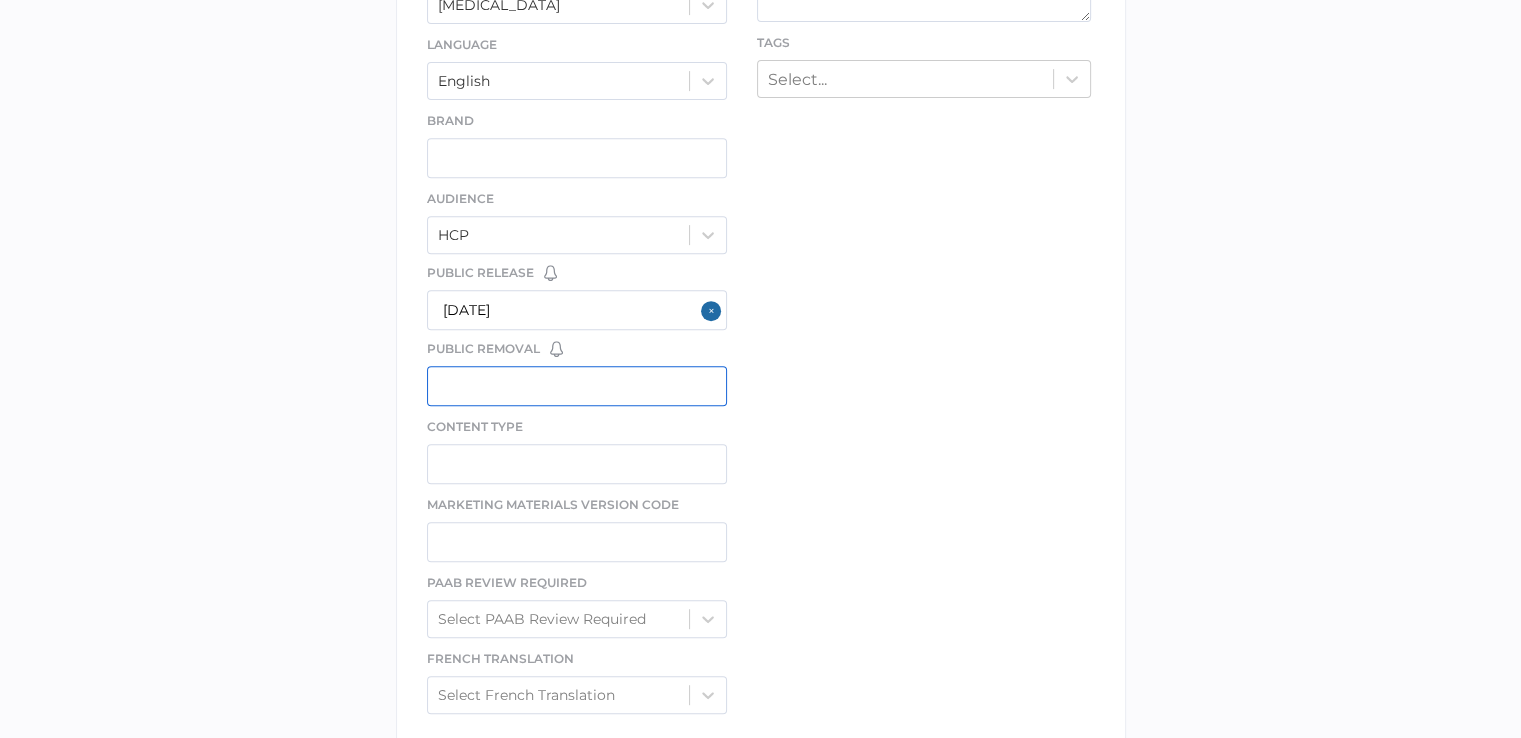 click at bounding box center [577, 386] 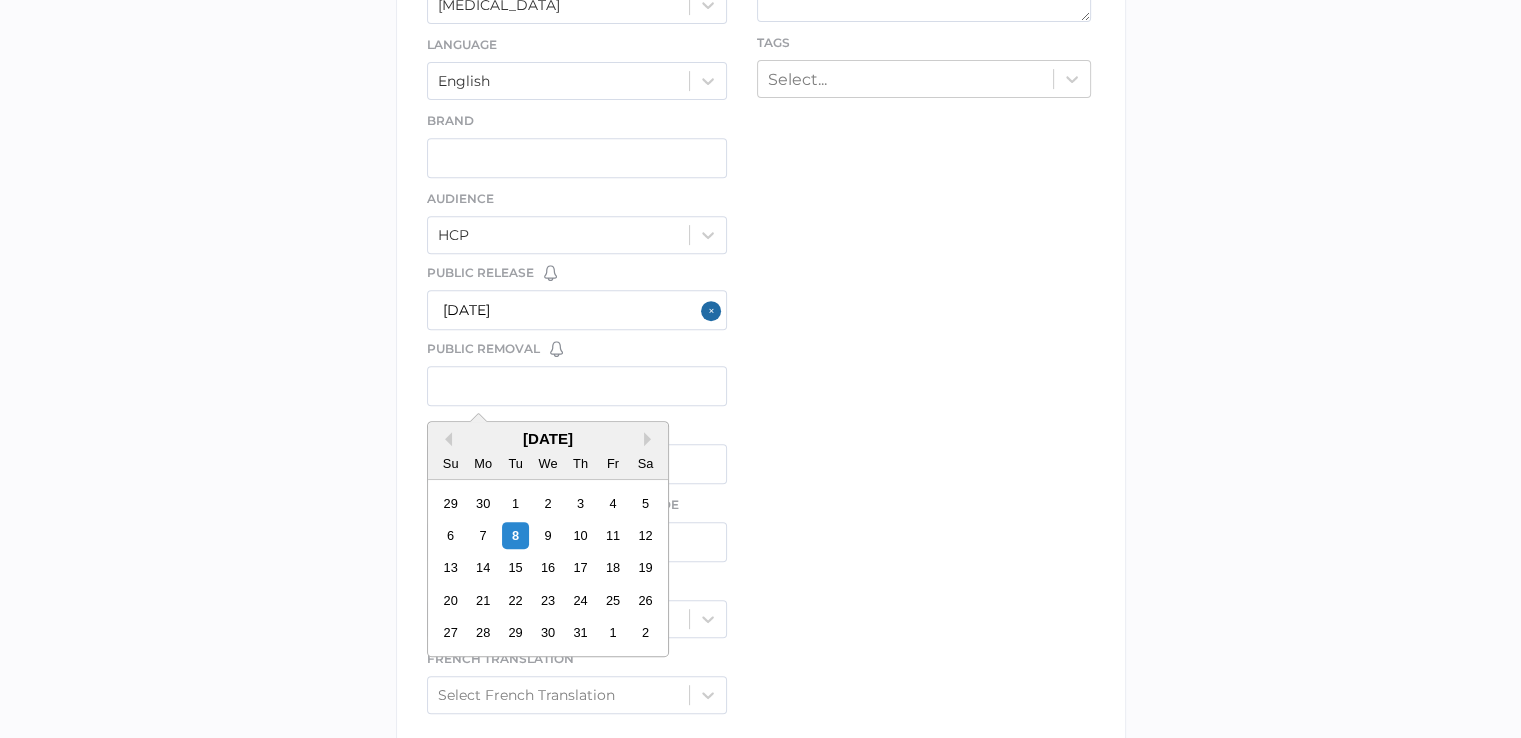 click on "file We support PDF, Microsoft Office, images, videos and more.   See the full list Confirm Delete Are you sure you want to delete this template? Delete Cancel Rename Template TEMPLATE NAME Save Cancel IDPN_V12_15Apr25_clean title IDPN_V12_15Apr25_clean content properties Job ID Job IDs can be disabled × If a Job ID is not required for specific content, it can easily be toggled off. Learn More   PN-1109E-2025.07.08-1.0 Business Unit Parenteral Nutrition Language English Brand Audience HCP Public Release You have no reminders for this date field. Create Date Reminders 09/08/2025 Public Removal You have no reminders for this date field. Create Date Reminders Previous Month Next Month July 2025 Su Mo Tu We Th Fr Sa 29 30 1 2 3 4 5 6 7 8 9 10 11 12 13 14 15 16 17 18 19 20 21 22 23 24 25 26 27 28 29 30 31 1 2 Content Type Marketing Materials Version Code PAAB Review Required Select PAAB Review Required French Translation Select French Translation Description Tags Select..." at bounding box center [761, 153] 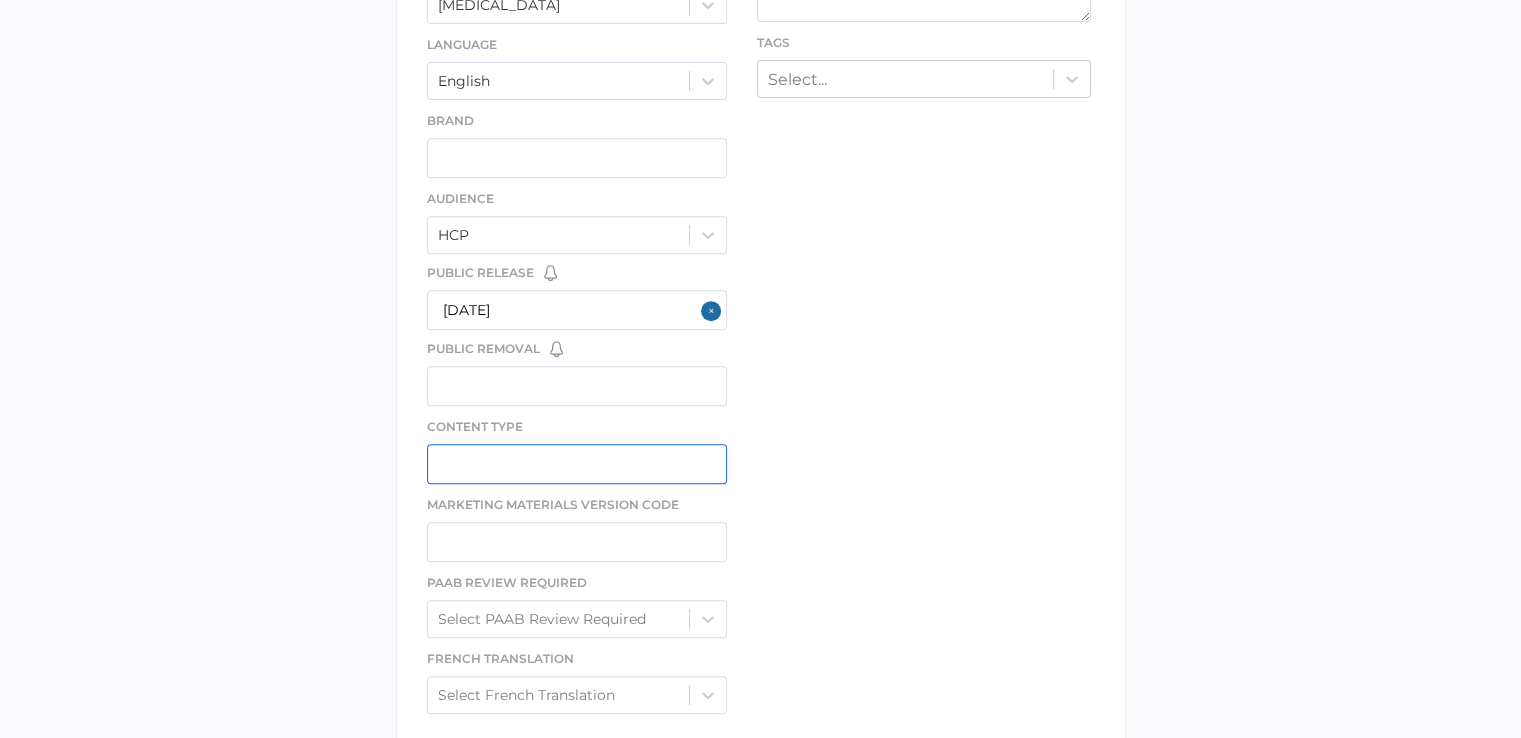 click at bounding box center [577, 464] 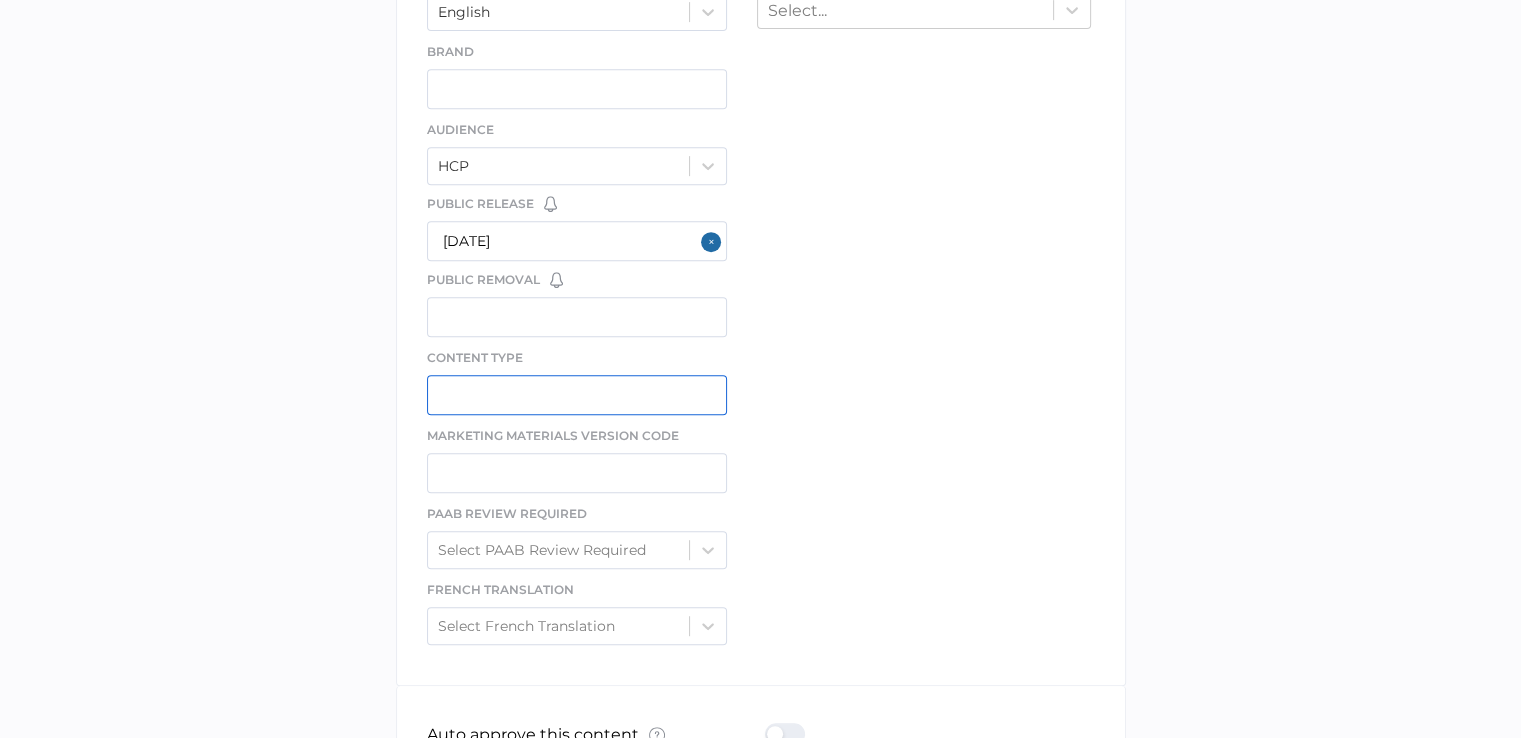 scroll, scrollTop: 817, scrollLeft: 0, axis: vertical 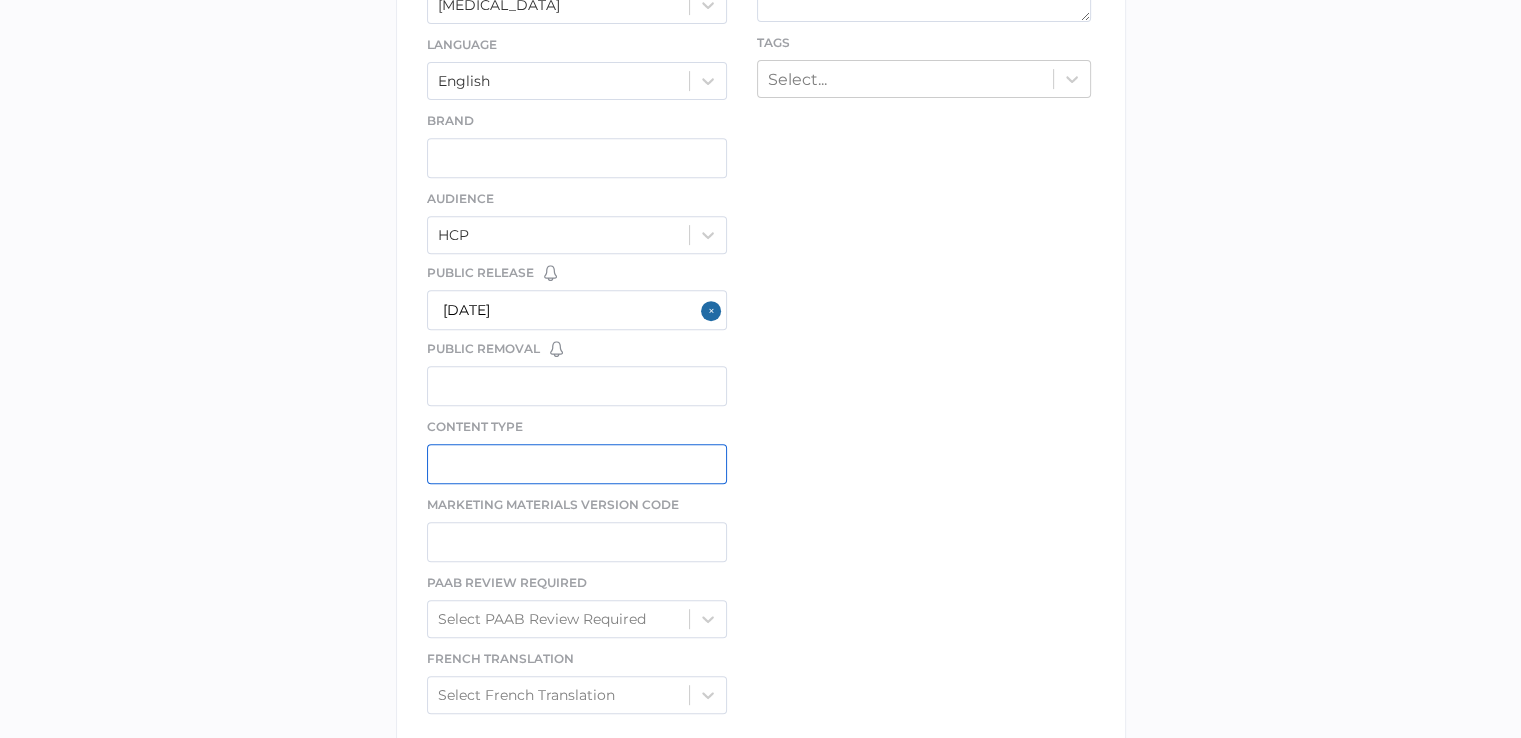 click at bounding box center (577, 464) 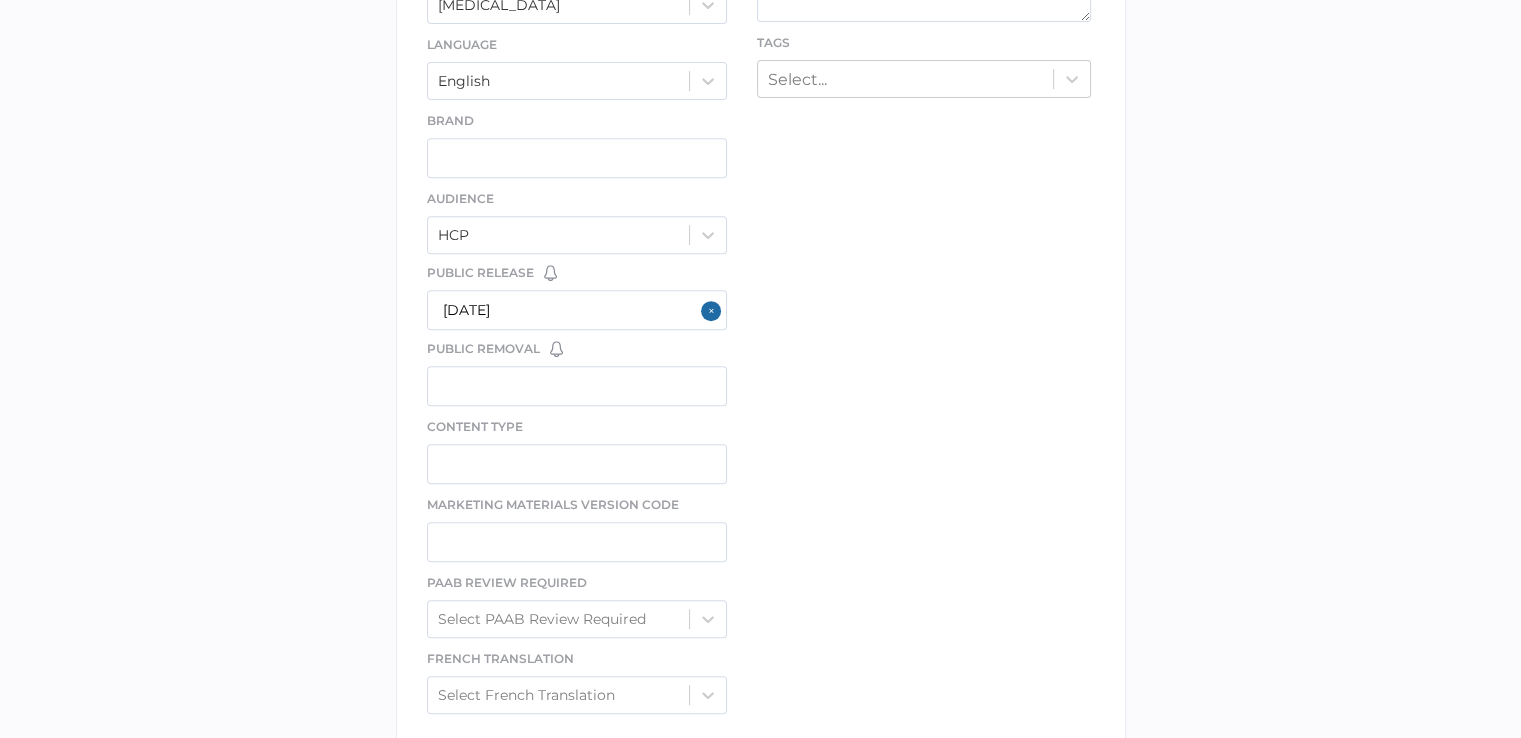 click on "Marketing Materials Version Code" at bounding box center (577, 528) 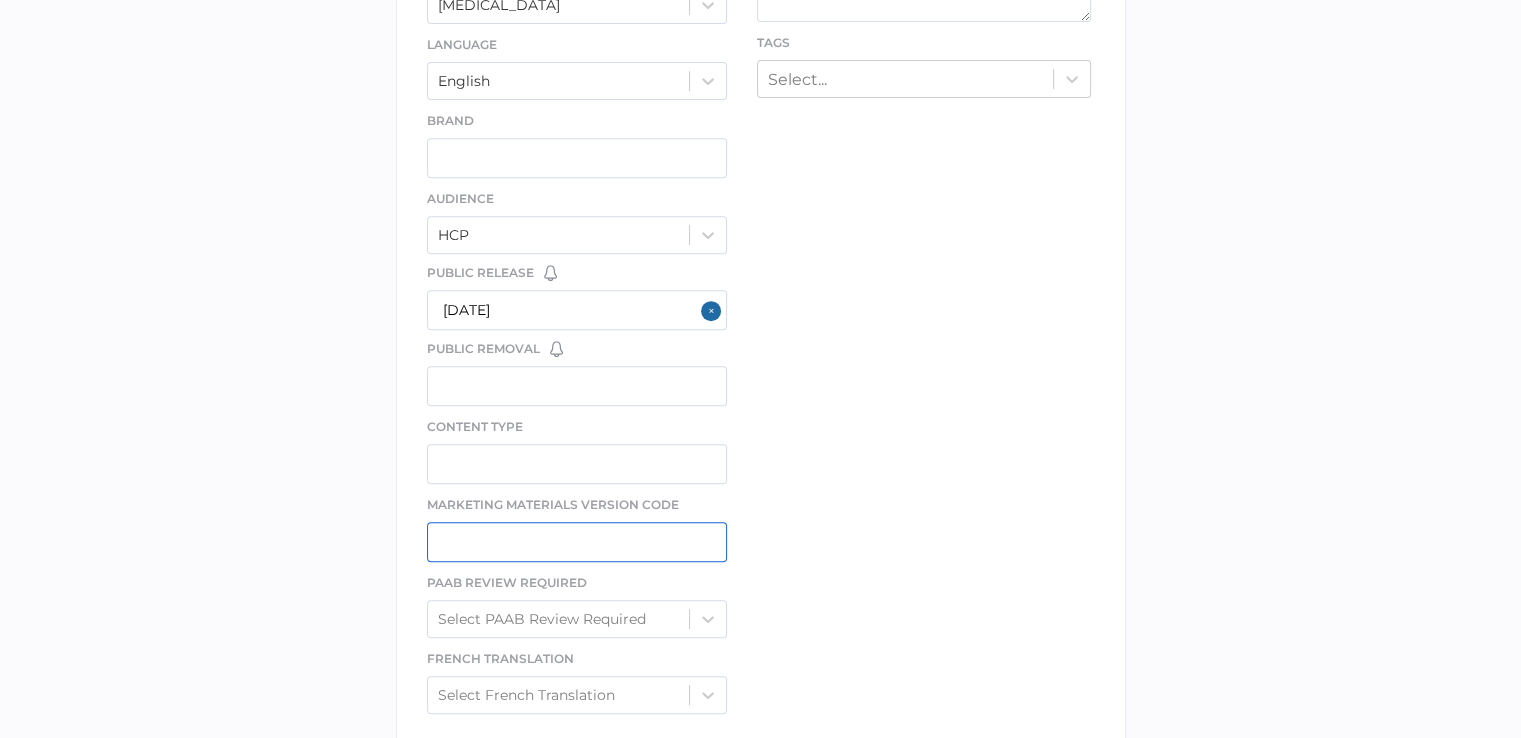 click at bounding box center (577, 542) 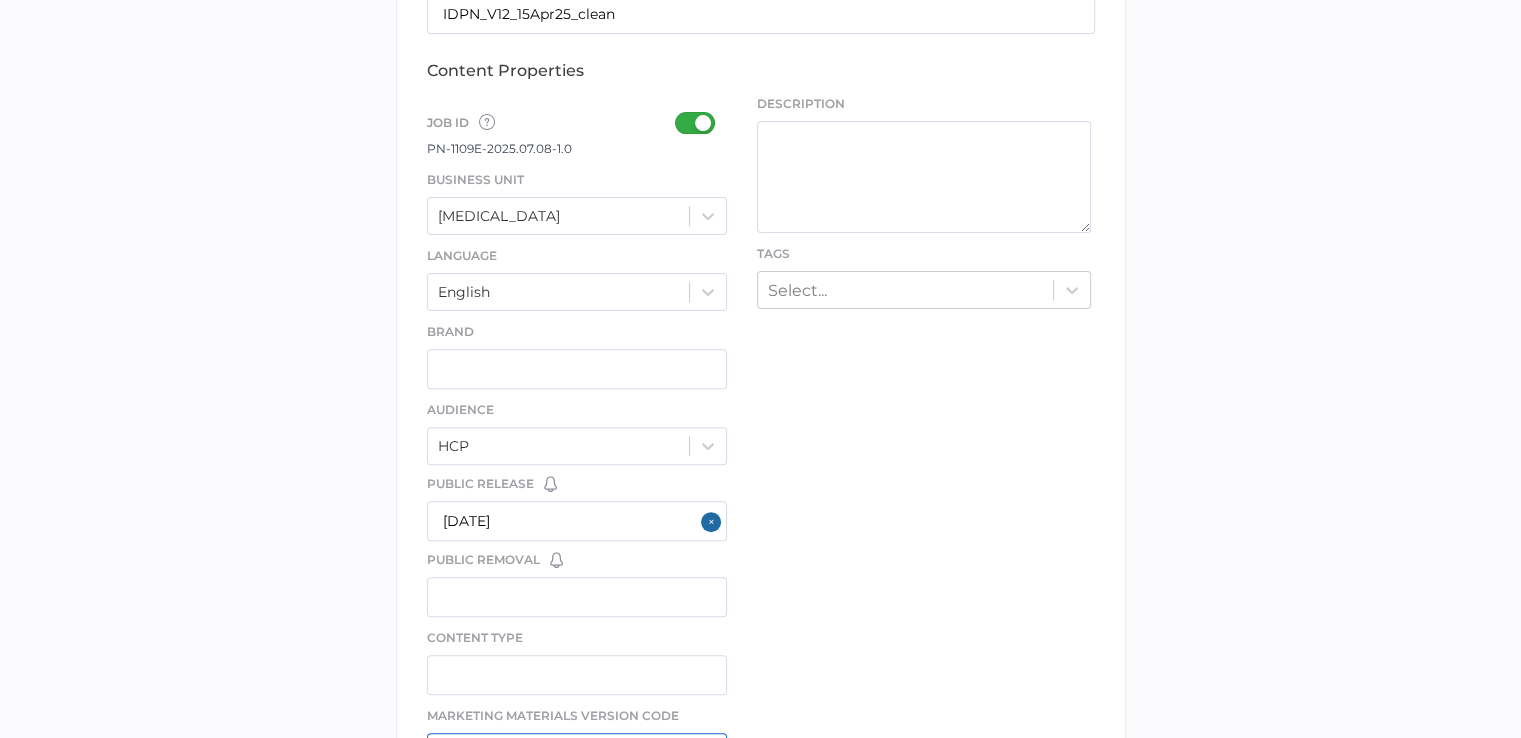 scroll, scrollTop: 526, scrollLeft: 0, axis: vertical 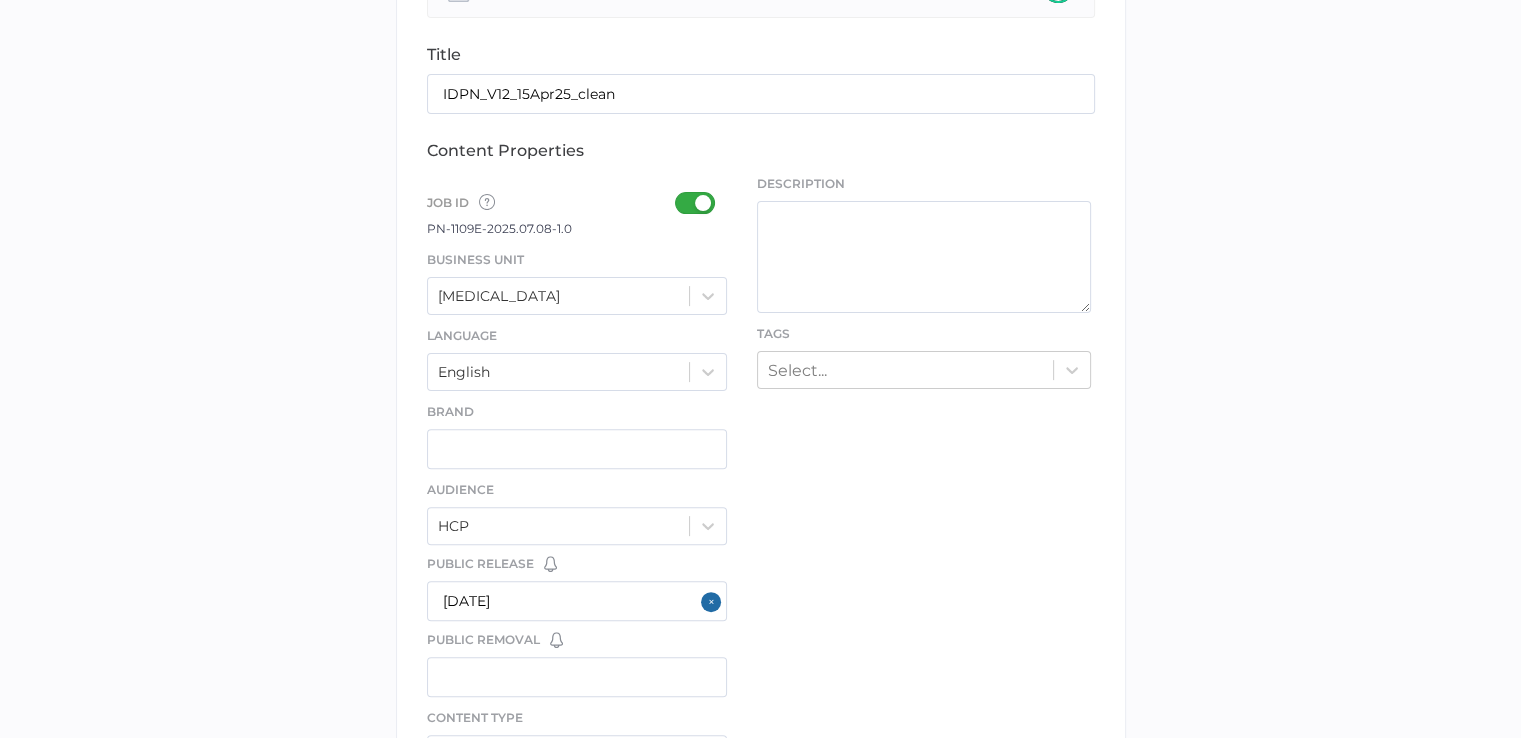 click on "PN-1109E-2025.07.08-1.0" at bounding box center [499, 228] 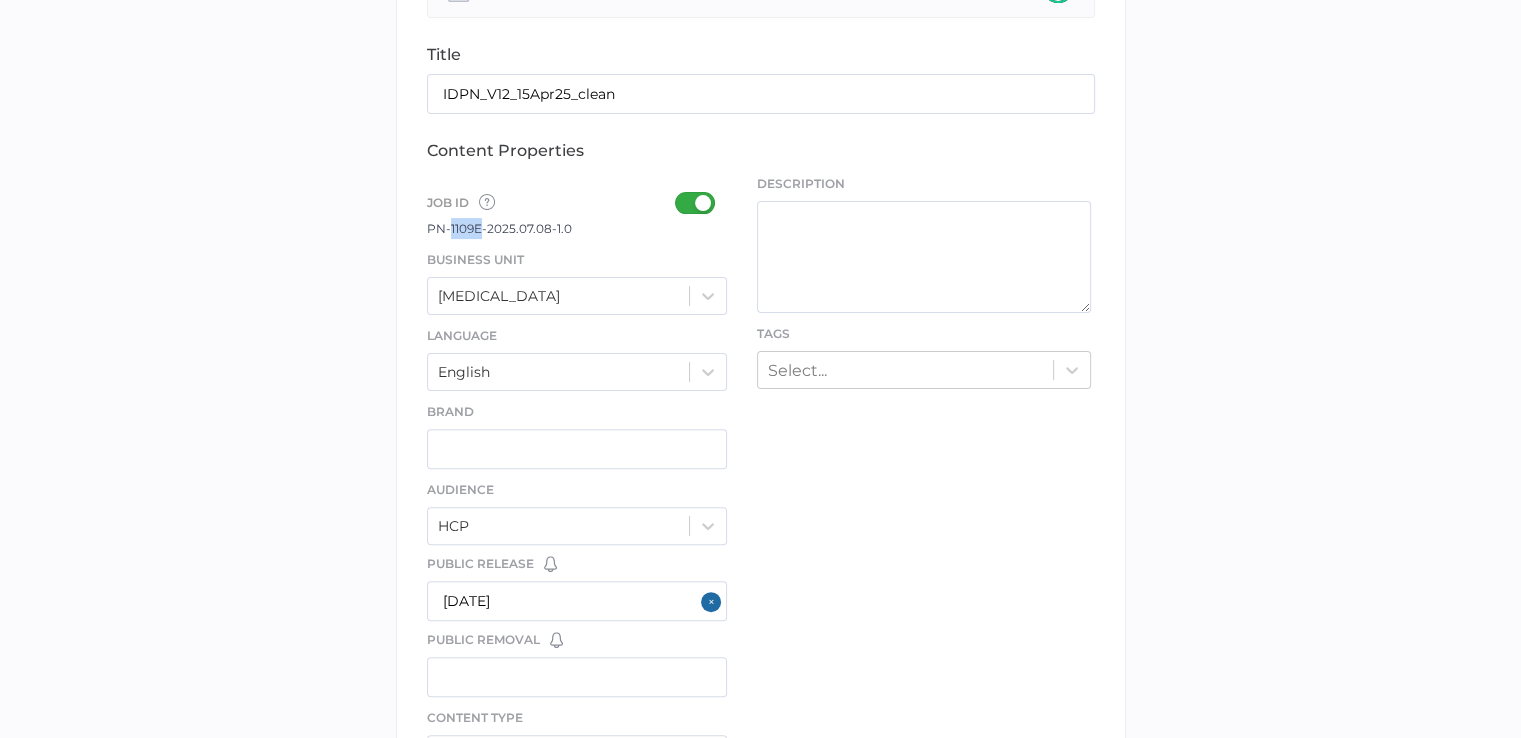 click on "PN-1109E-2025.07.08-1.0" at bounding box center (499, 228) 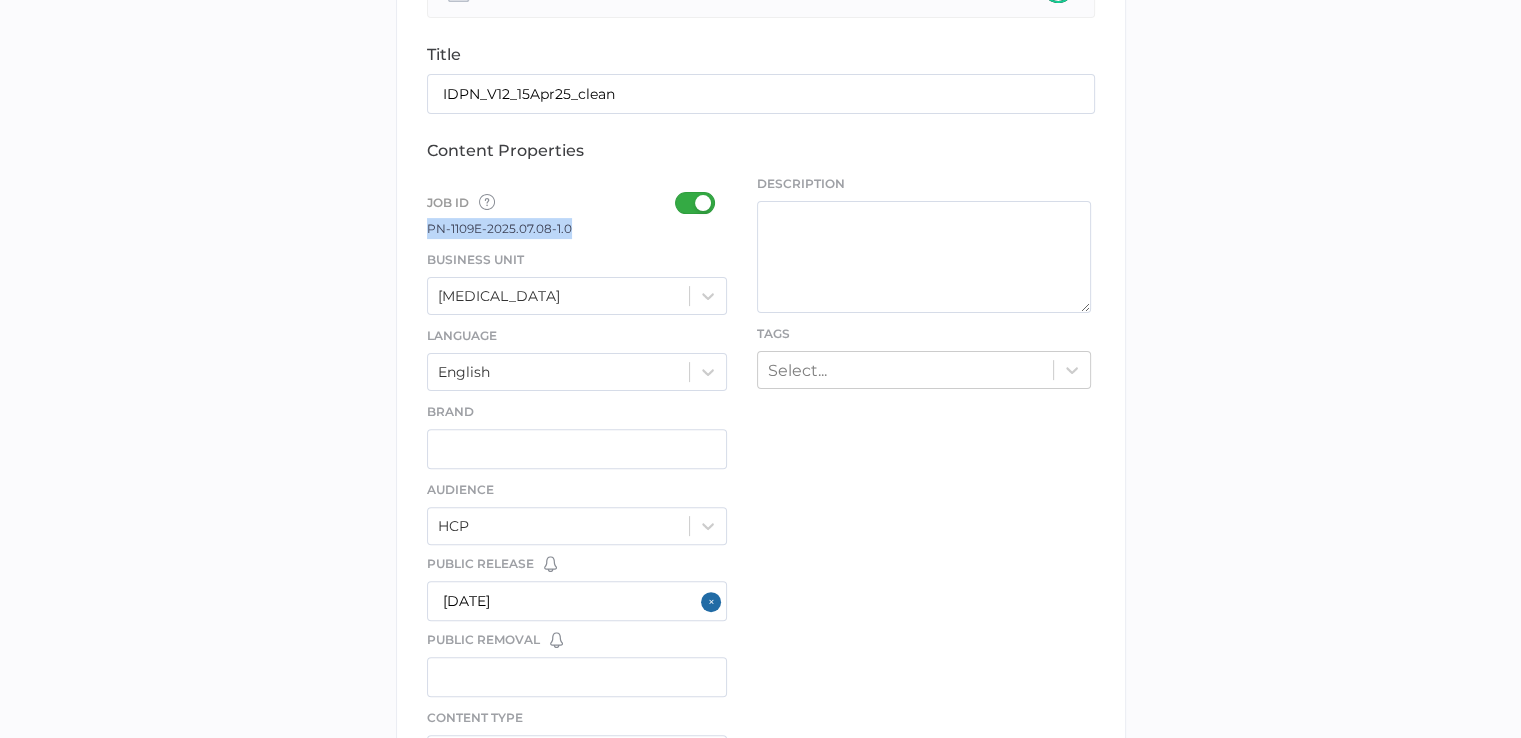 click on "PN-1109E-2025.07.08-1.0" at bounding box center [499, 228] 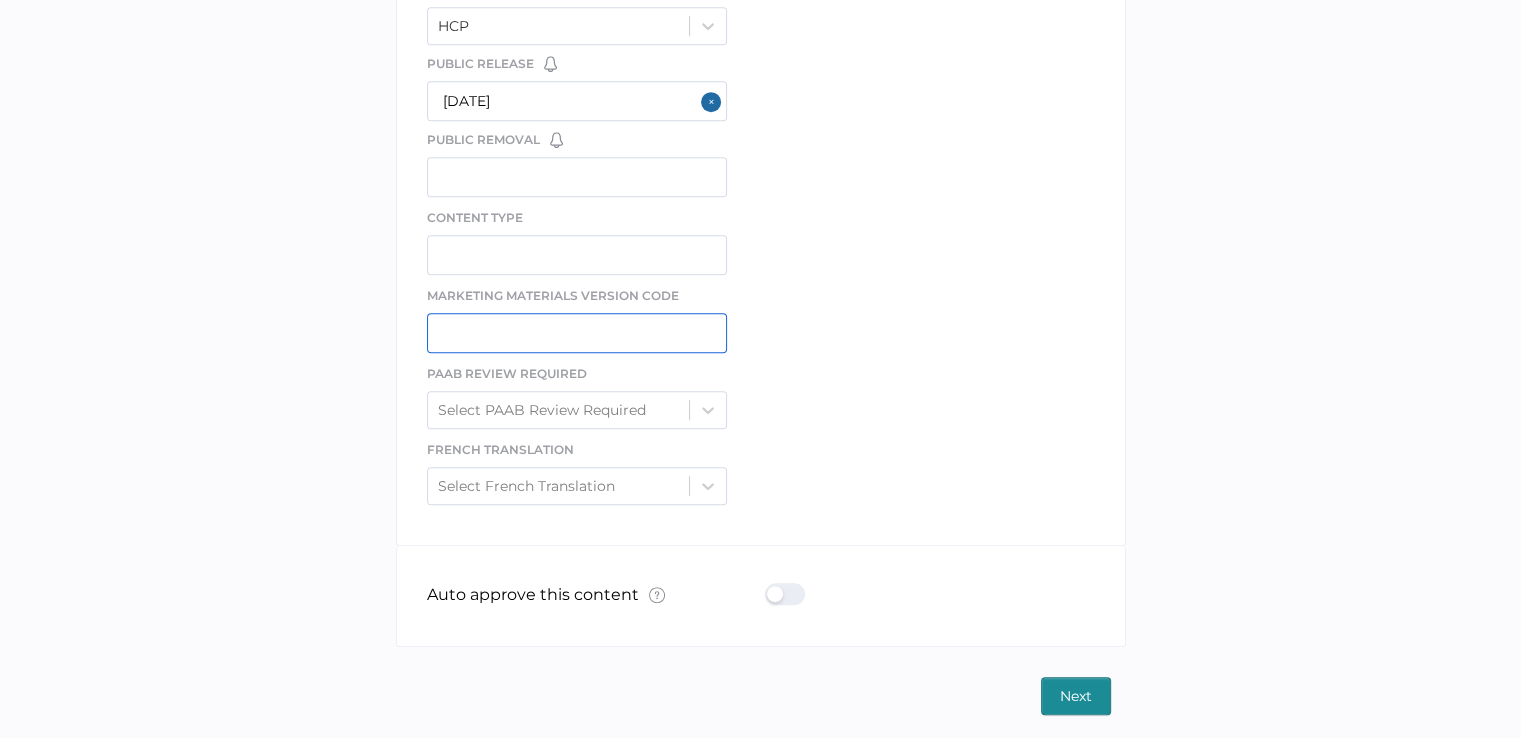 click at bounding box center (577, 333) 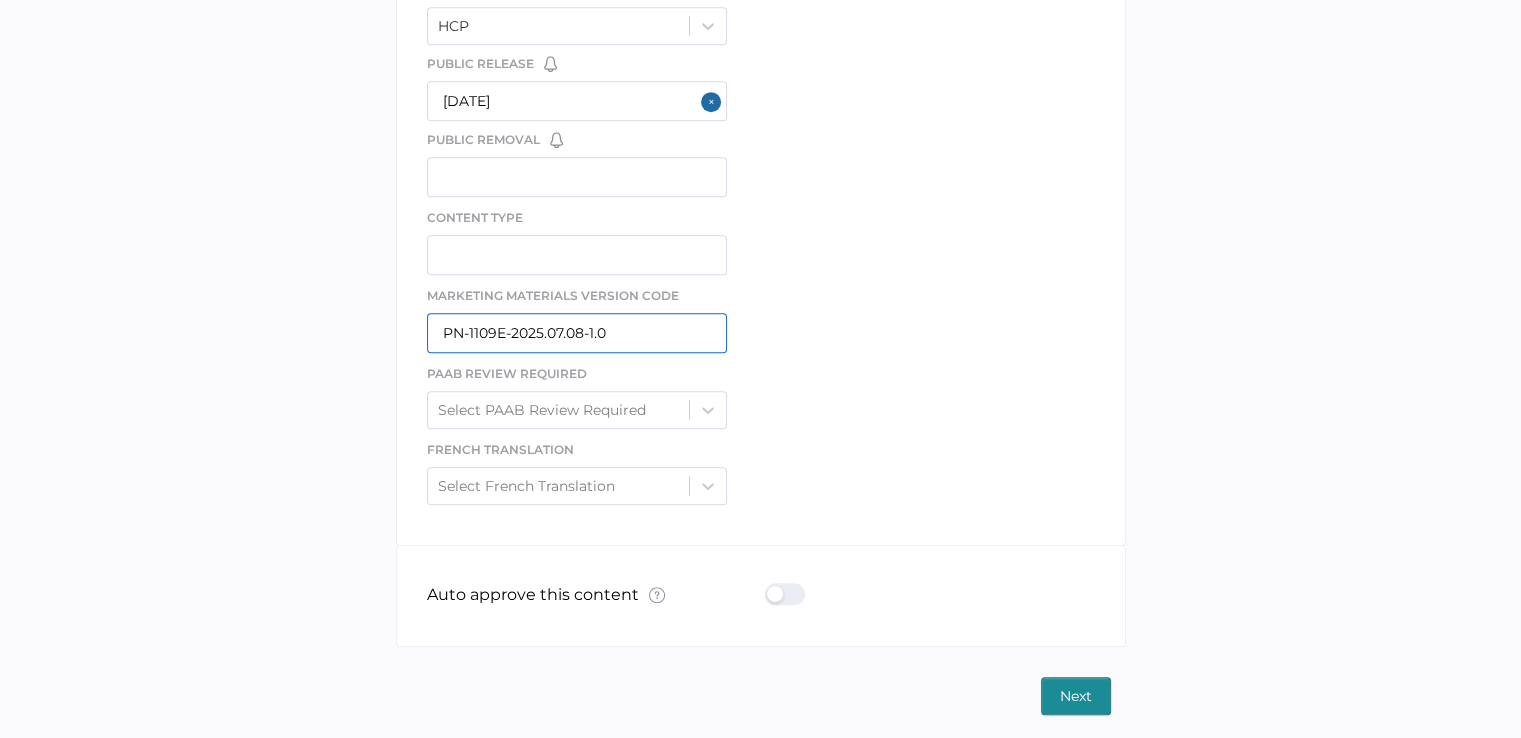 type on "PN-1109E-2025.07.08-1.0" 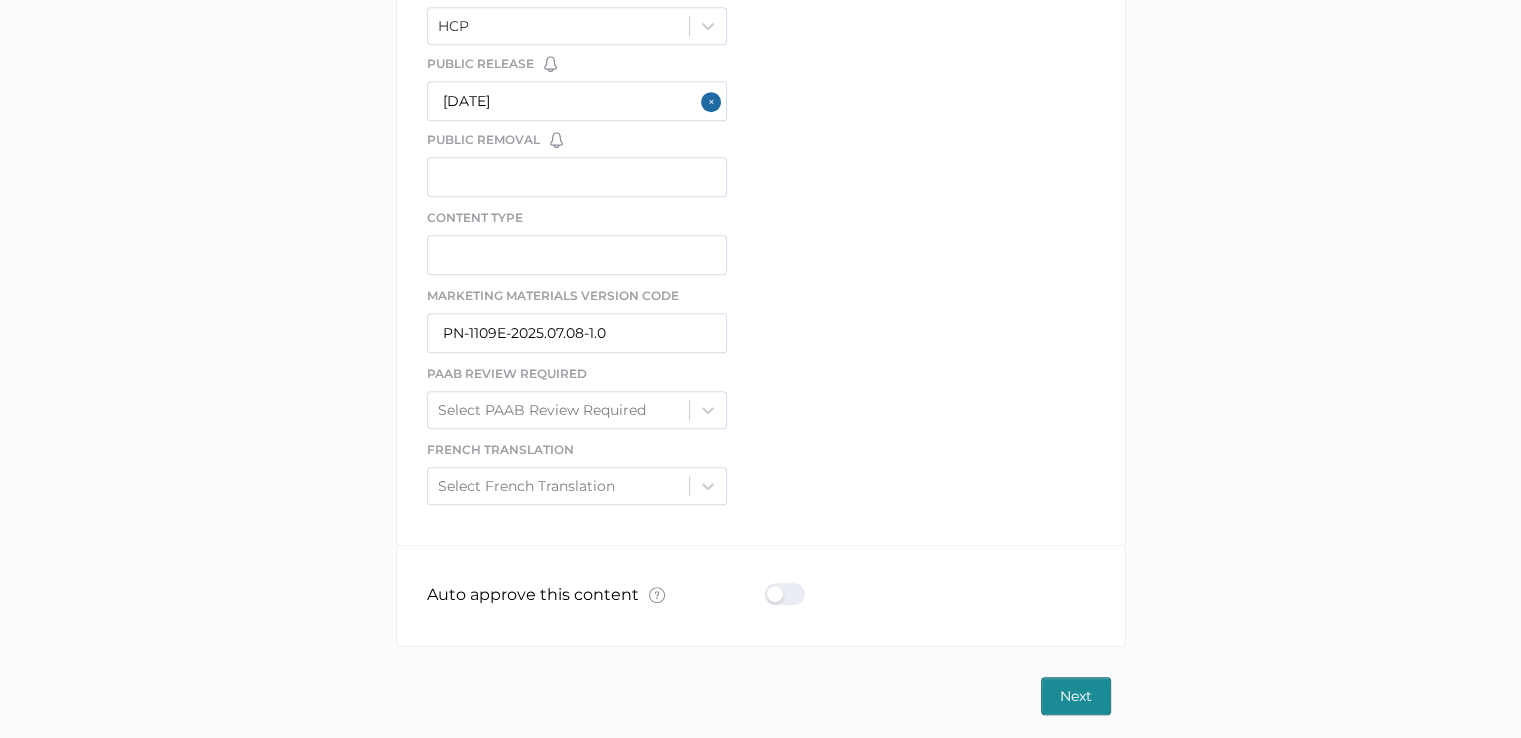 click on "file We support PDF, Microsoft Office, images, videos and more.   See the full list Confirm Delete Are you sure you want to delete this template? Delete Cancel Rename Template TEMPLATE NAME Save Cancel IDPN_V12_15Apr25_clean title IDPN_V12_15Apr25_clean content properties Job ID Job IDs can be disabled × If a Job ID is not required for specific content, it can easily be toggled off. Learn More   PN-1109E-2025.07.08-1.0 Business Unit Parenteral Nutrition Language English Brand Audience HCP Public Release You have no reminders for this date field. Create Date Reminders 09/08/2025 Public Removal You have no reminders for this date field. Create Date Reminders Content Type Marketing Materials Version Code PN-1109E-2025.07.08-1.0 PAAB Review Required Select PAAB Review Required French Translation Select French Translation Description Tags Select..." at bounding box center (761, -56) 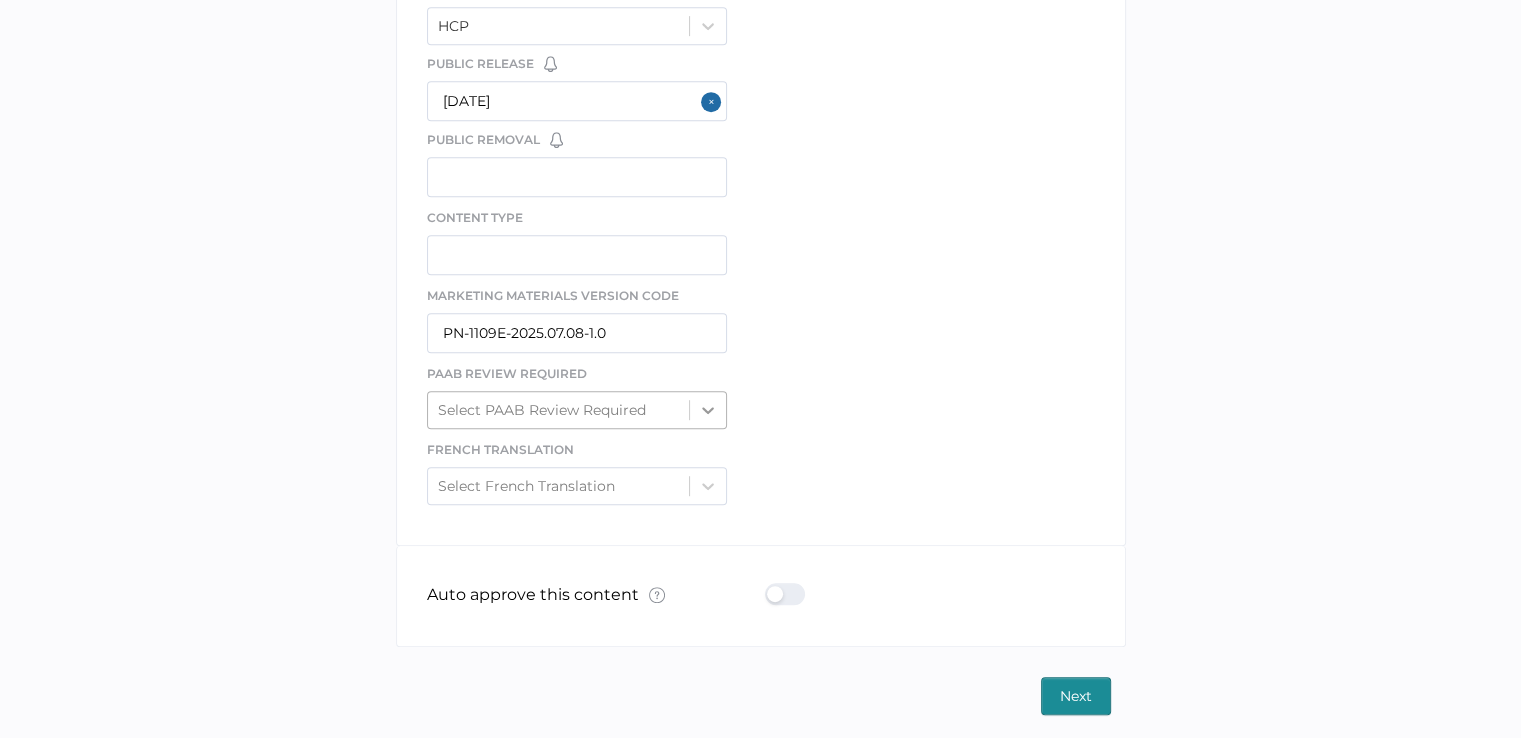 click at bounding box center (708, 410) 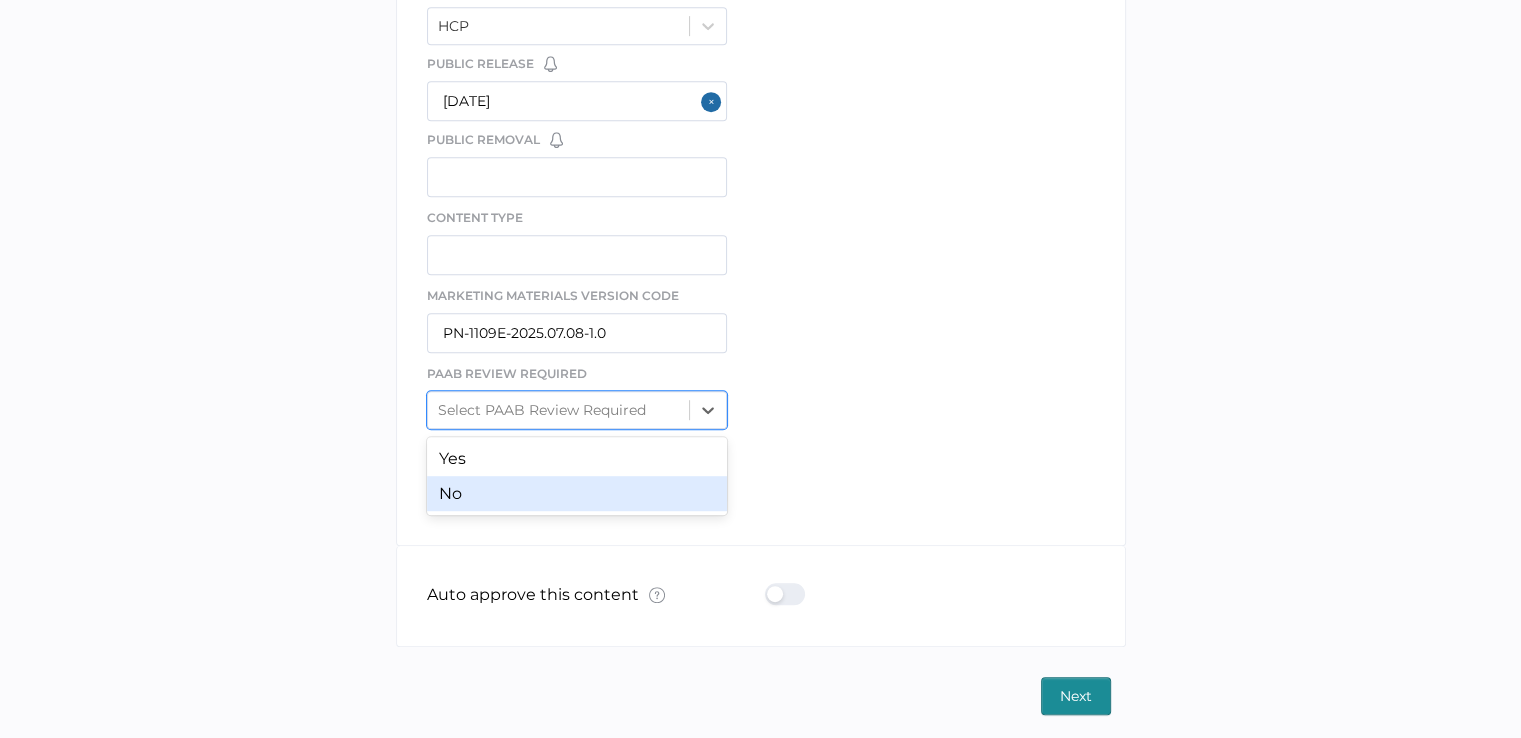 click on "No" at bounding box center [577, 493] 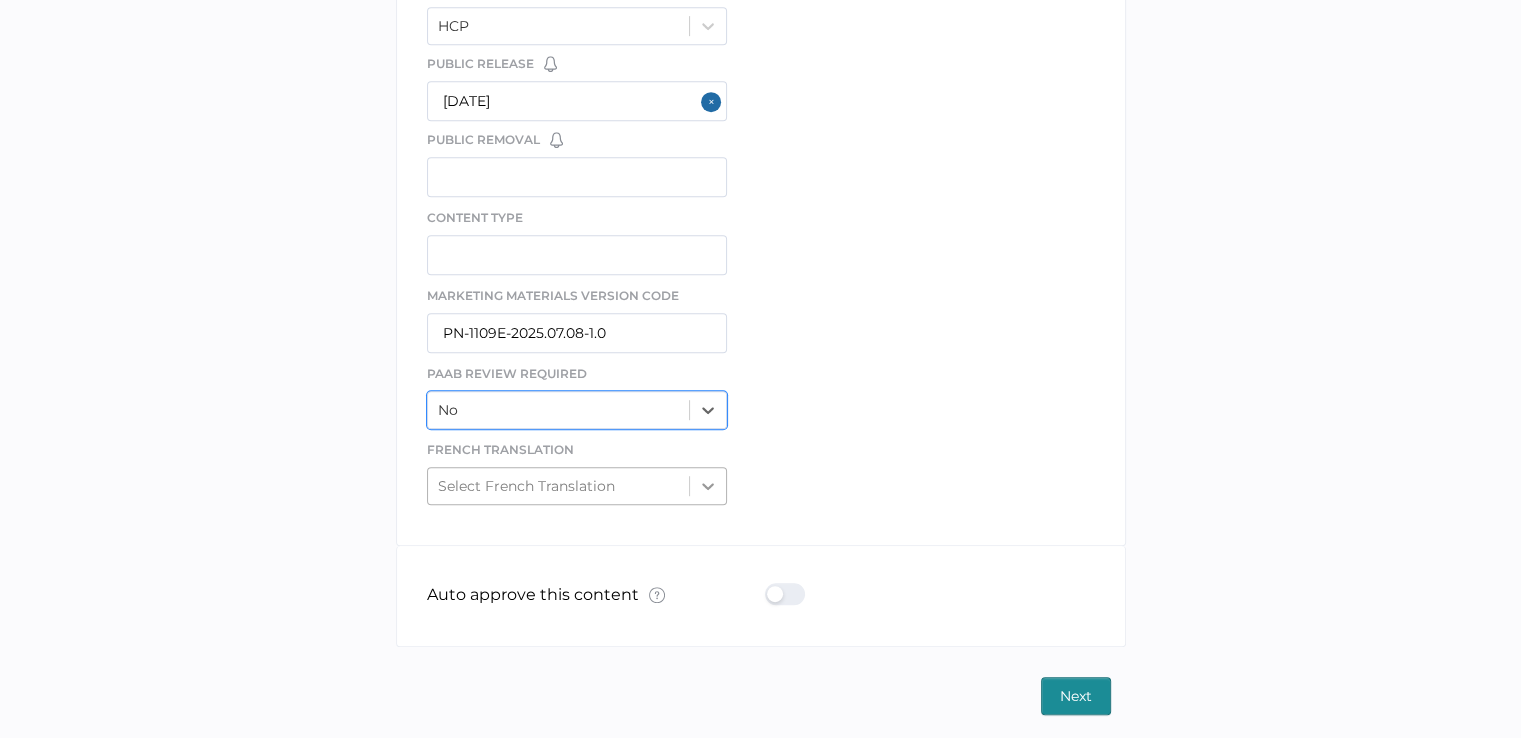 click 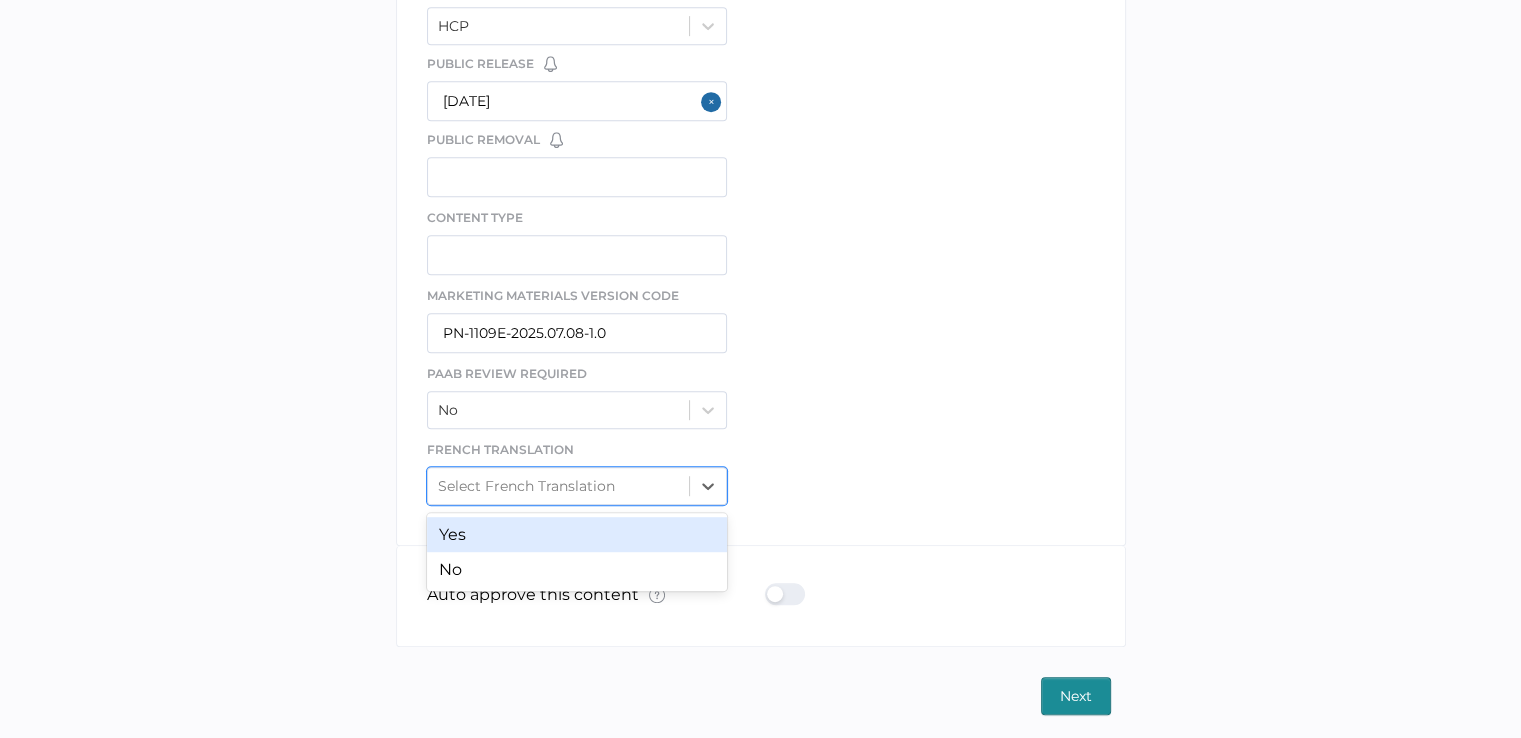 click on "Yes" at bounding box center (577, 534) 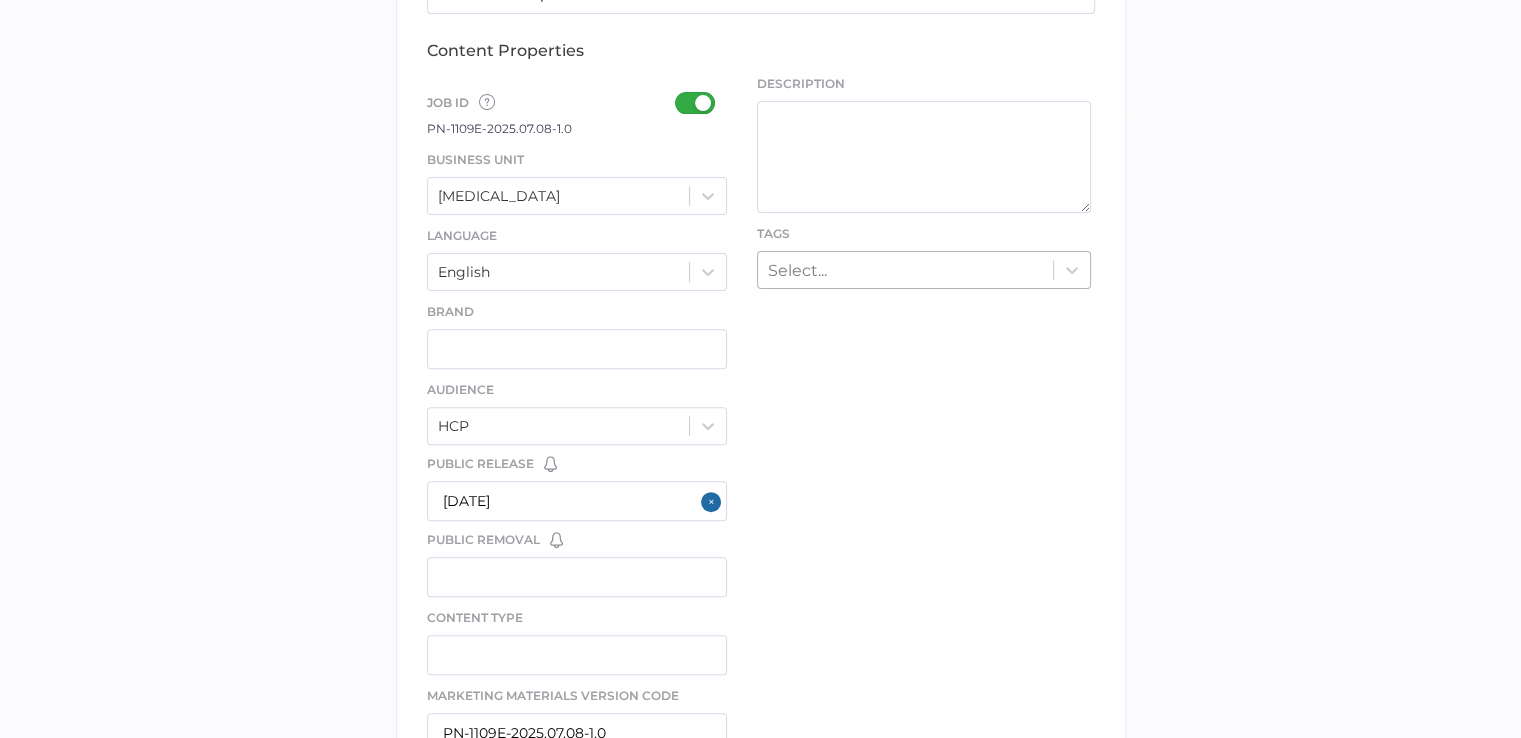 scroll, scrollTop: 426, scrollLeft: 0, axis: vertical 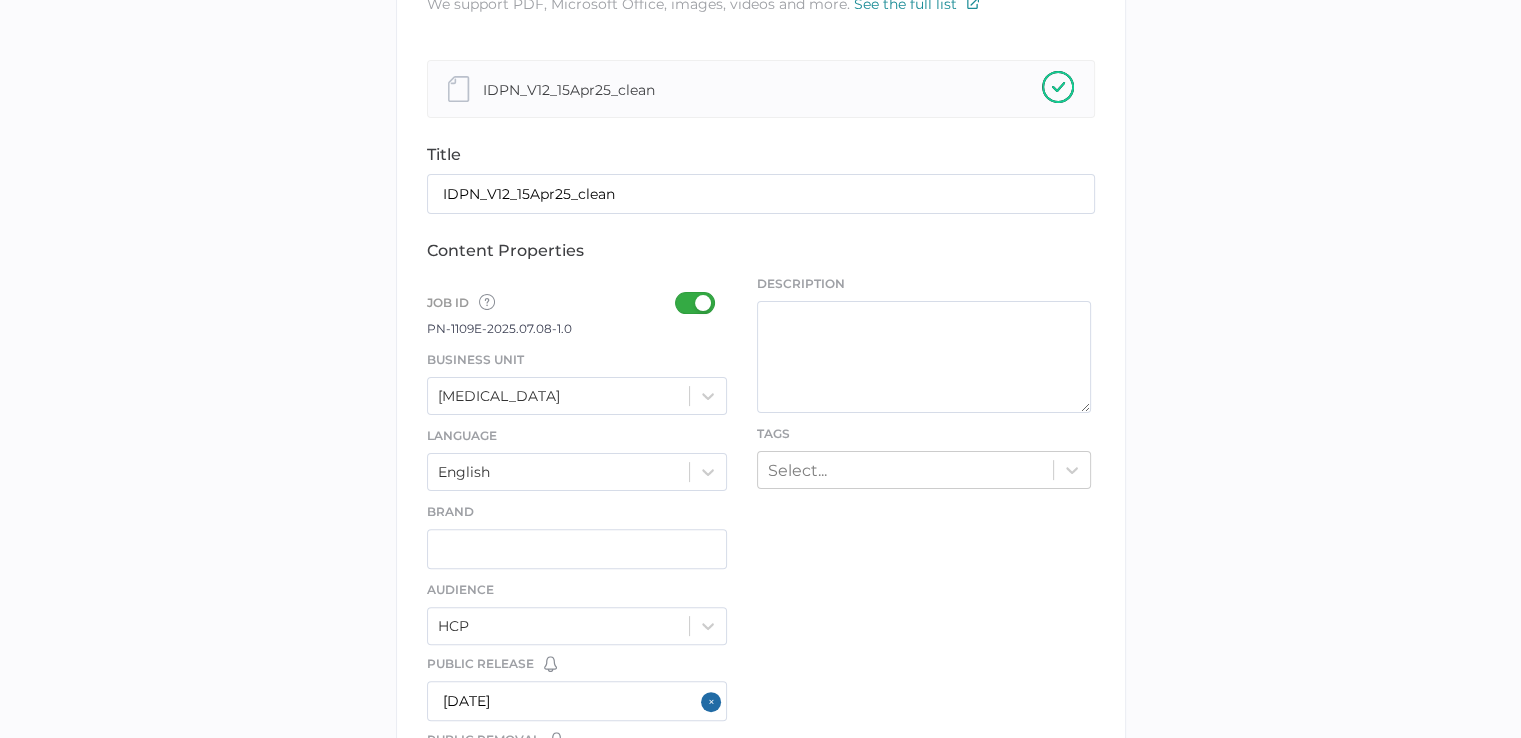 click on "Description" at bounding box center (924, 344) 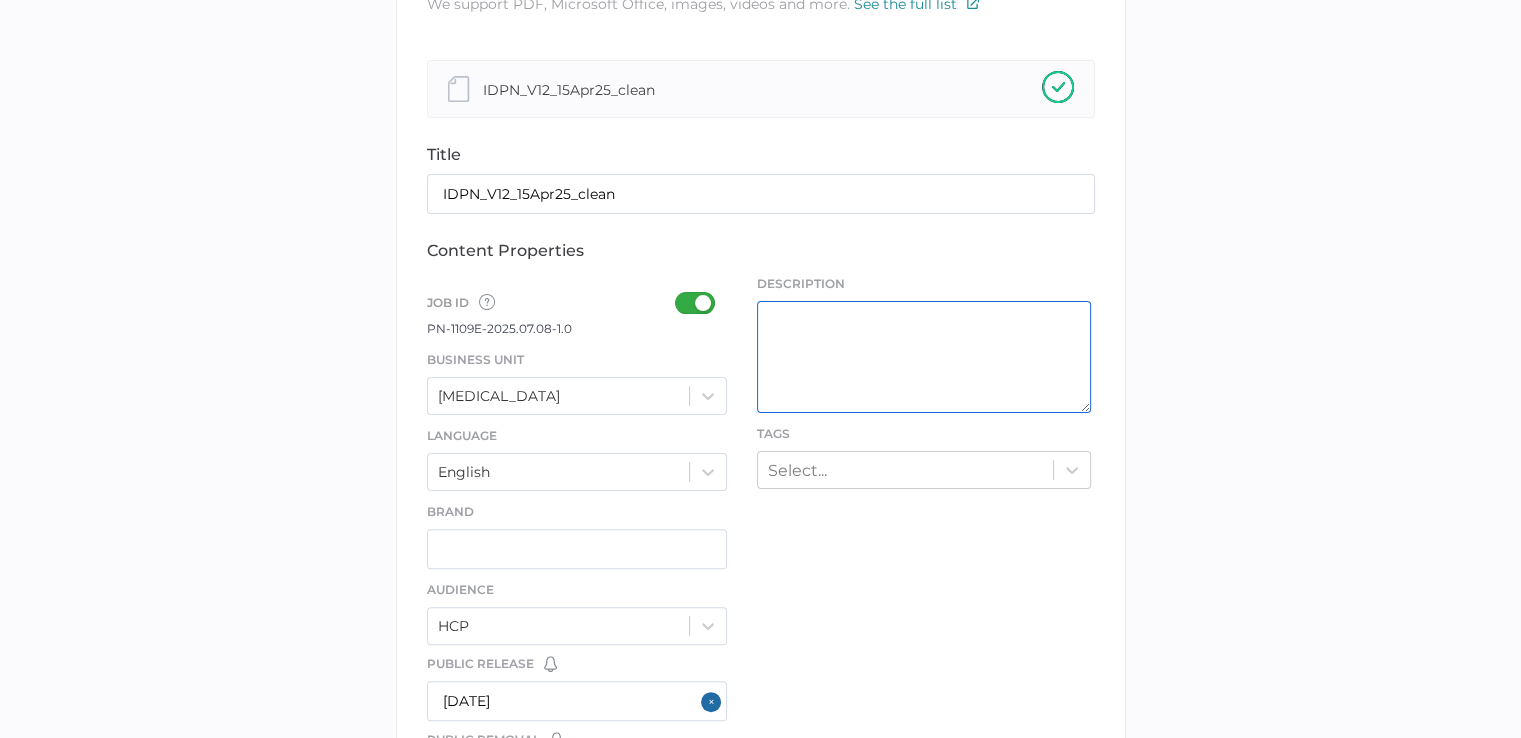click at bounding box center (924, 357) 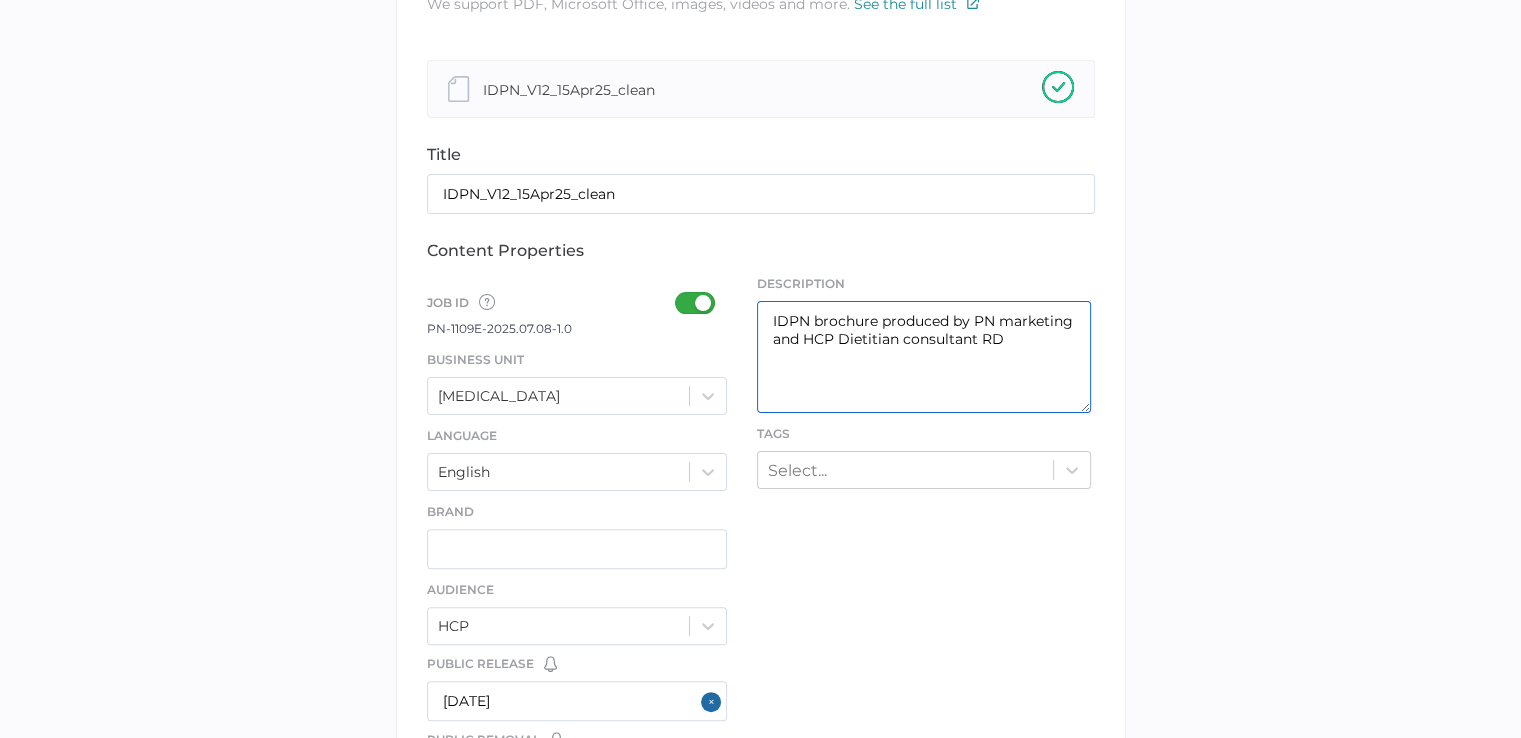 type on "IDPN brochure produced by PN marketing and HCP Dietitian consultant RD" 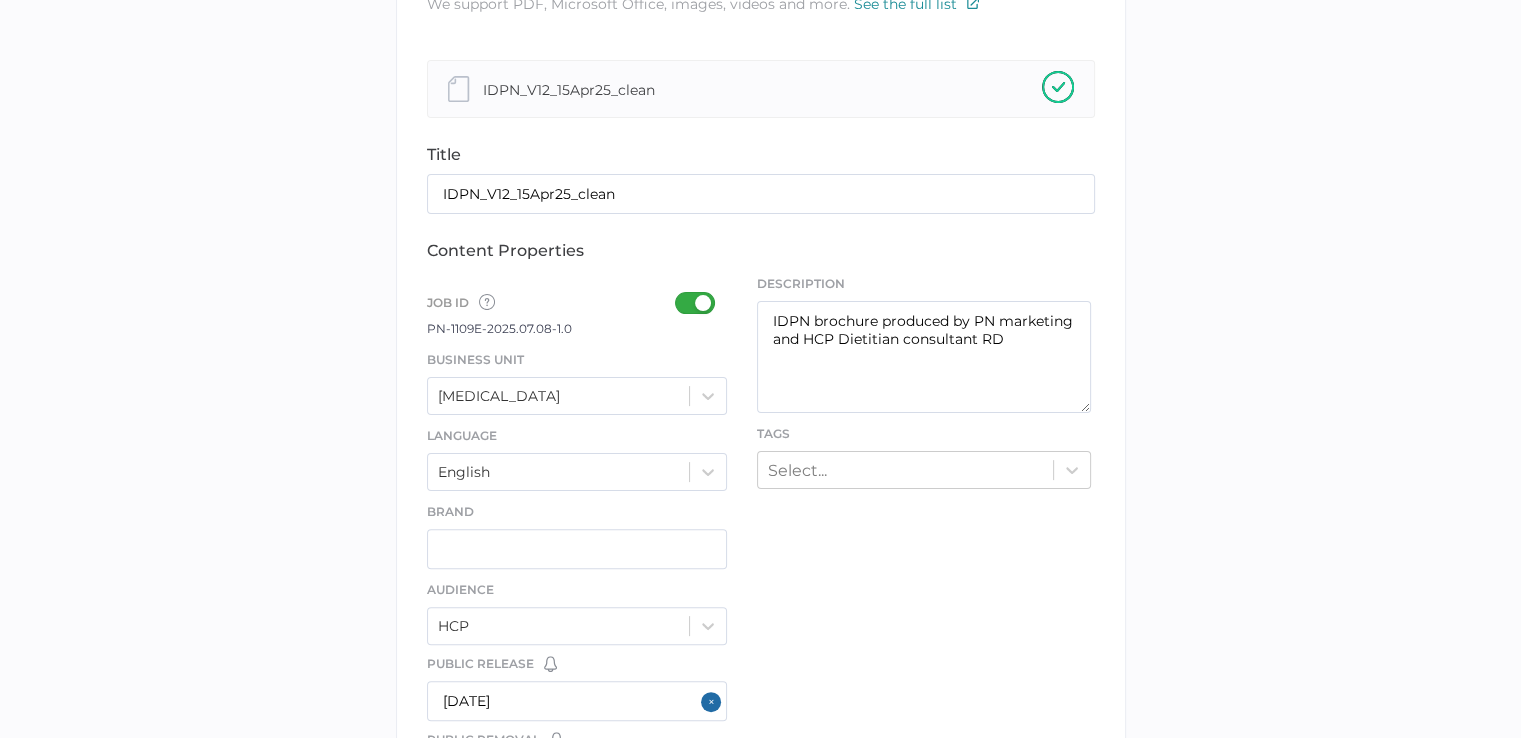 click on "Description IDPN brochure produced by PN marketing and HCP Dietitian consultant RD Tags Select..." at bounding box center [924, 382] 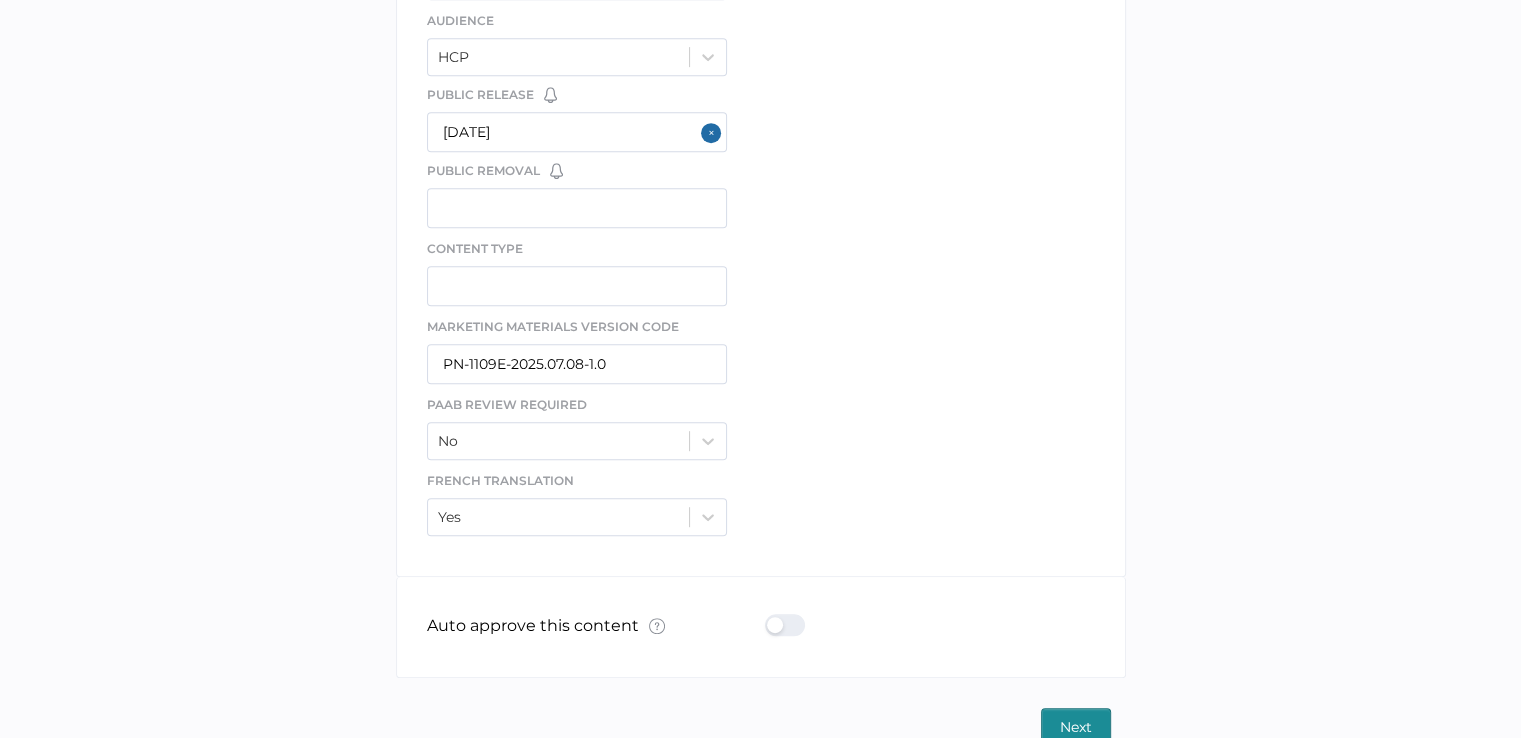 scroll, scrollTop: 1026, scrollLeft: 0, axis: vertical 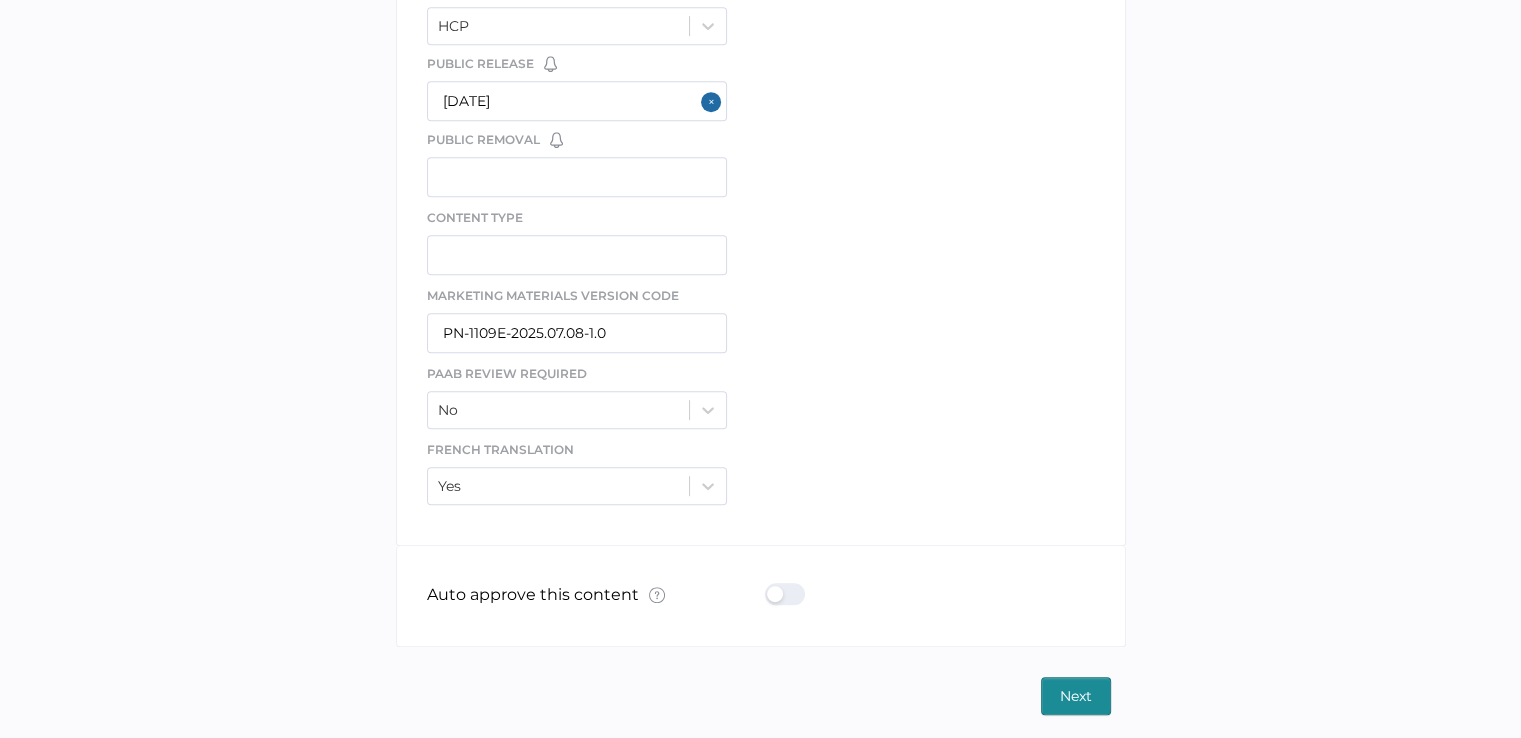click on "Next" at bounding box center [1076, 696] 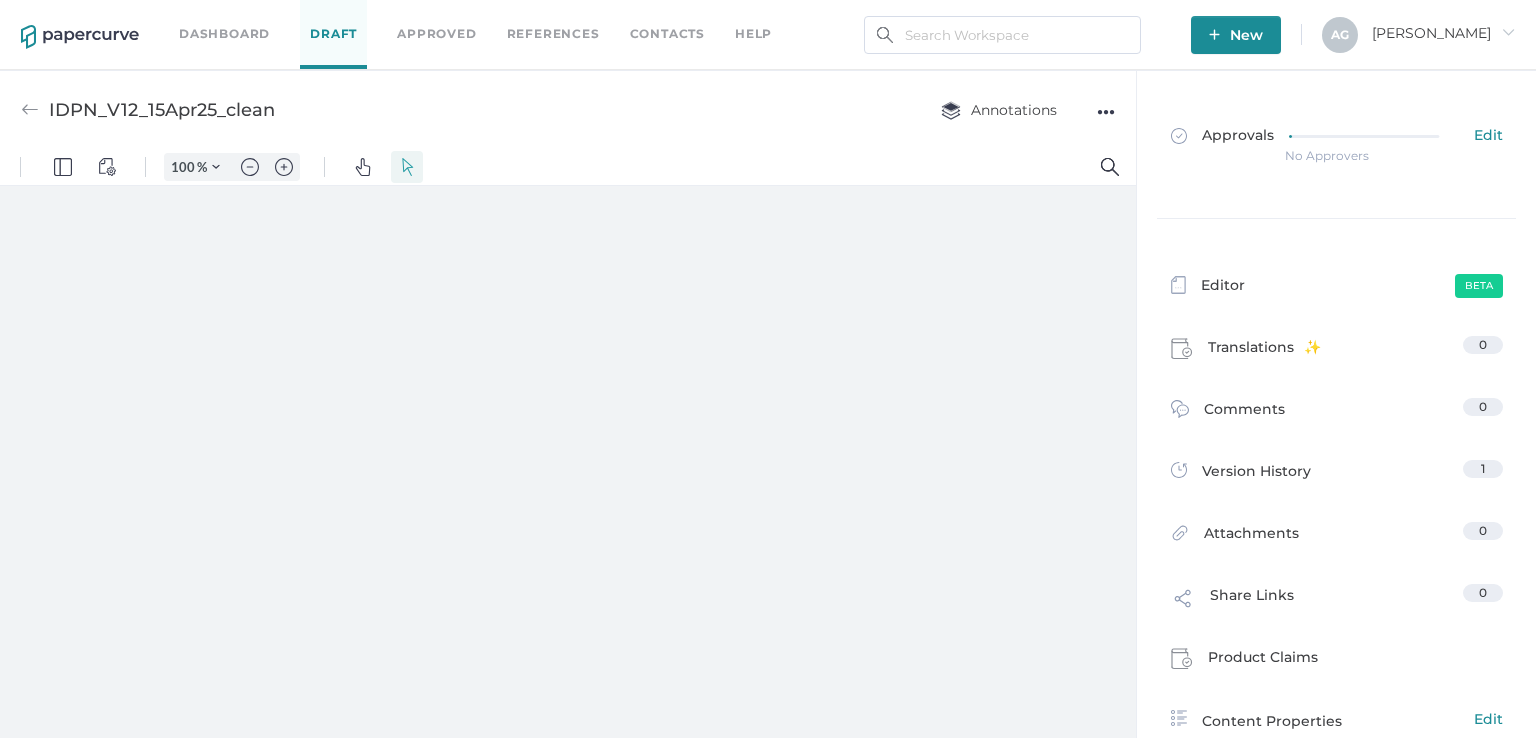 scroll, scrollTop: 0, scrollLeft: 0, axis: both 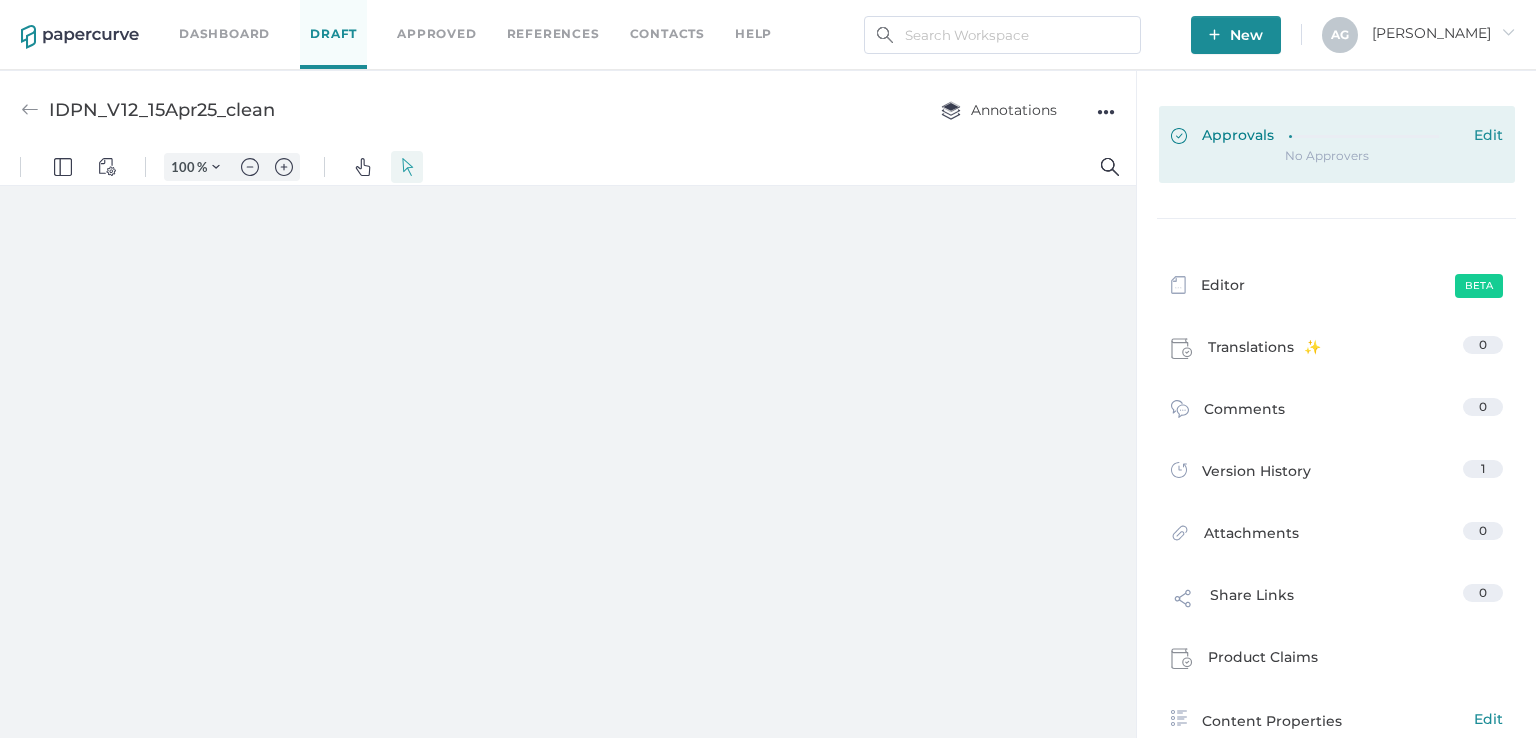 type on "97" 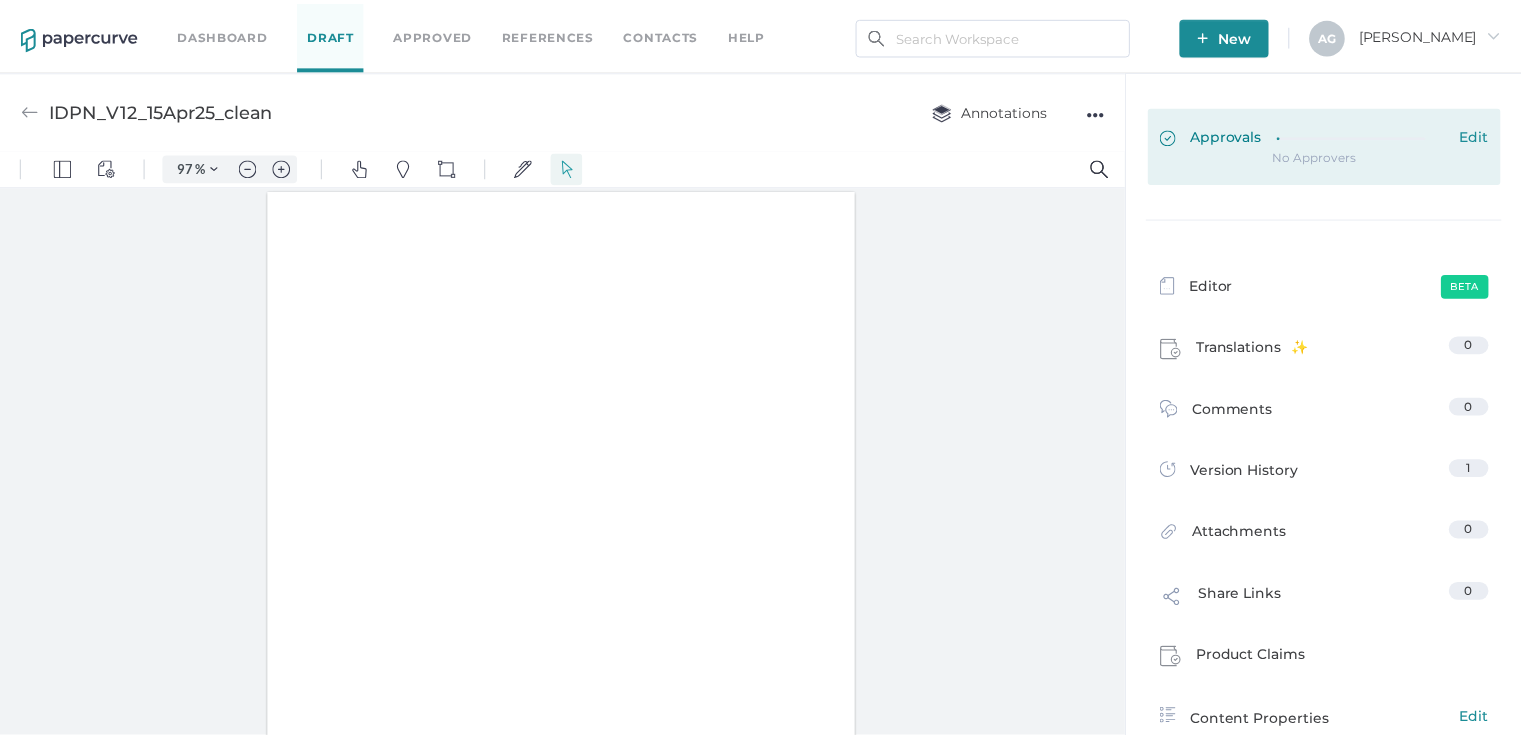 scroll, scrollTop: 0, scrollLeft: 0, axis: both 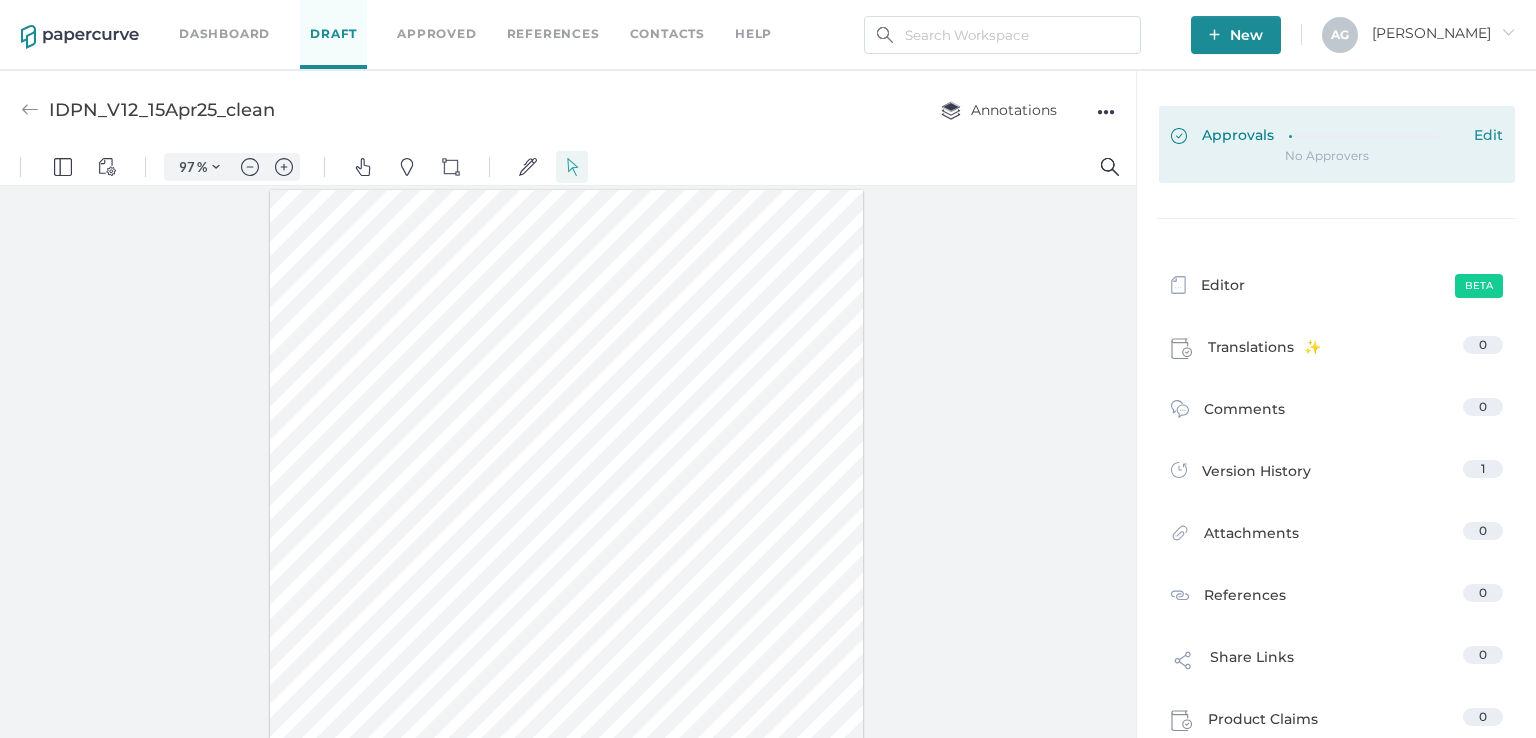 click on "Edit" at bounding box center [1488, 137] 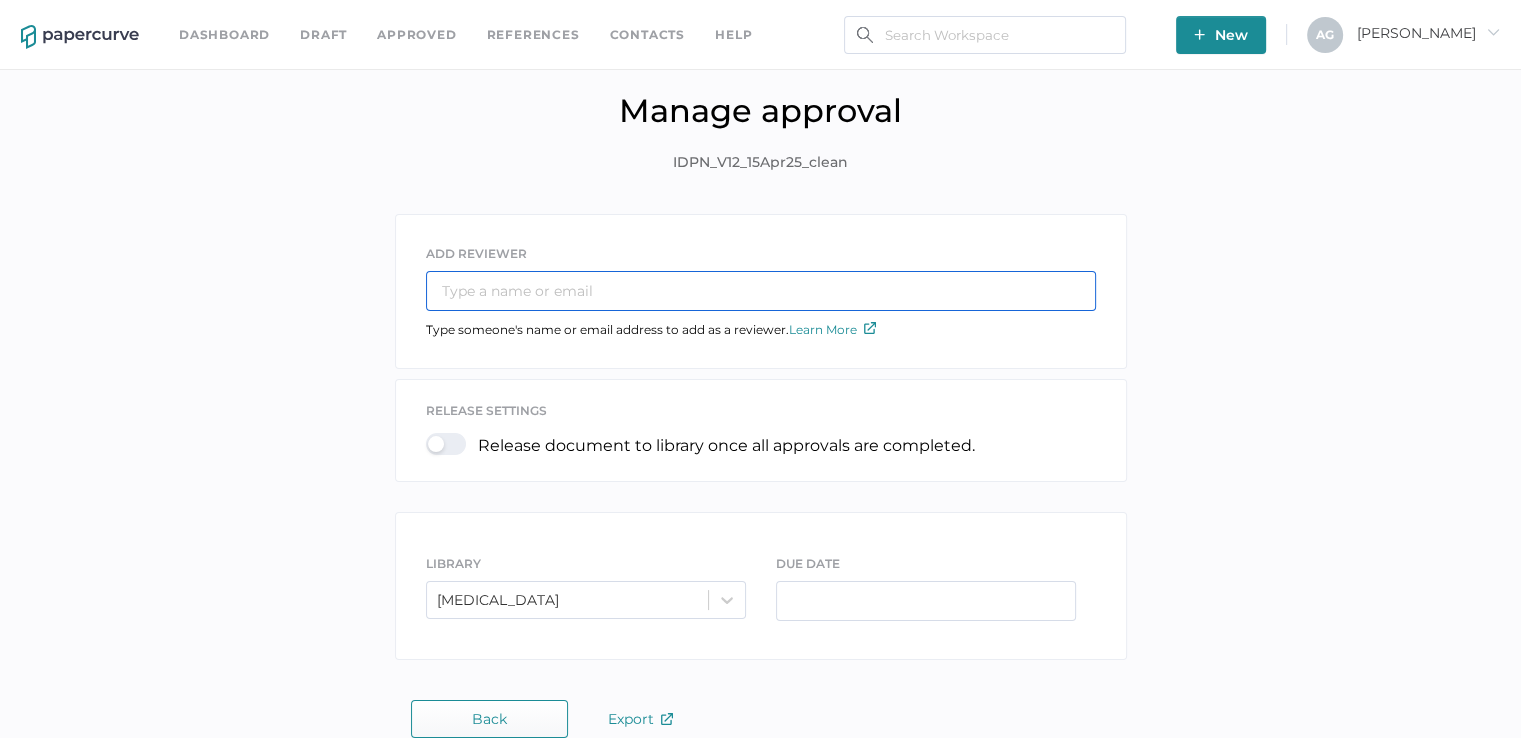 click at bounding box center (761, 291) 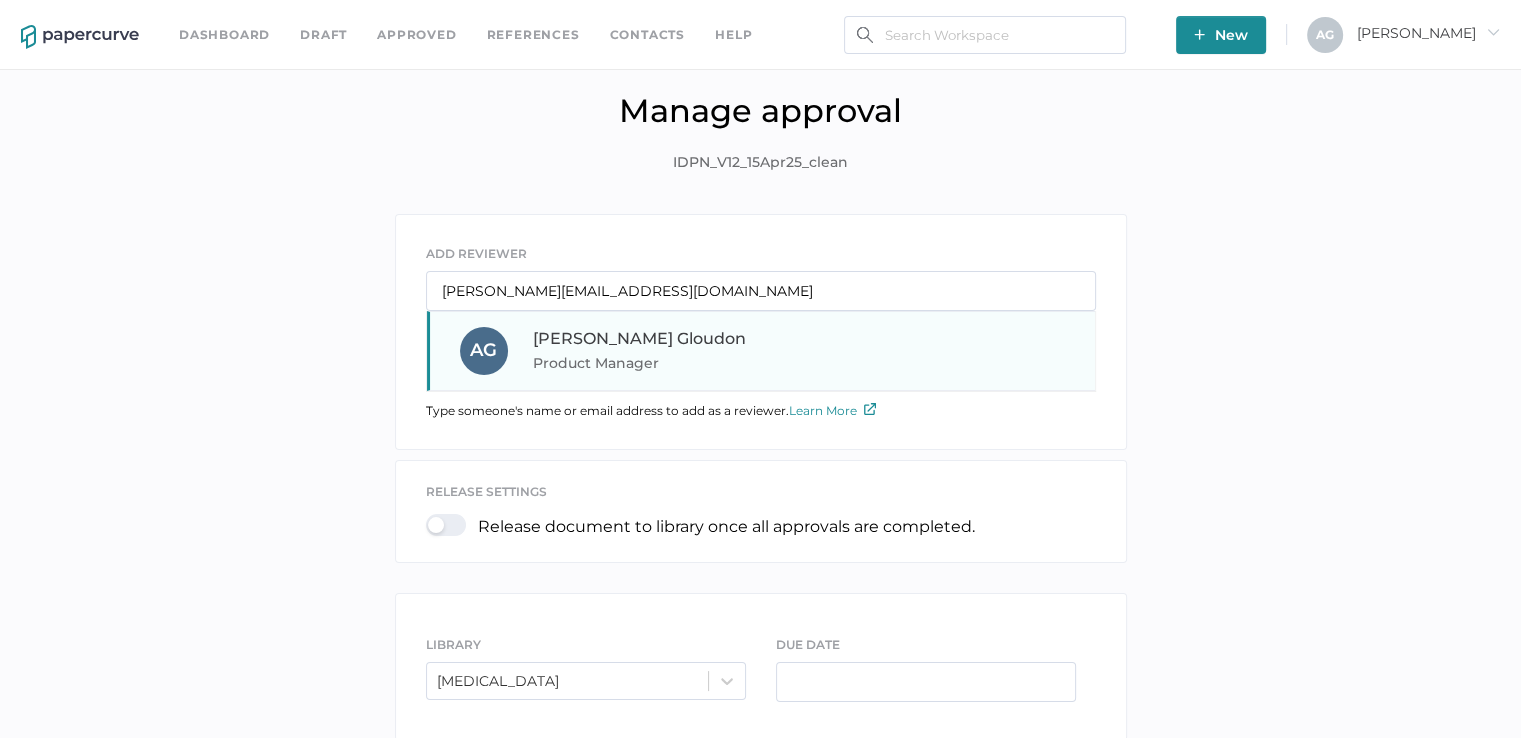 click on "Product Manager" at bounding box center (668, 363) 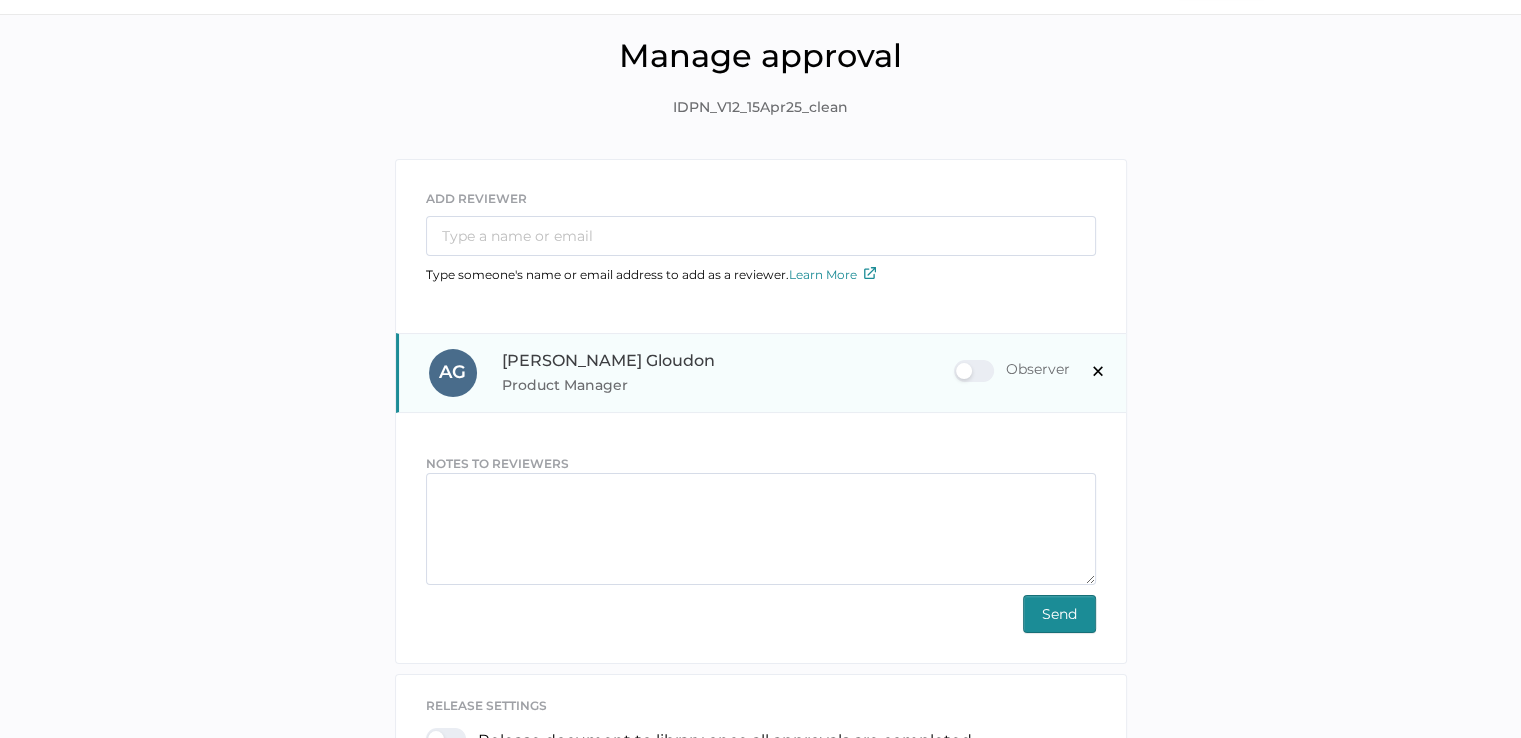 scroll, scrollTop: 0, scrollLeft: 0, axis: both 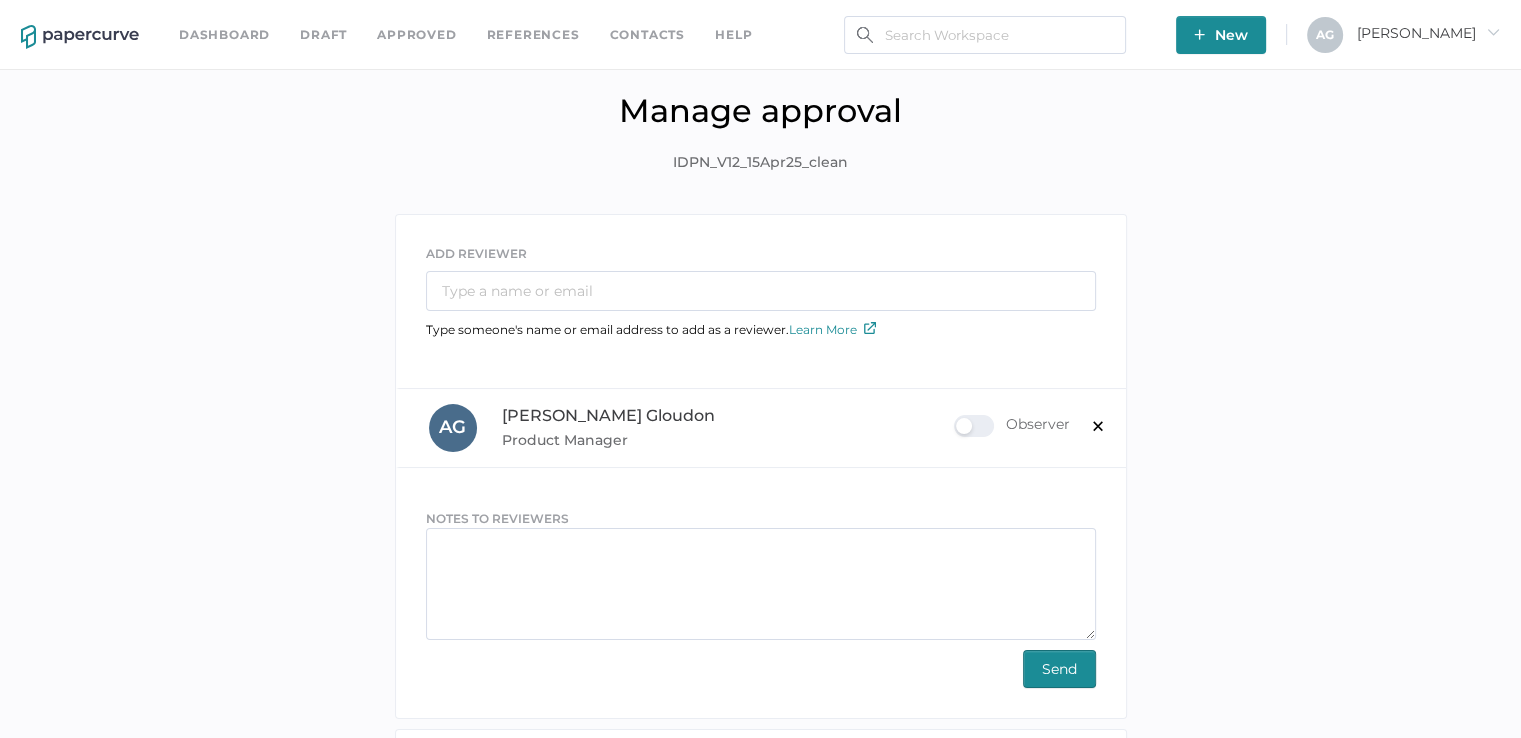 click on "ADD REVIEWER" at bounding box center (761, 277) 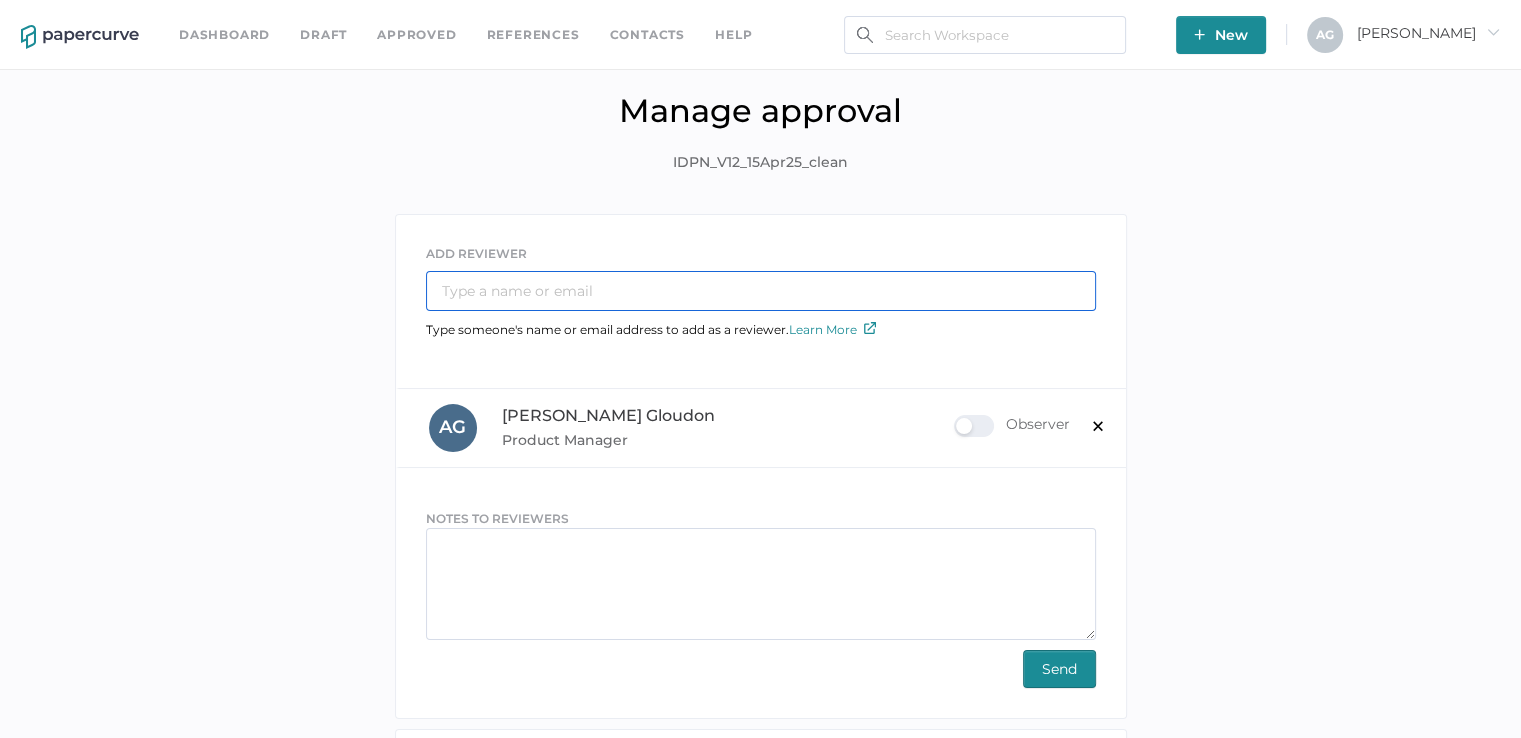 click at bounding box center [761, 291] 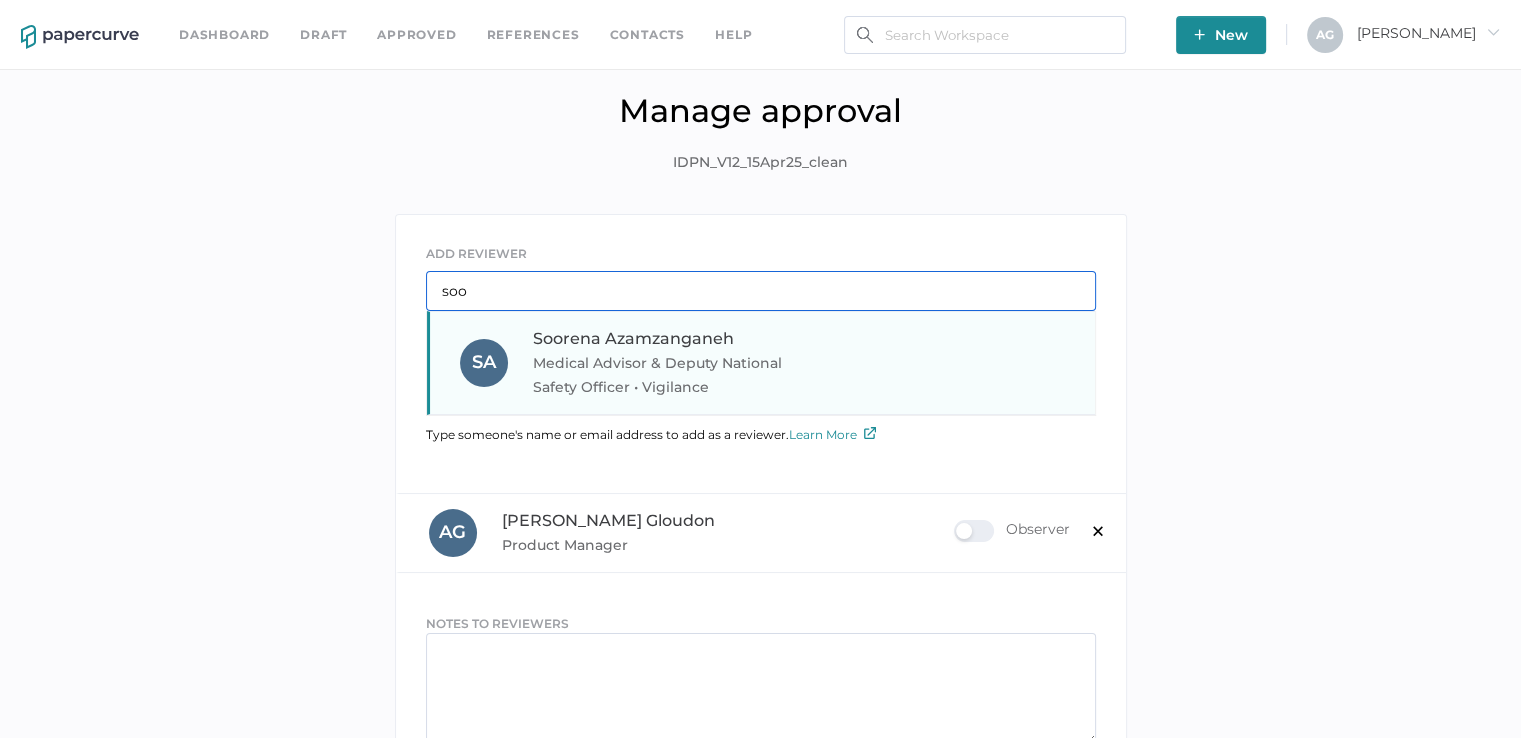 type on "soo" 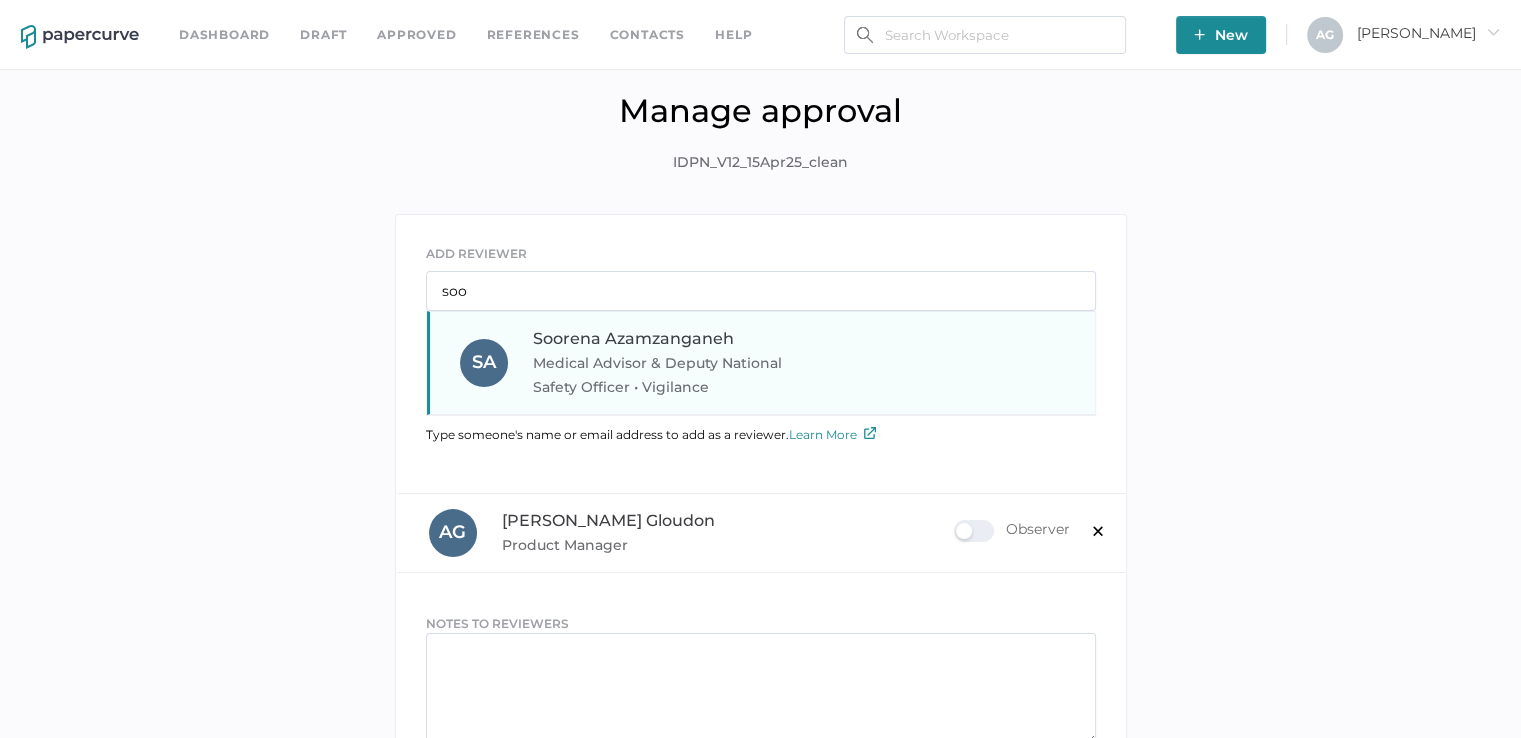 click on "Soorena   Azamzanganeh" at bounding box center [633, 338] 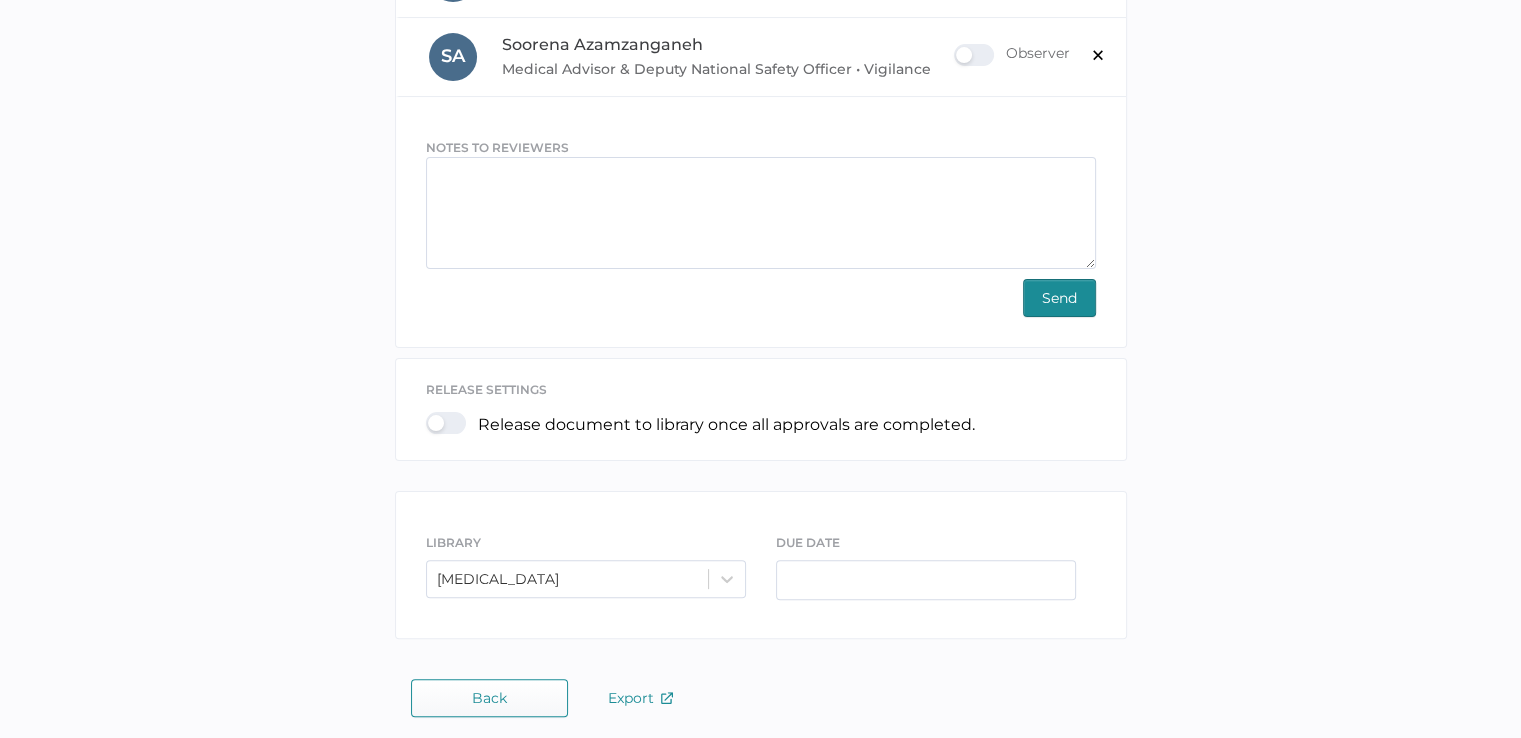 scroll, scrollTop: 452, scrollLeft: 0, axis: vertical 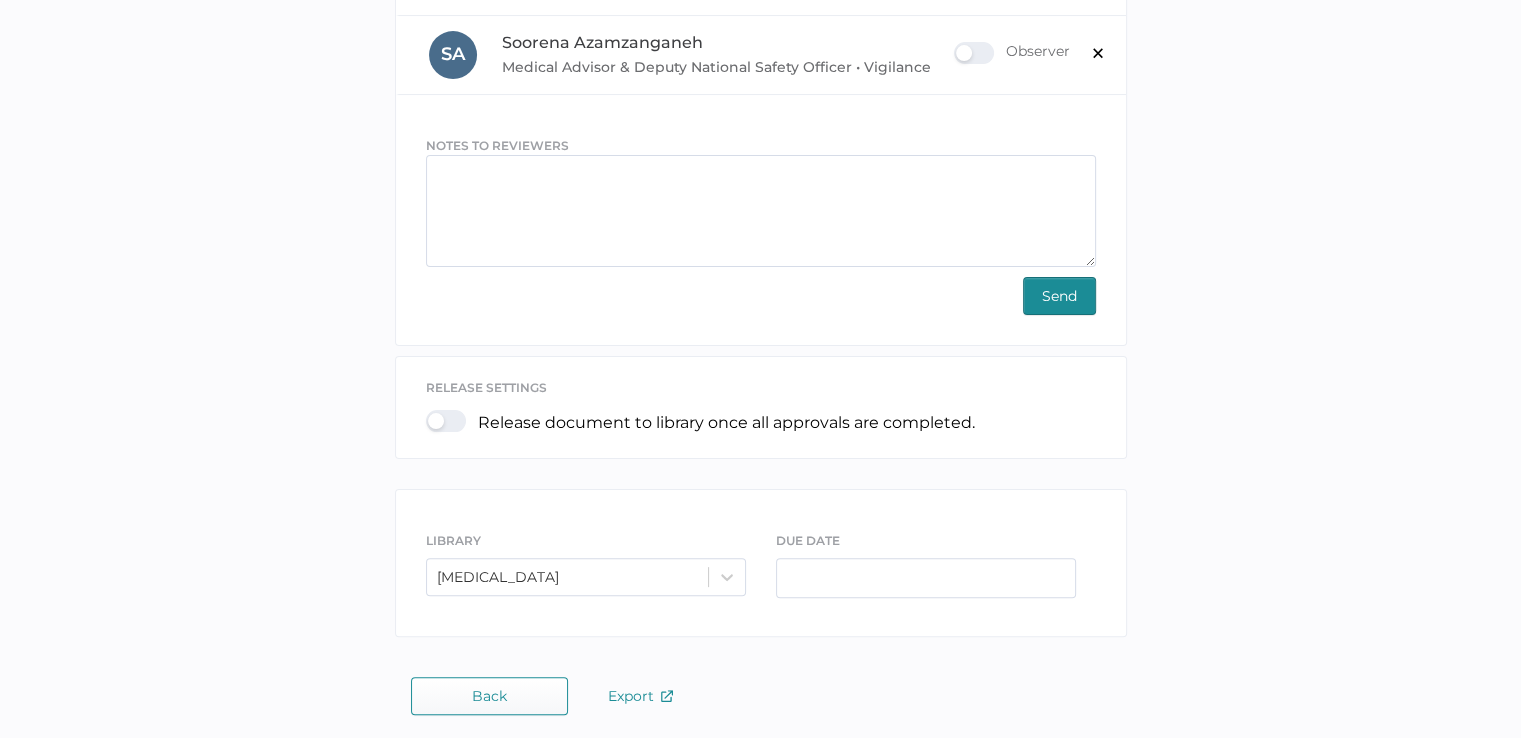 click at bounding box center (452, 421) 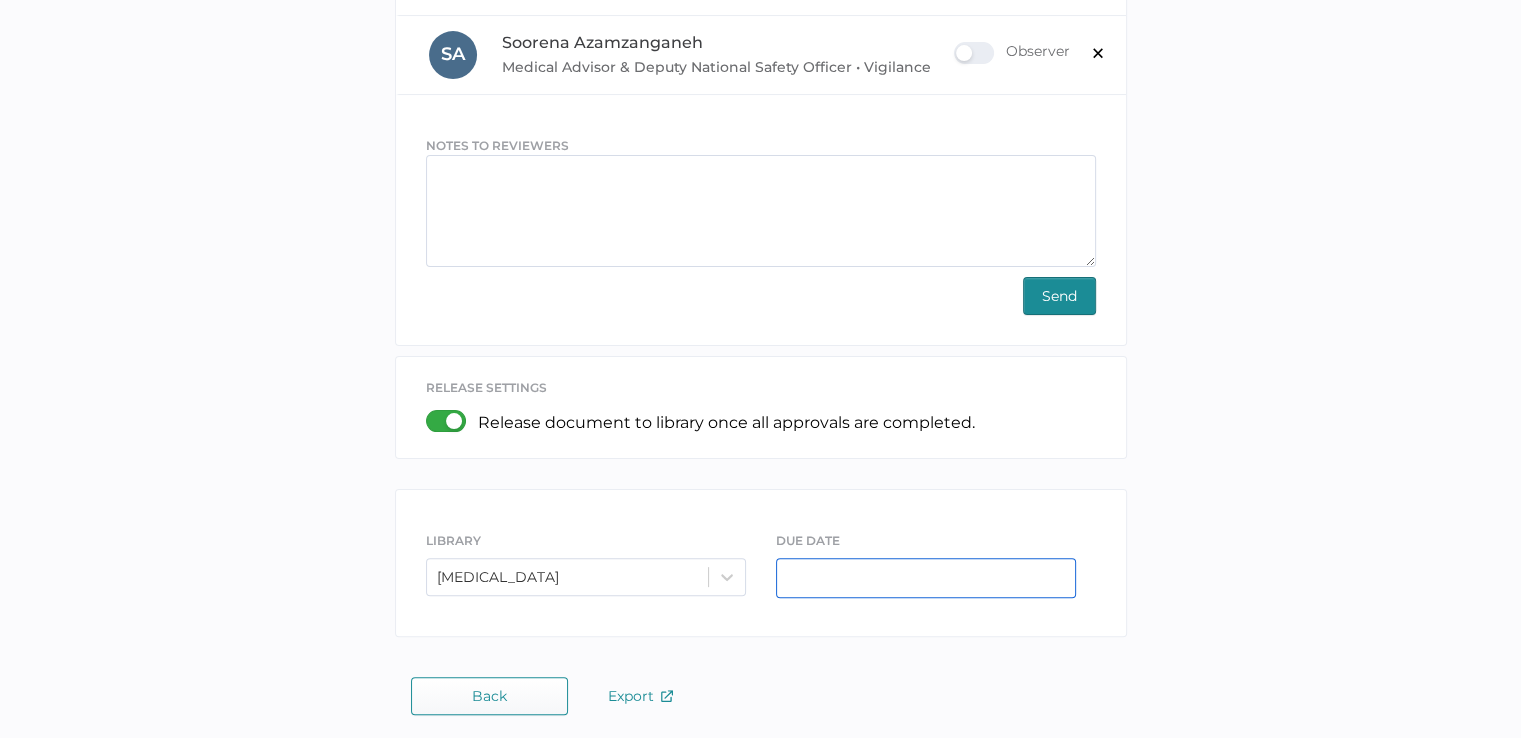 click at bounding box center (926, 578) 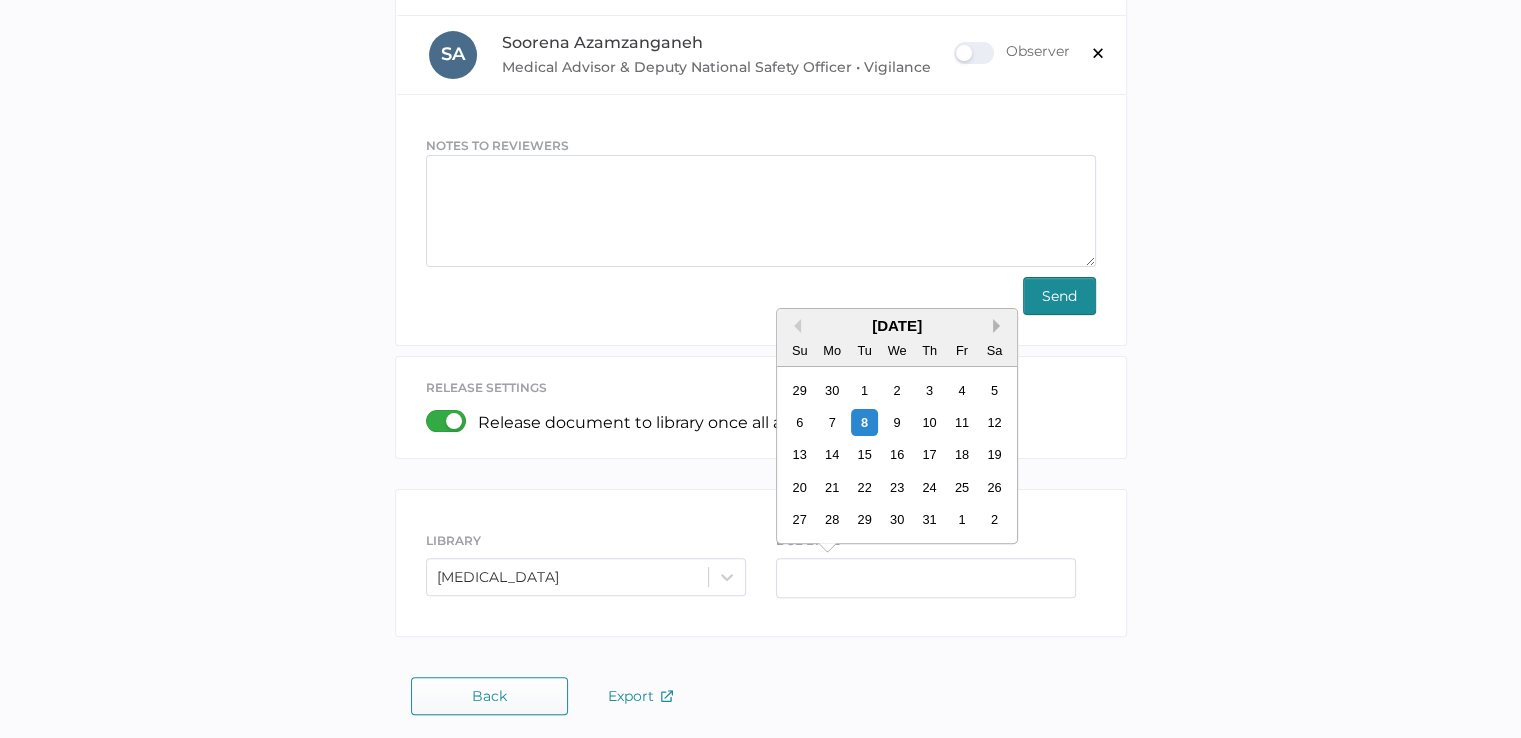 click on "Next Month" at bounding box center (1000, 326) 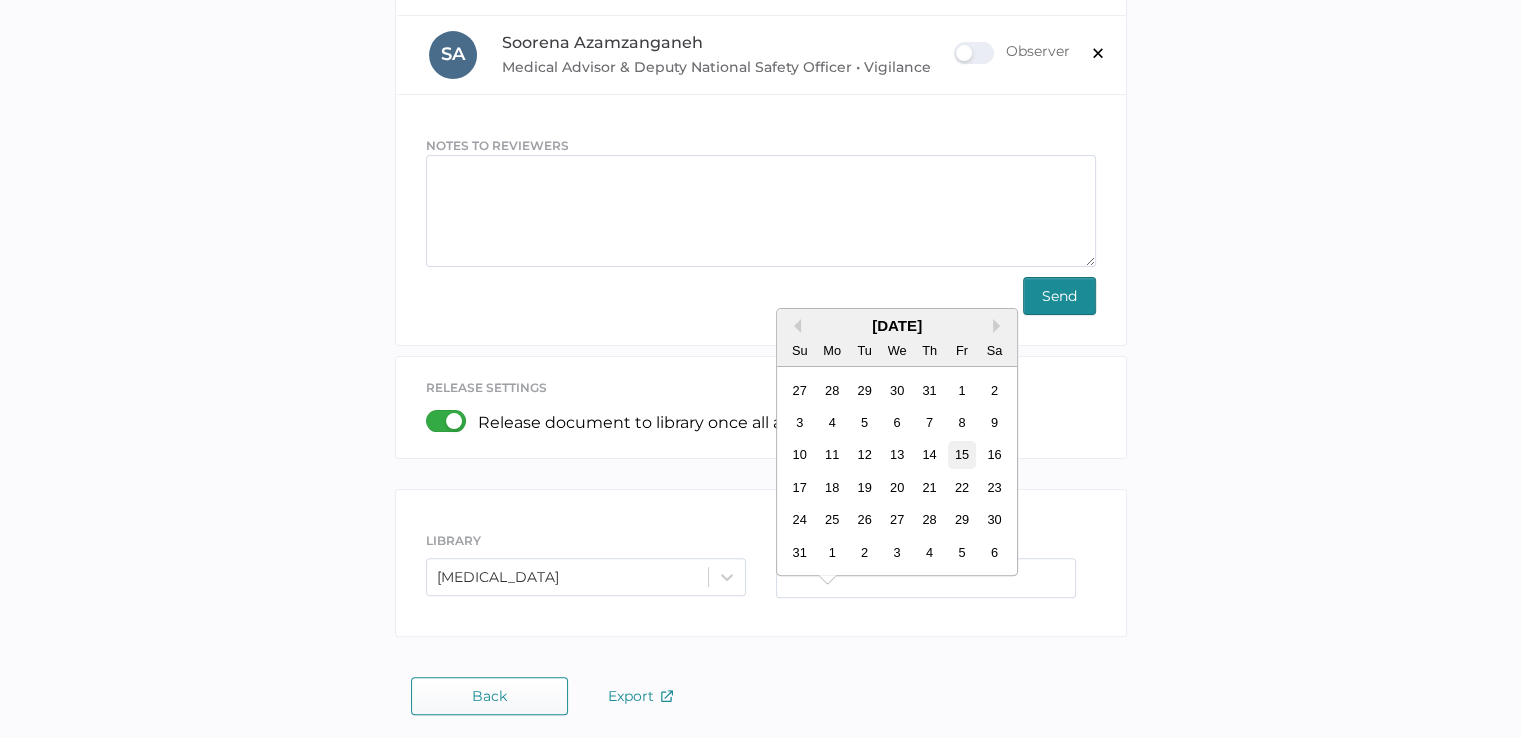 click on "15" at bounding box center (961, 454) 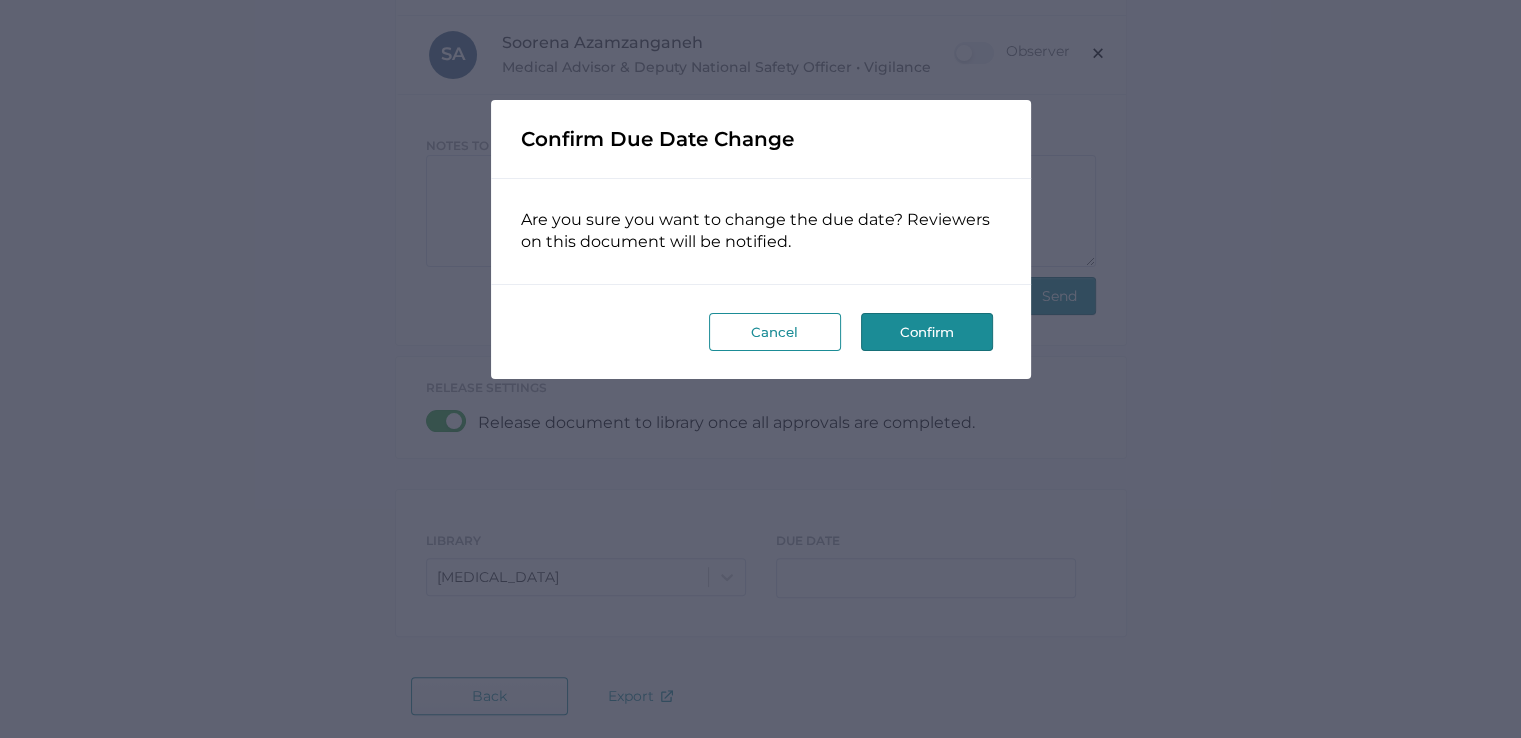click on "Confirm" at bounding box center (927, 332) 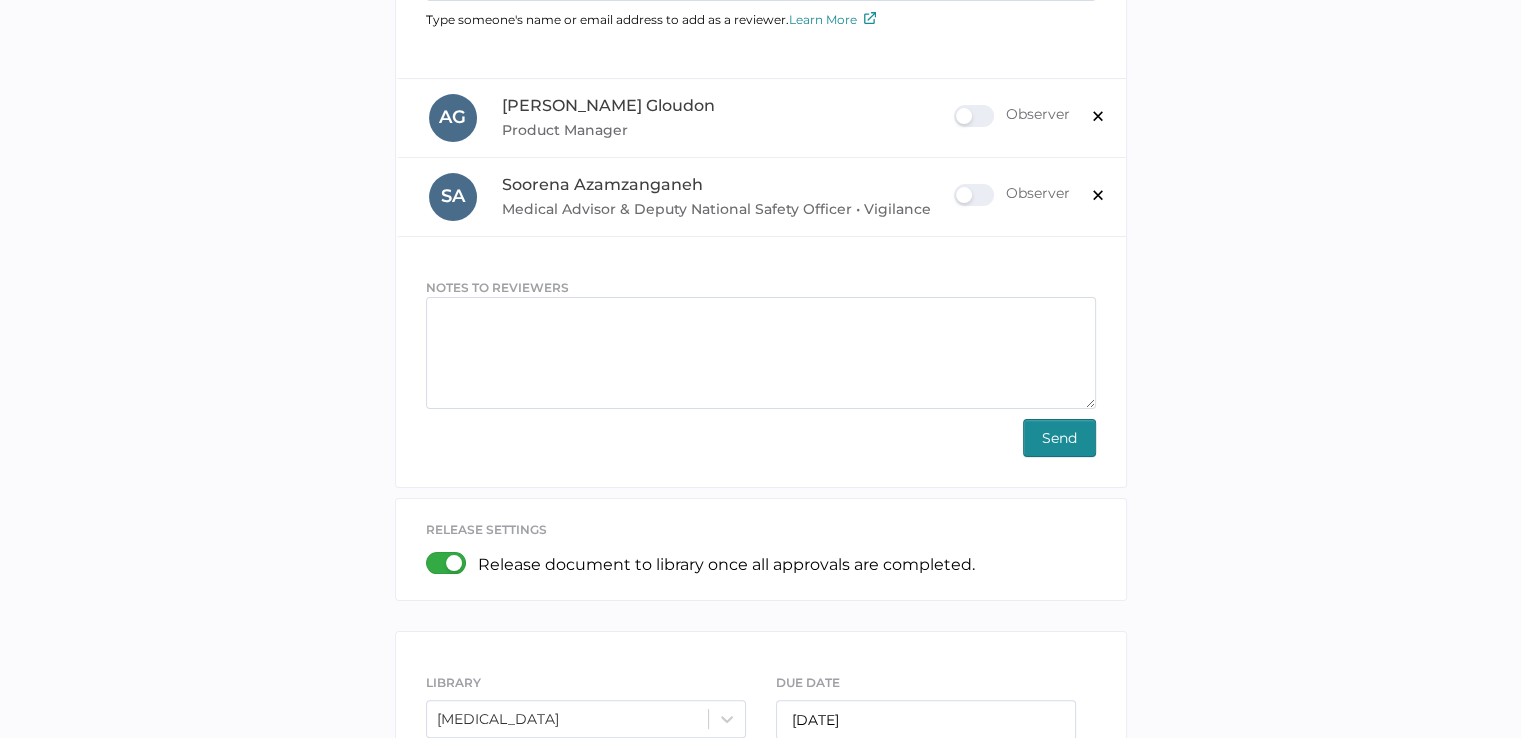 scroll, scrollTop: 452, scrollLeft: 0, axis: vertical 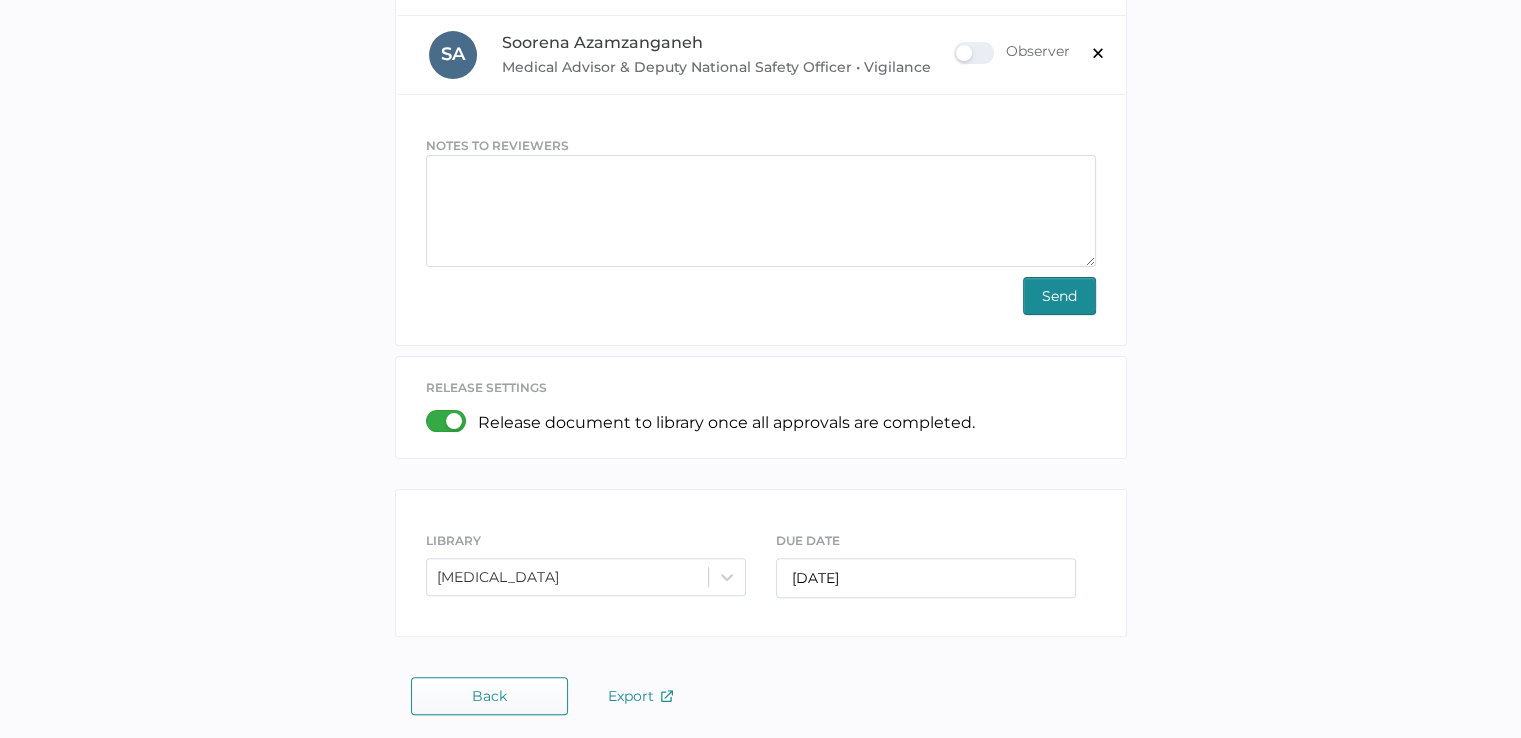 click on "Send" at bounding box center (1059, 296) 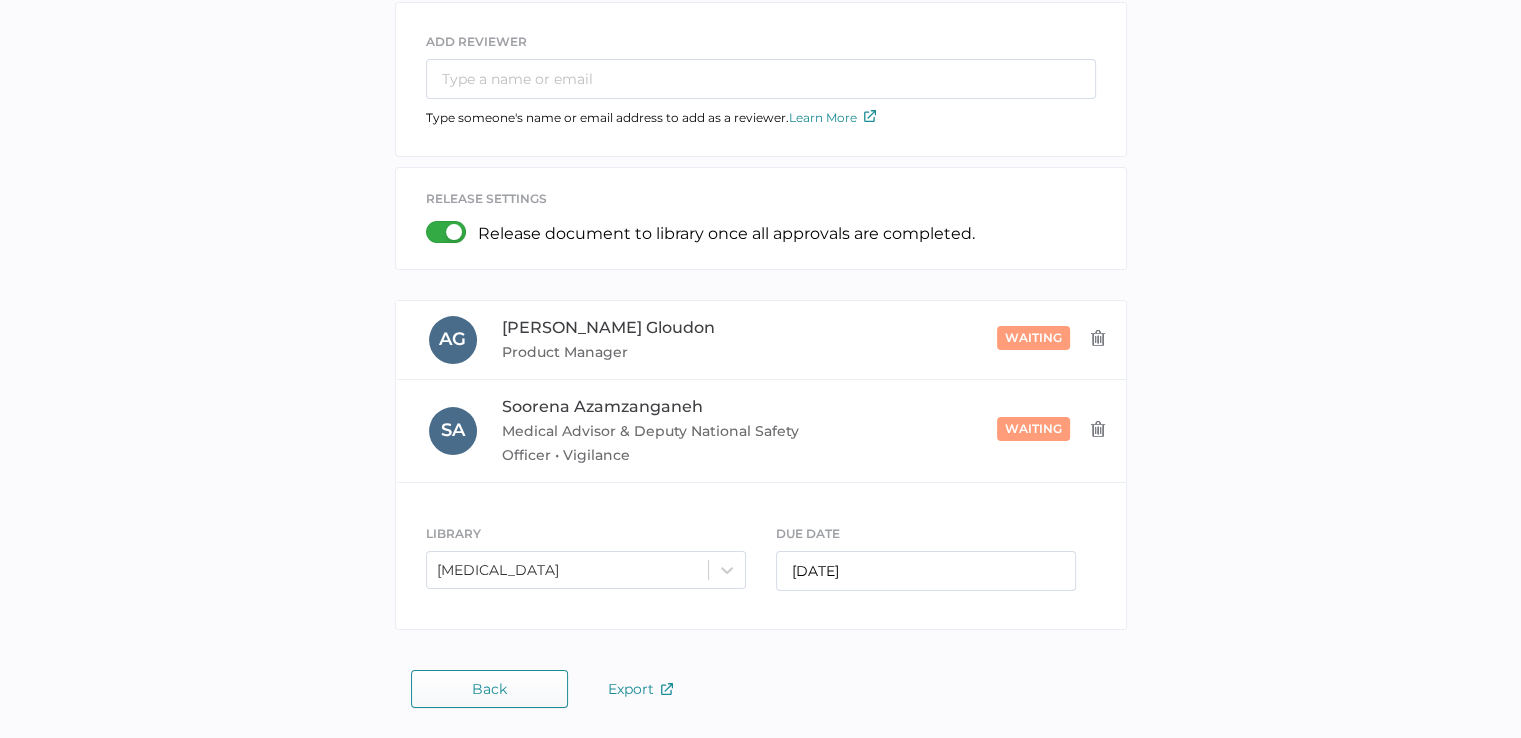 scroll, scrollTop: 211, scrollLeft: 0, axis: vertical 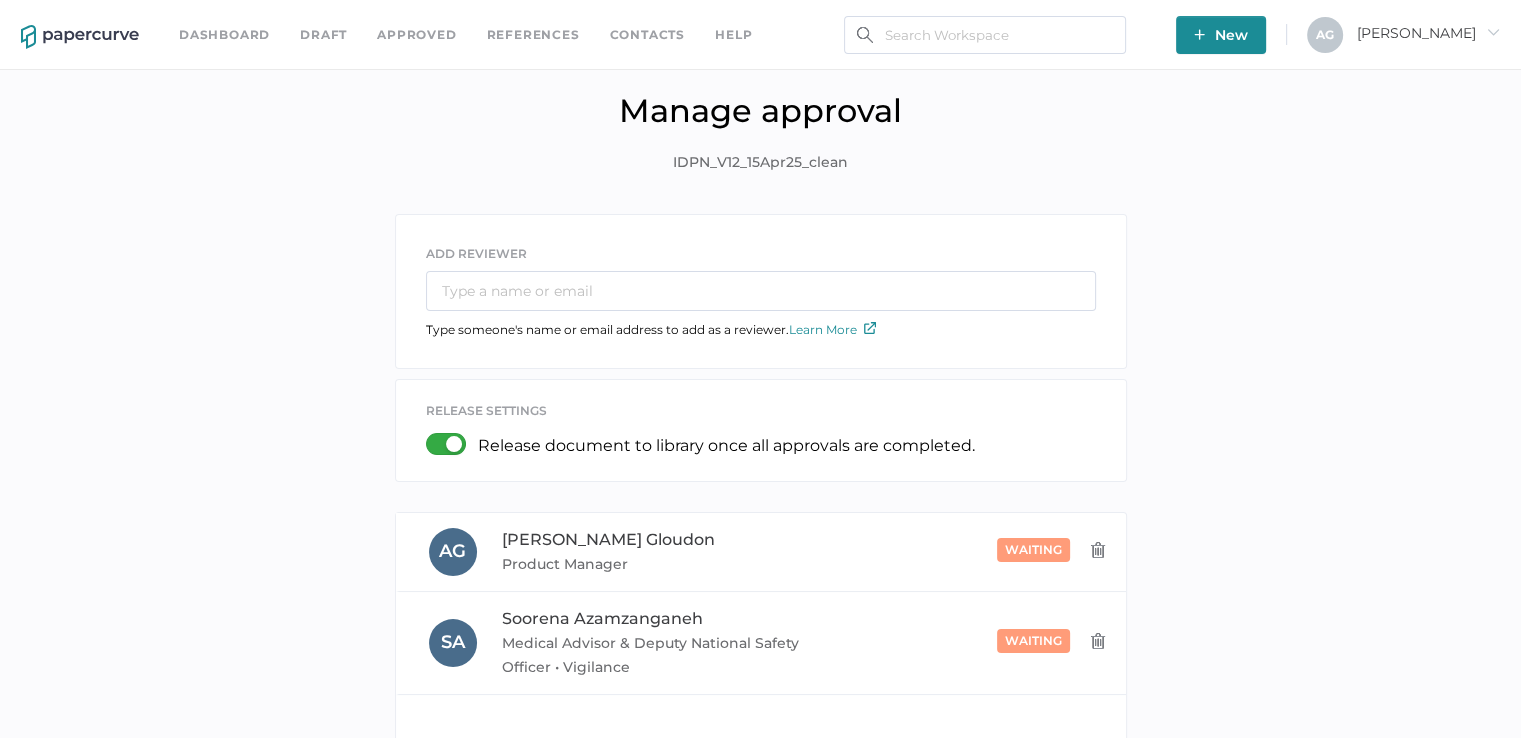 drag, startPoint x: 172, startPoint y: 21, endPoint x: 180, endPoint y: 34, distance: 15.264338 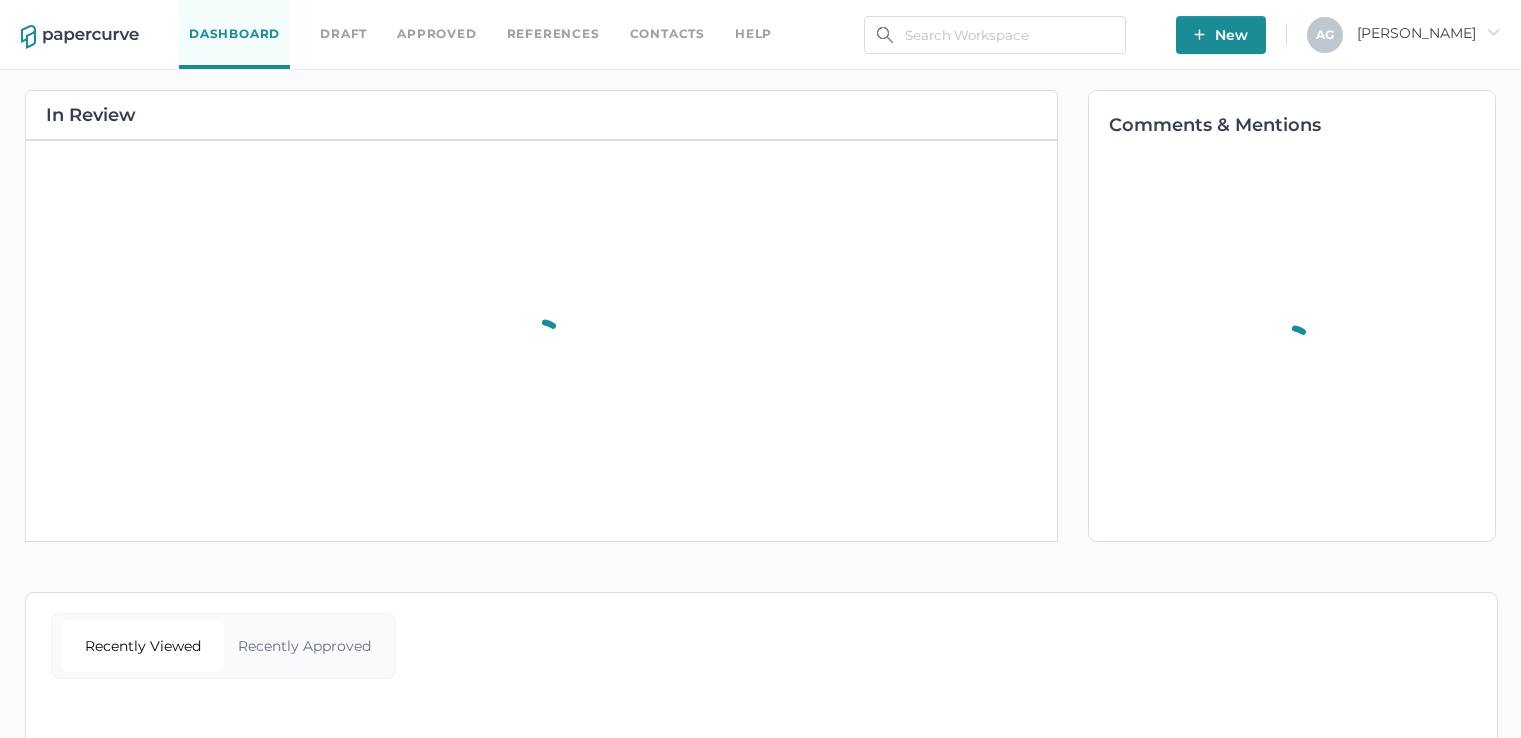 scroll, scrollTop: 0, scrollLeft: 0, axis: both 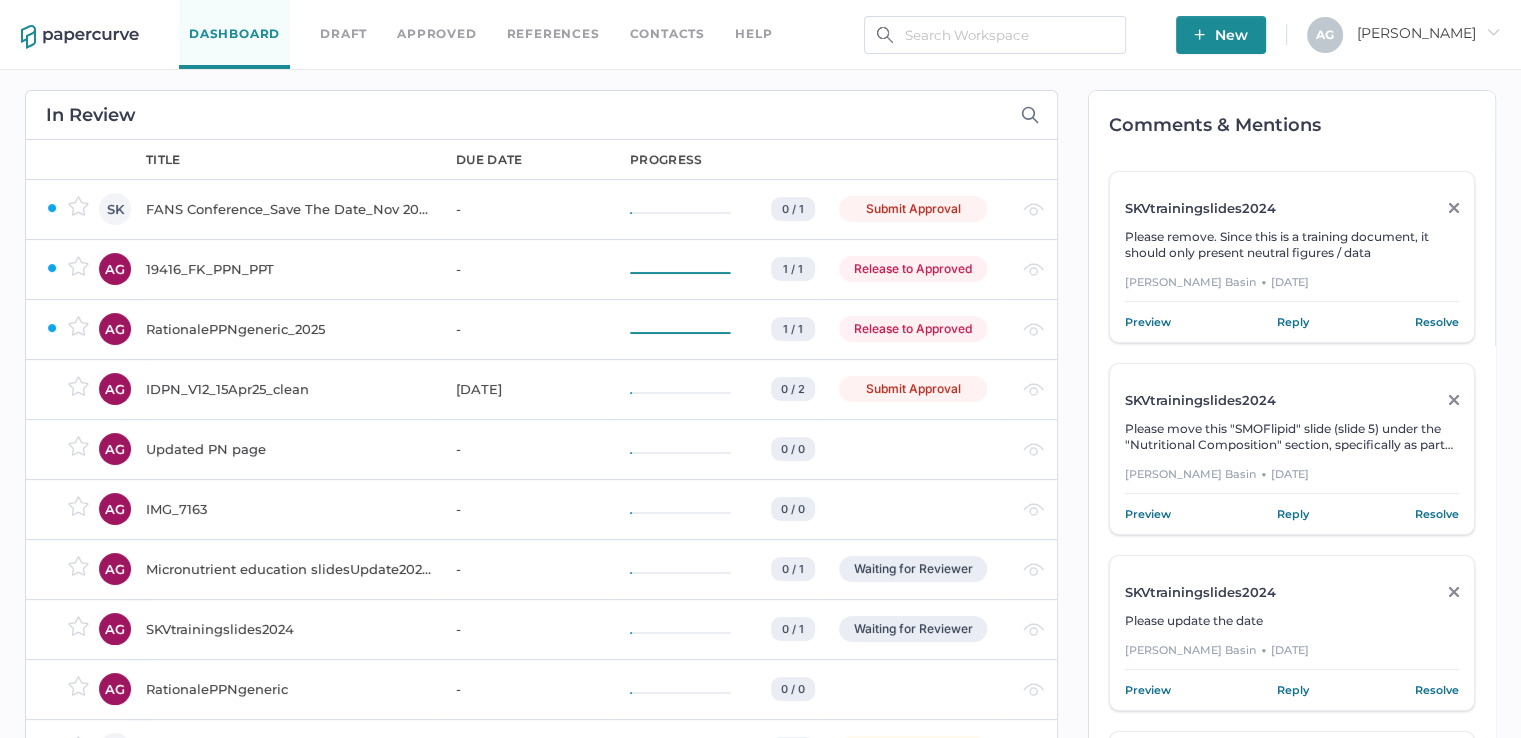 click on "Submit Approval" at bounding box center (913, 389) 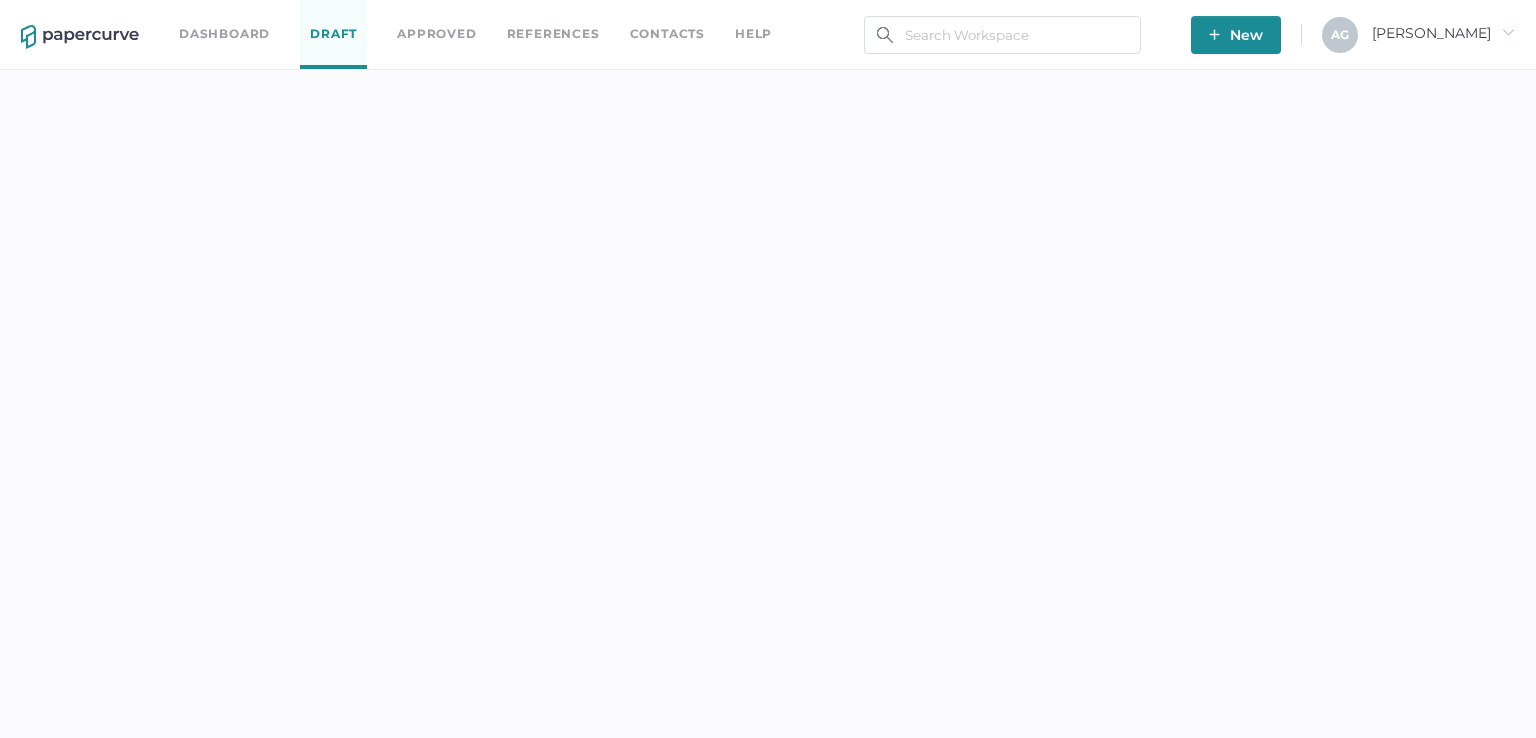scroll, scrollTop: 0, scrollLeft: 0, axis: both 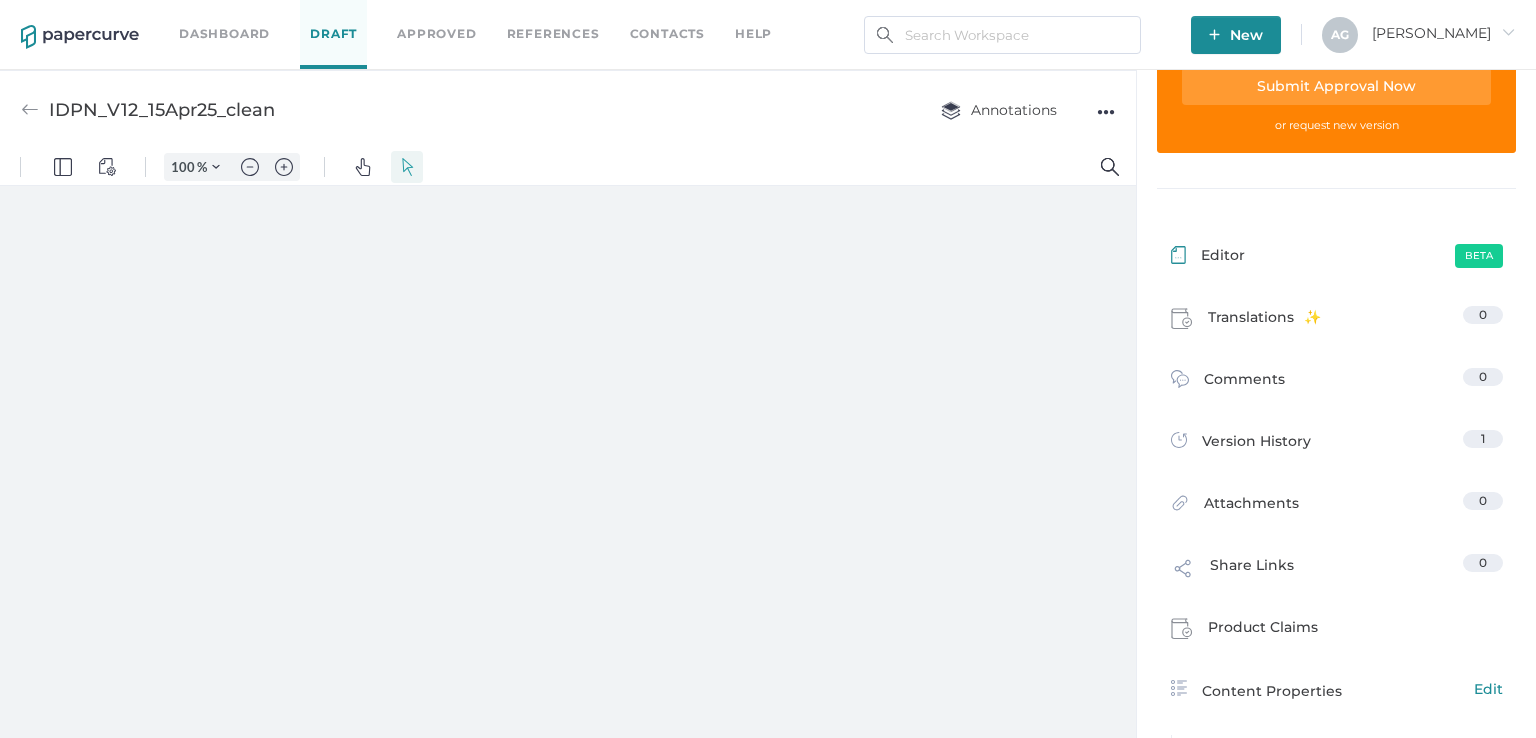 type on "97" 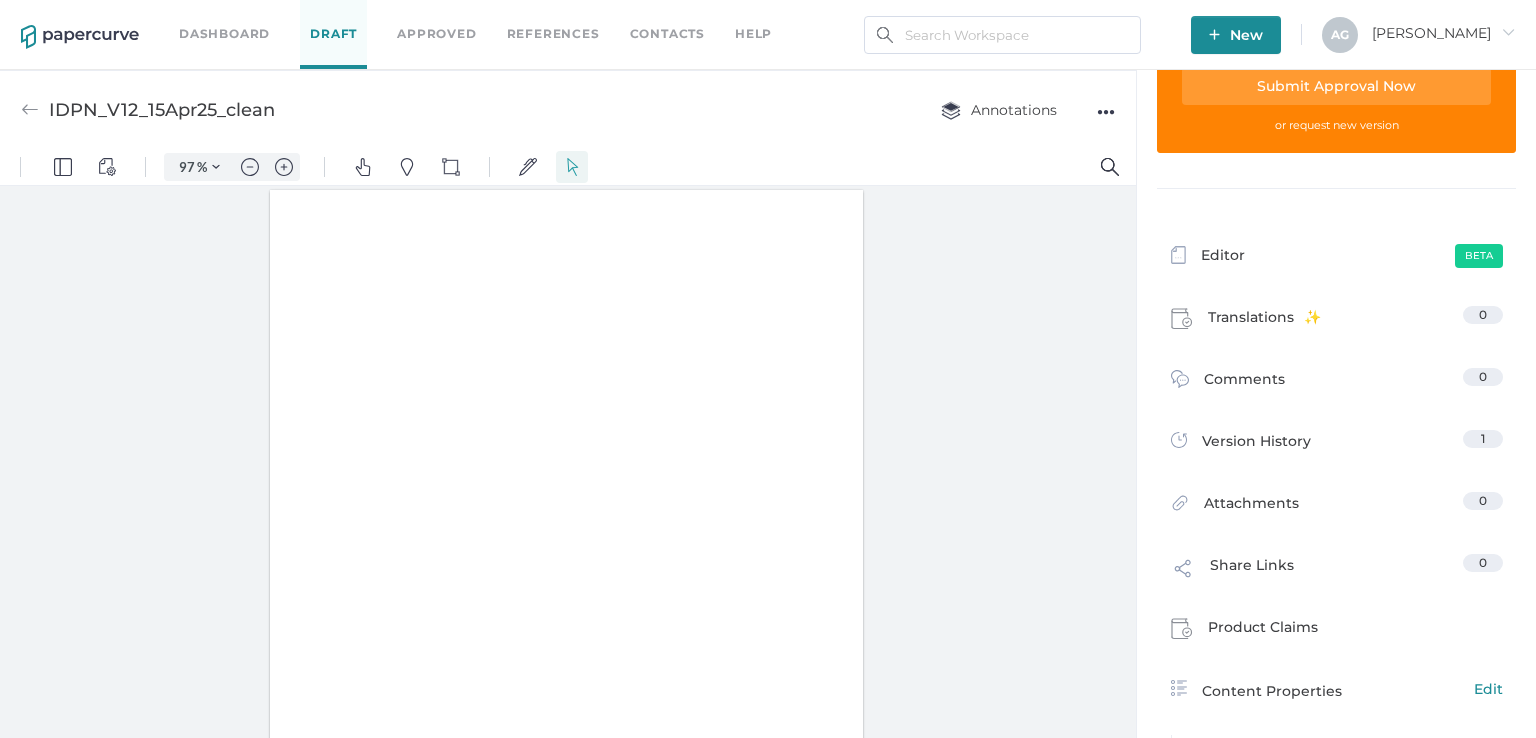 scroll, scrollTop: 0, scrollLeft: 0, axis: both 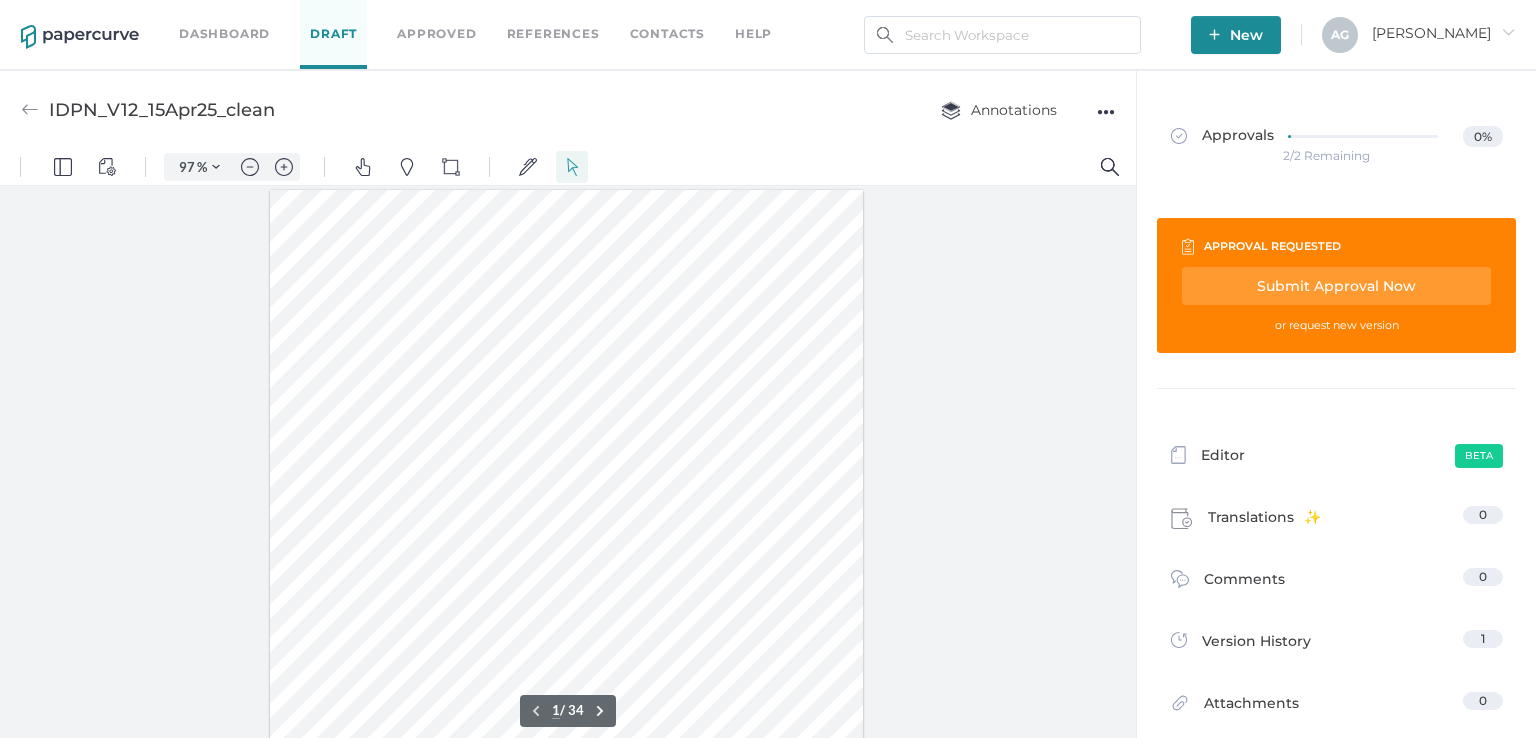 click on "Submit Approval Now" at bounding box center (1336, 286) 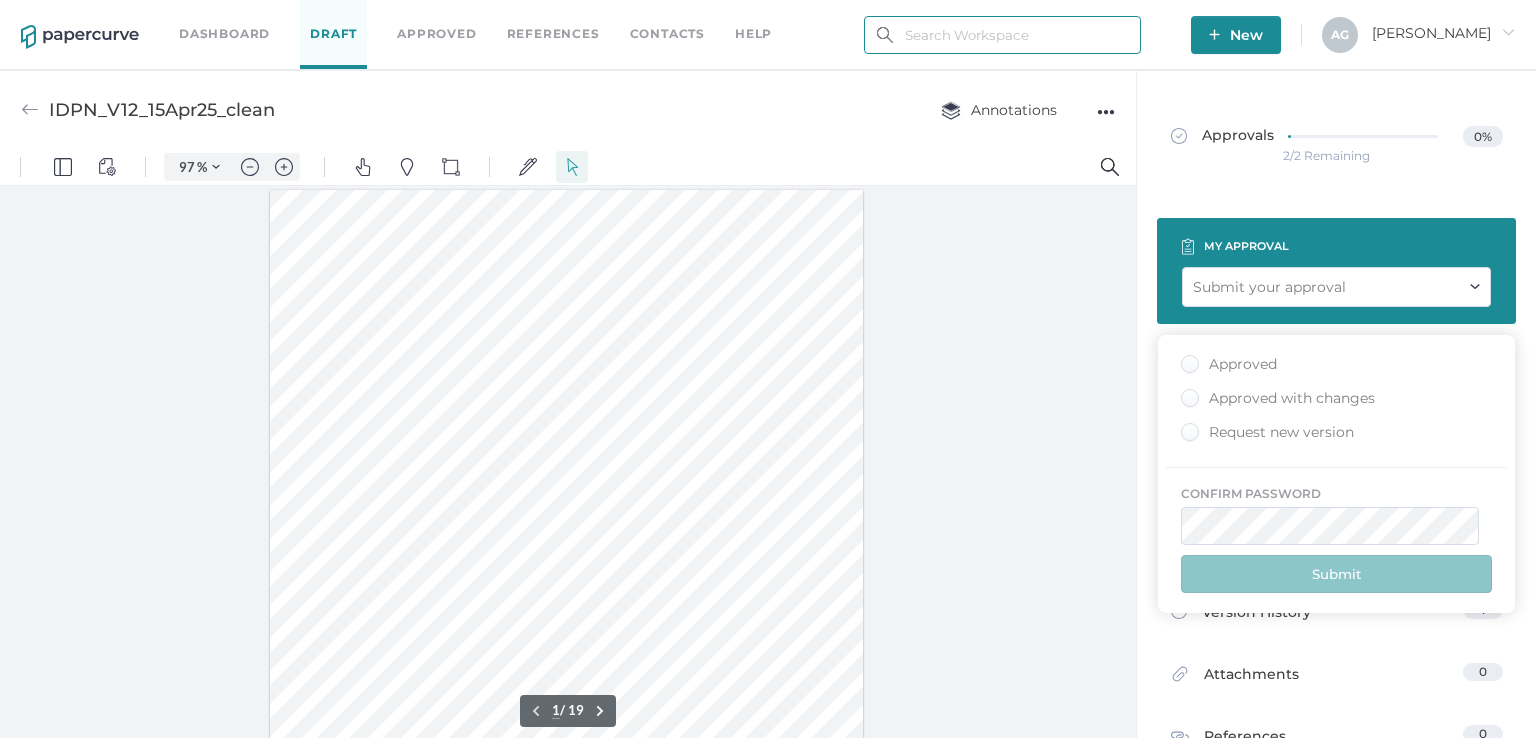 type on "angela.gloudon@fresenius-kabi.com" 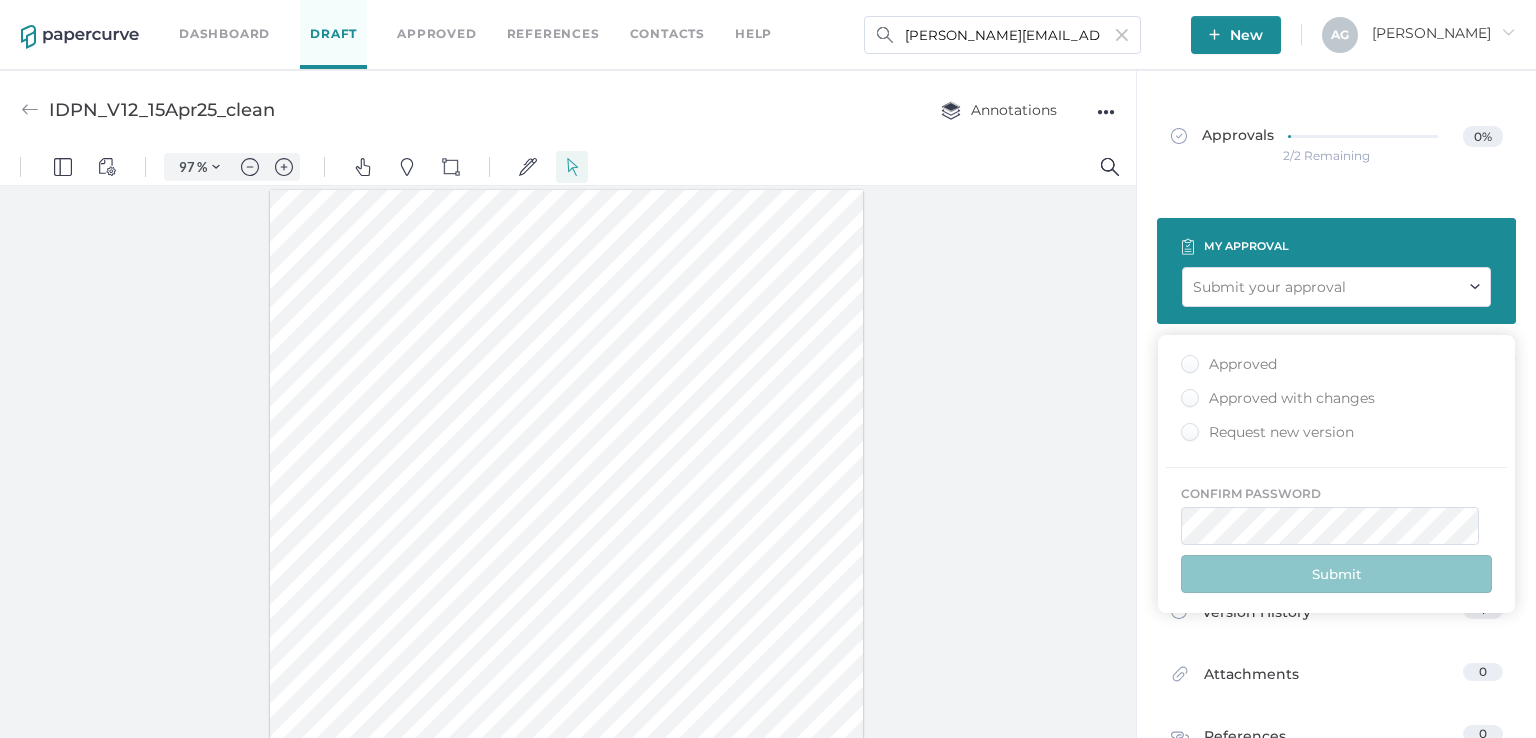 click on "Approved" at bounding box center [1229, 364] 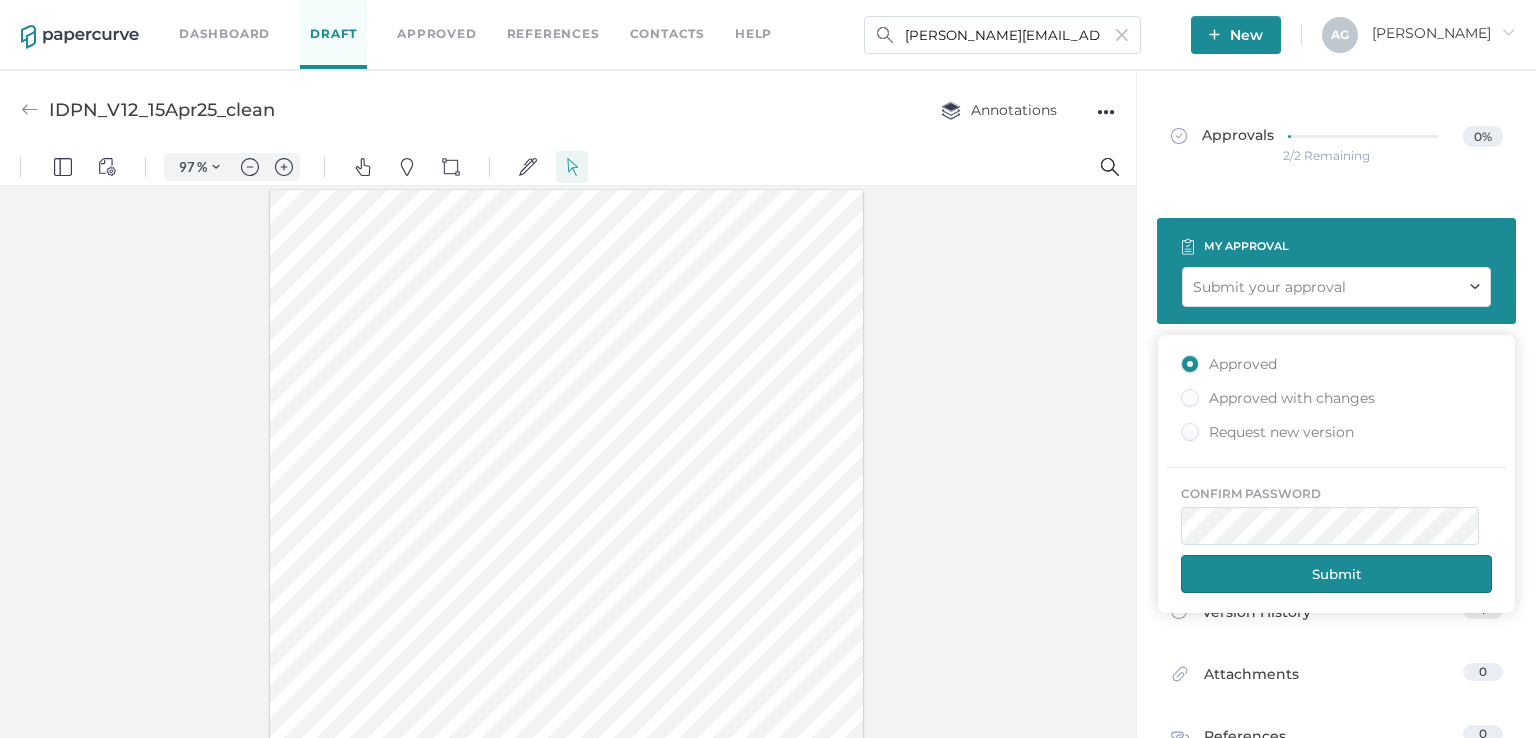 click on "Submit" at bounding box center [1336, 574] 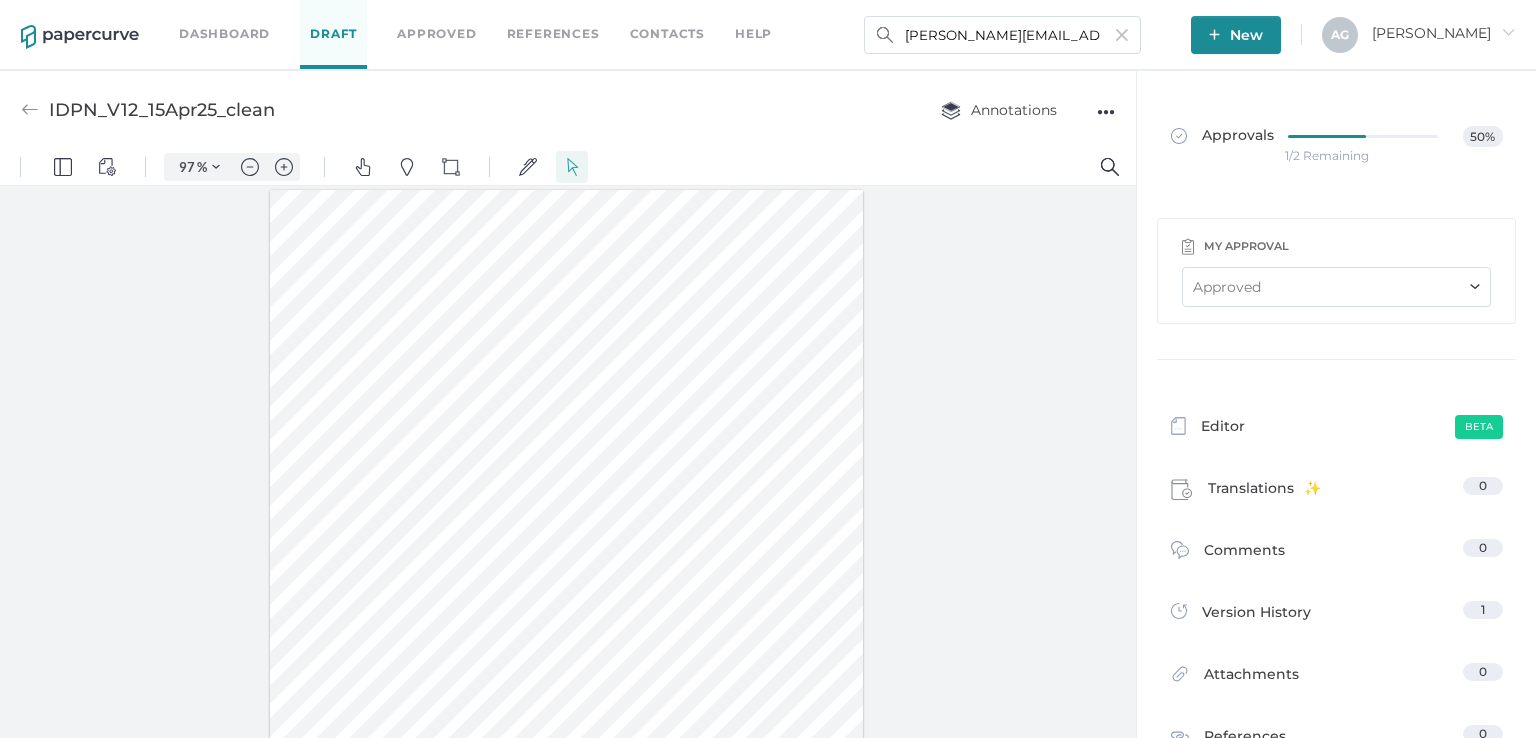scroll, scrollTop: 0, scrollLeft: 0, axis: both 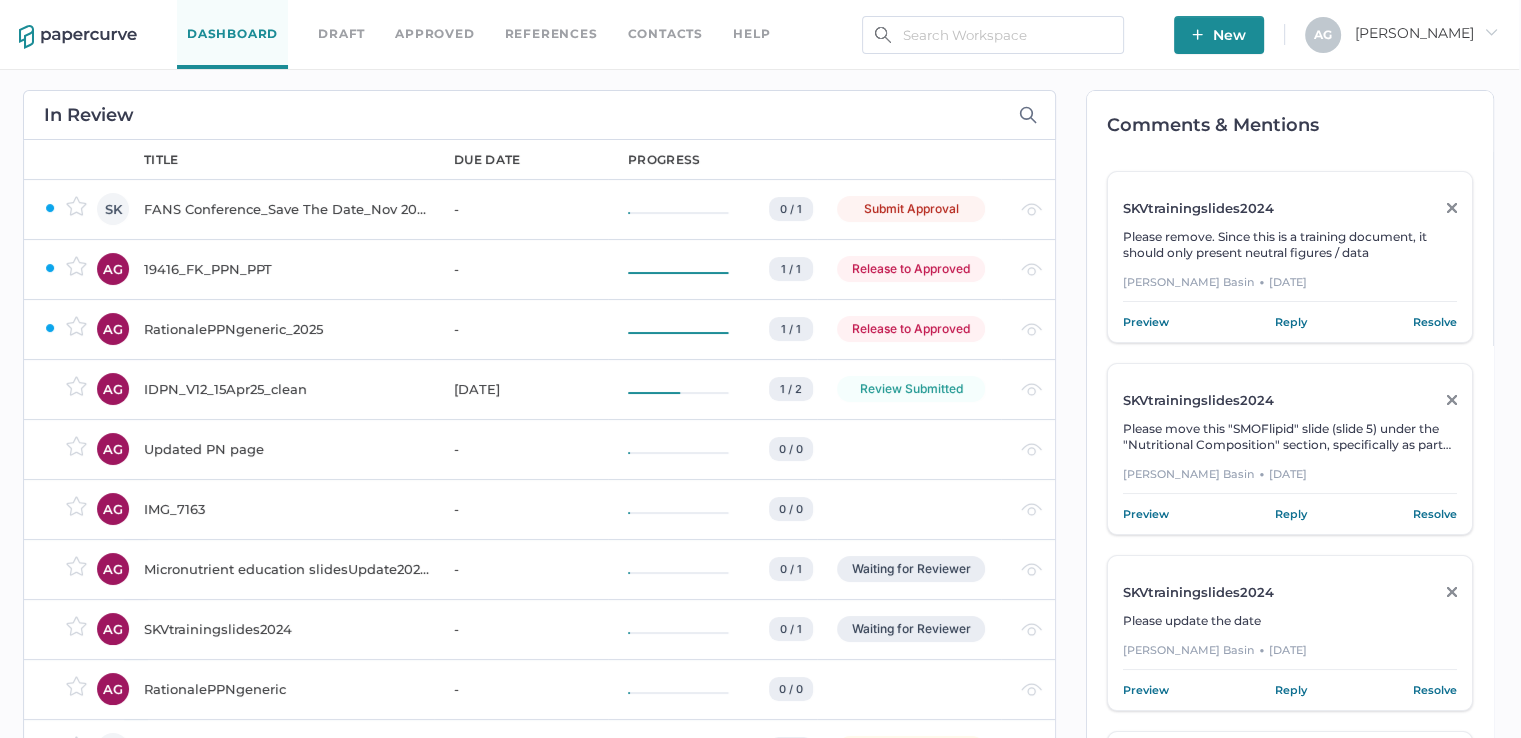 click on "Release to Approved" at bounding box center (911, 269) 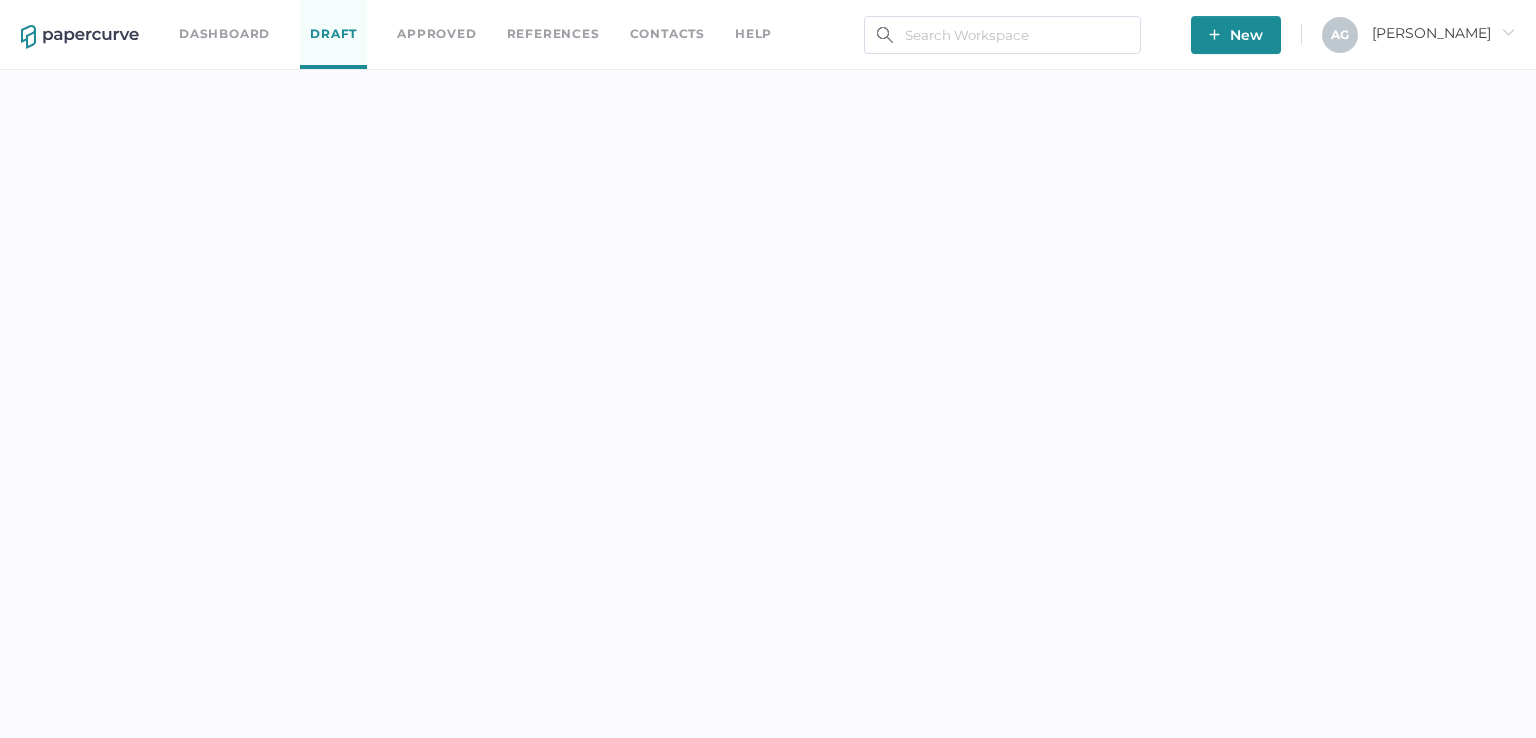 scroll, scrollTop: 0, scrollLeft: 0, axis: both 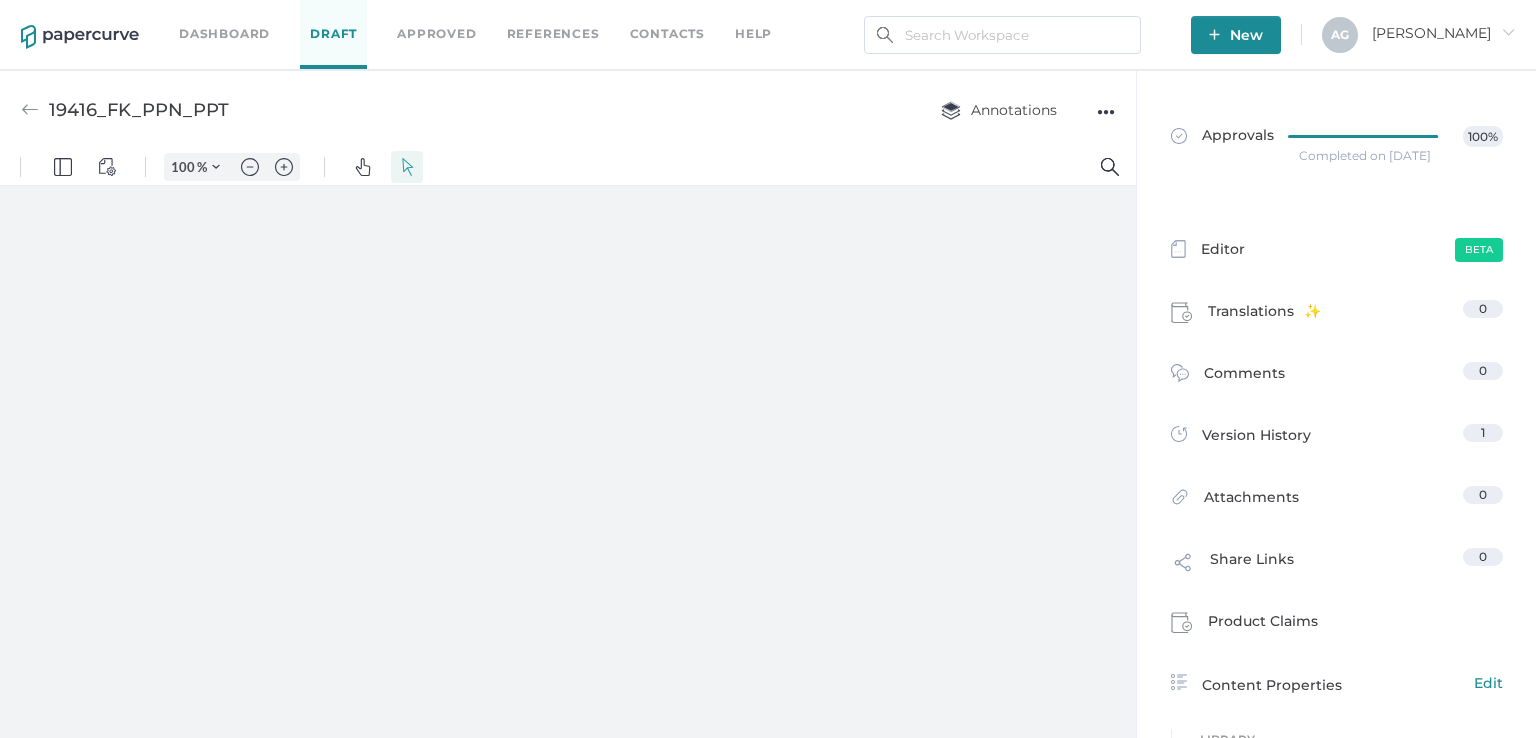 type on "97" 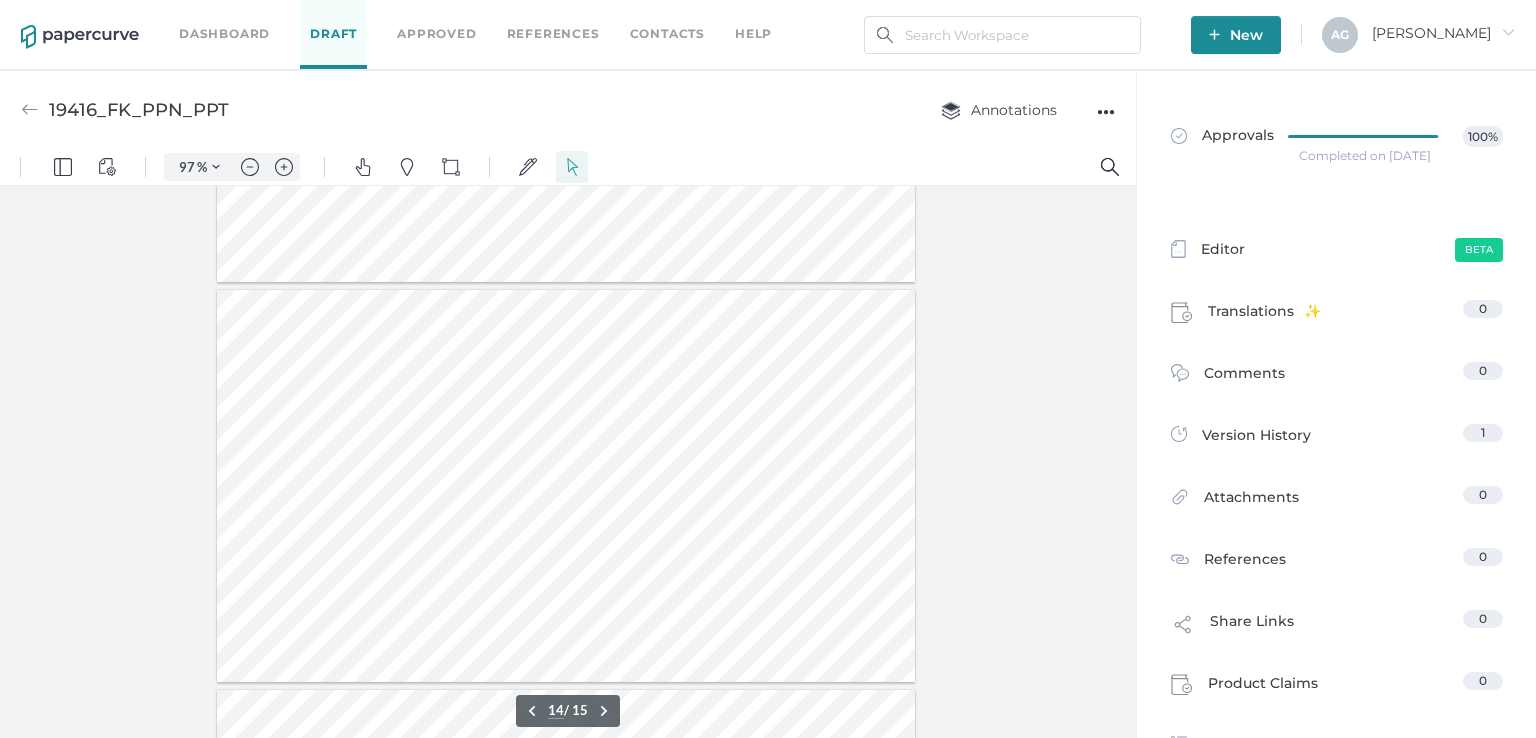 scroll, scrollTop: 5438, scrollLeft: 0, axis: vertical 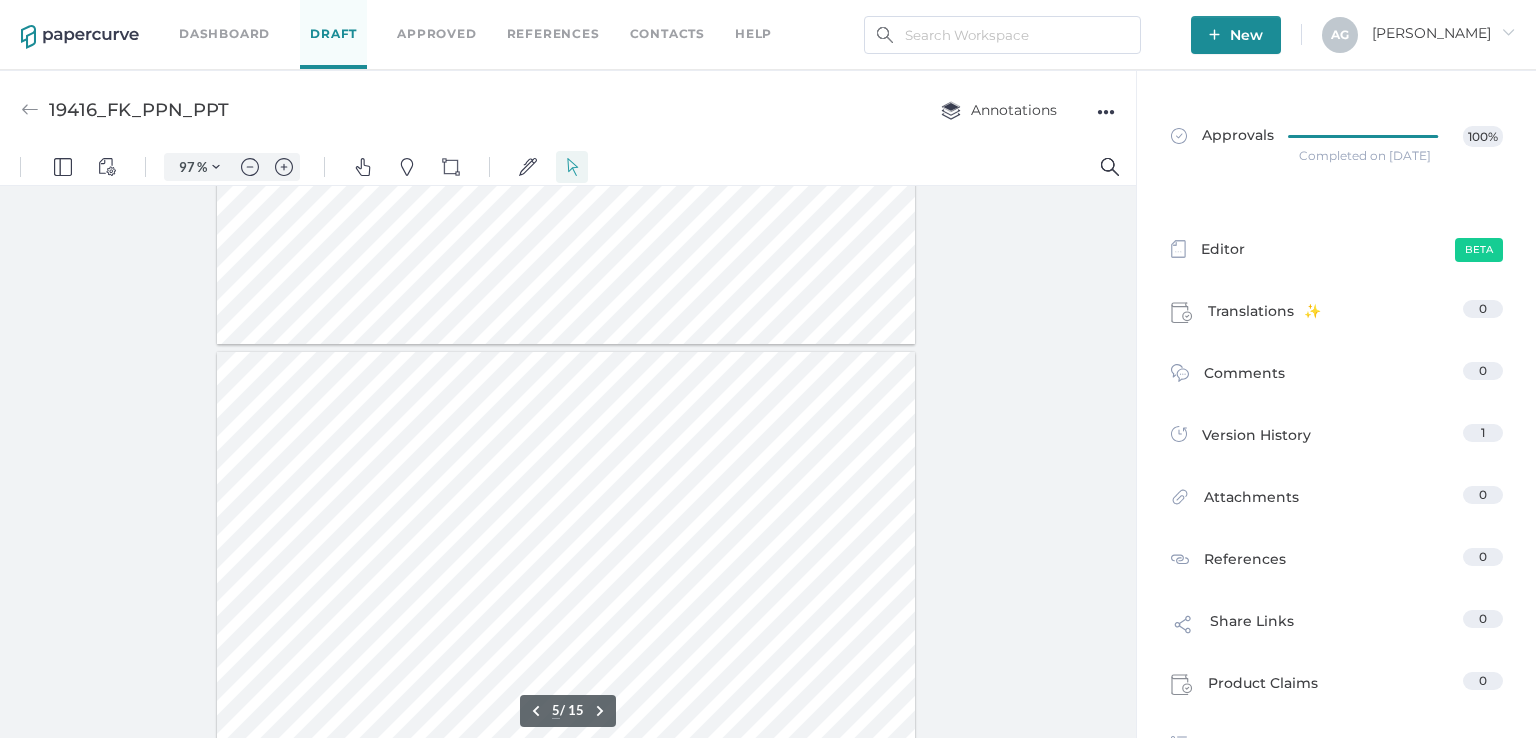 click on "●●●" at bounding box center [1106, 112] 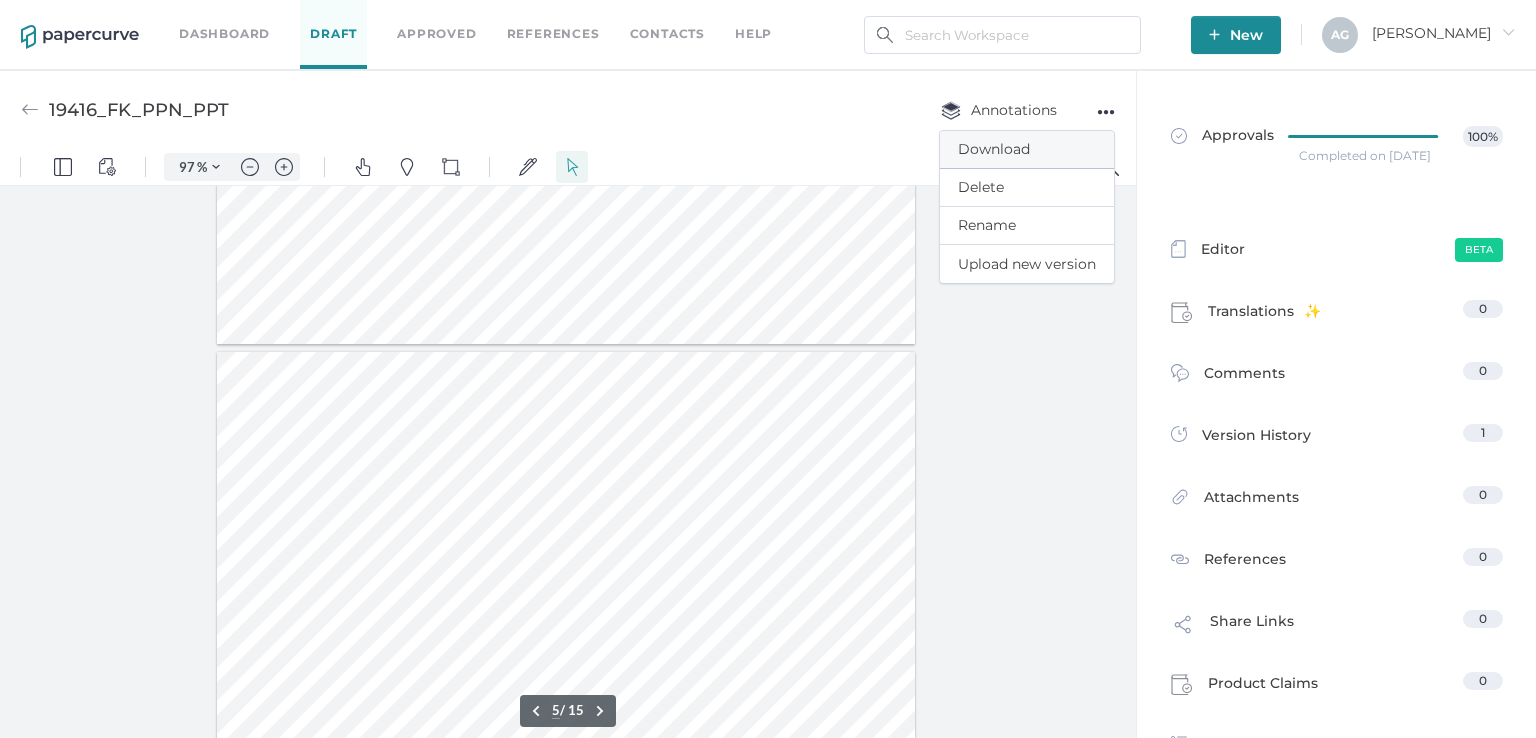 click on "Download" at bounding box center (1027, 149) 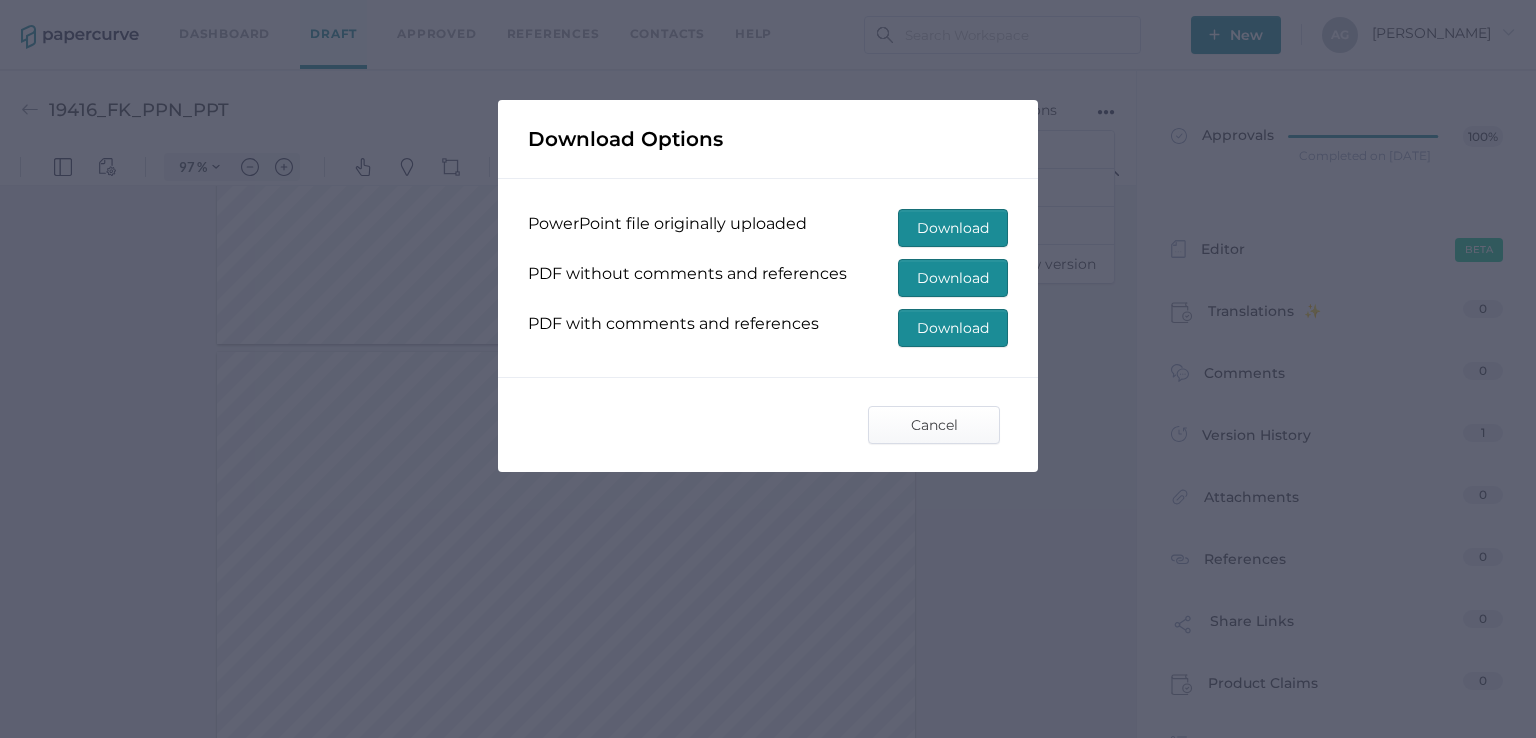 click on "Download" at bounding box center [953, 228] 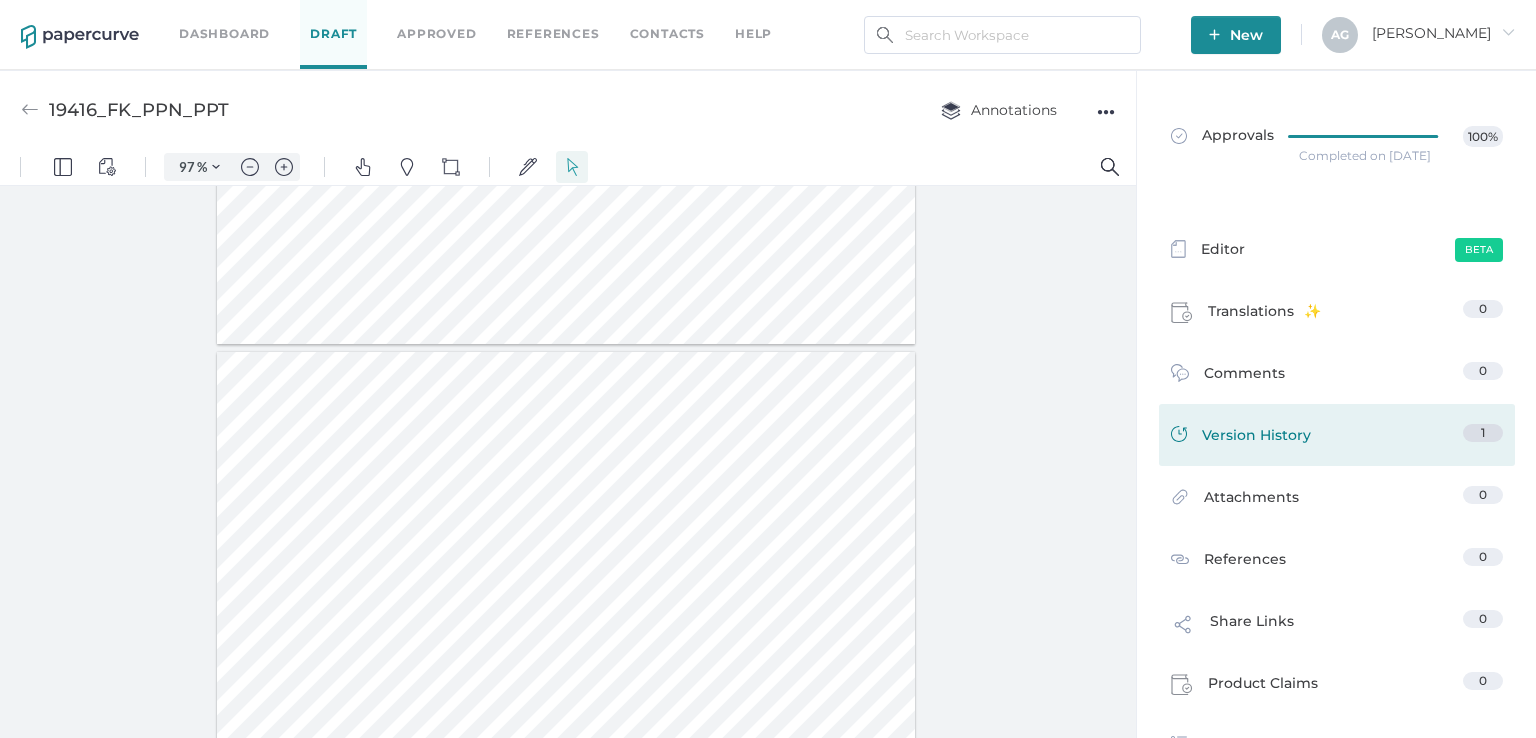 click on "Version History" at bounding box center [1256, 438] 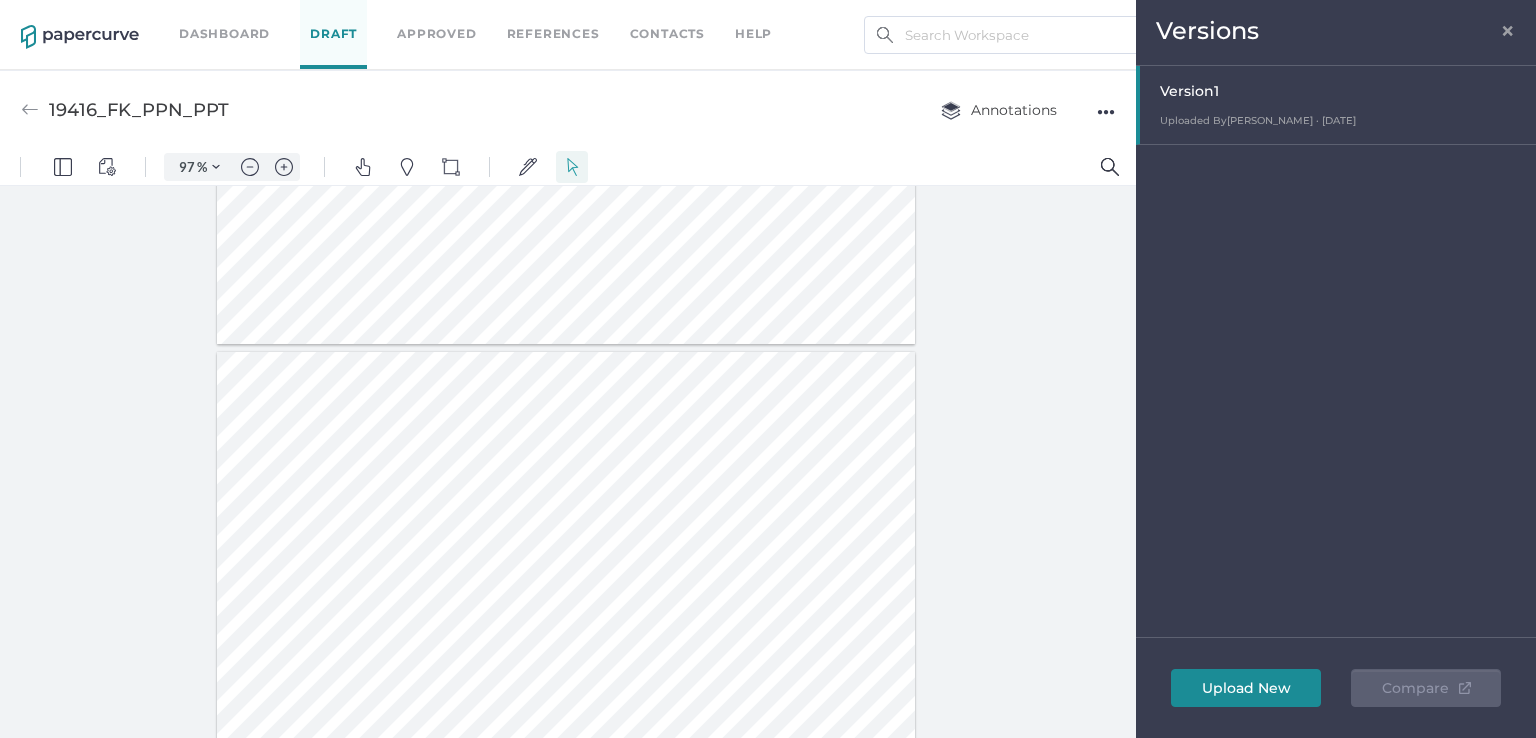 click on "×" at bounding box center (1508, 28) 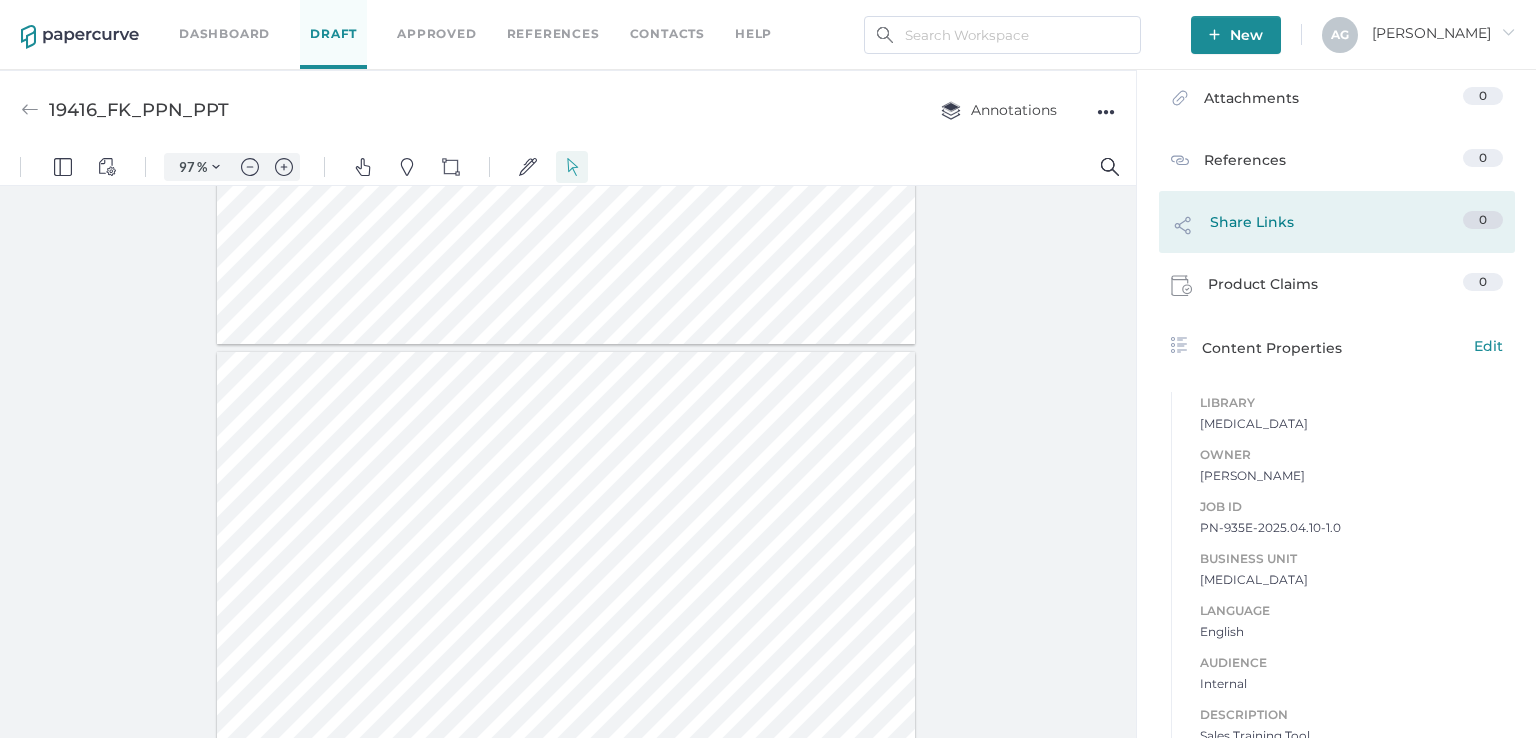 scroll, scrollTop: 400, scrollLeft: 0, axis: vertical 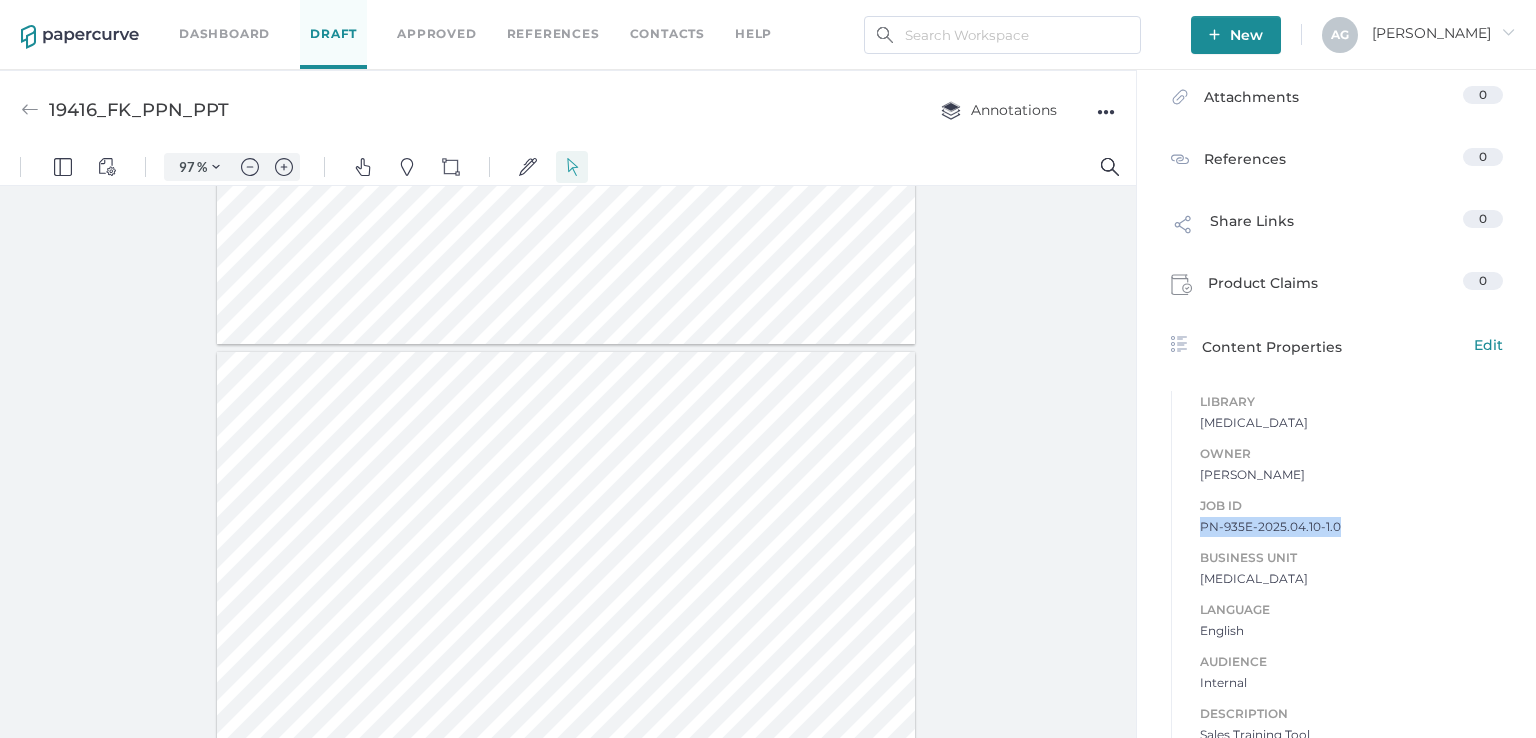 drag, startPoint x: 1187, startPoint y: 525, endPoint x: 1352, endPoint y: 530, distance: 165.07574 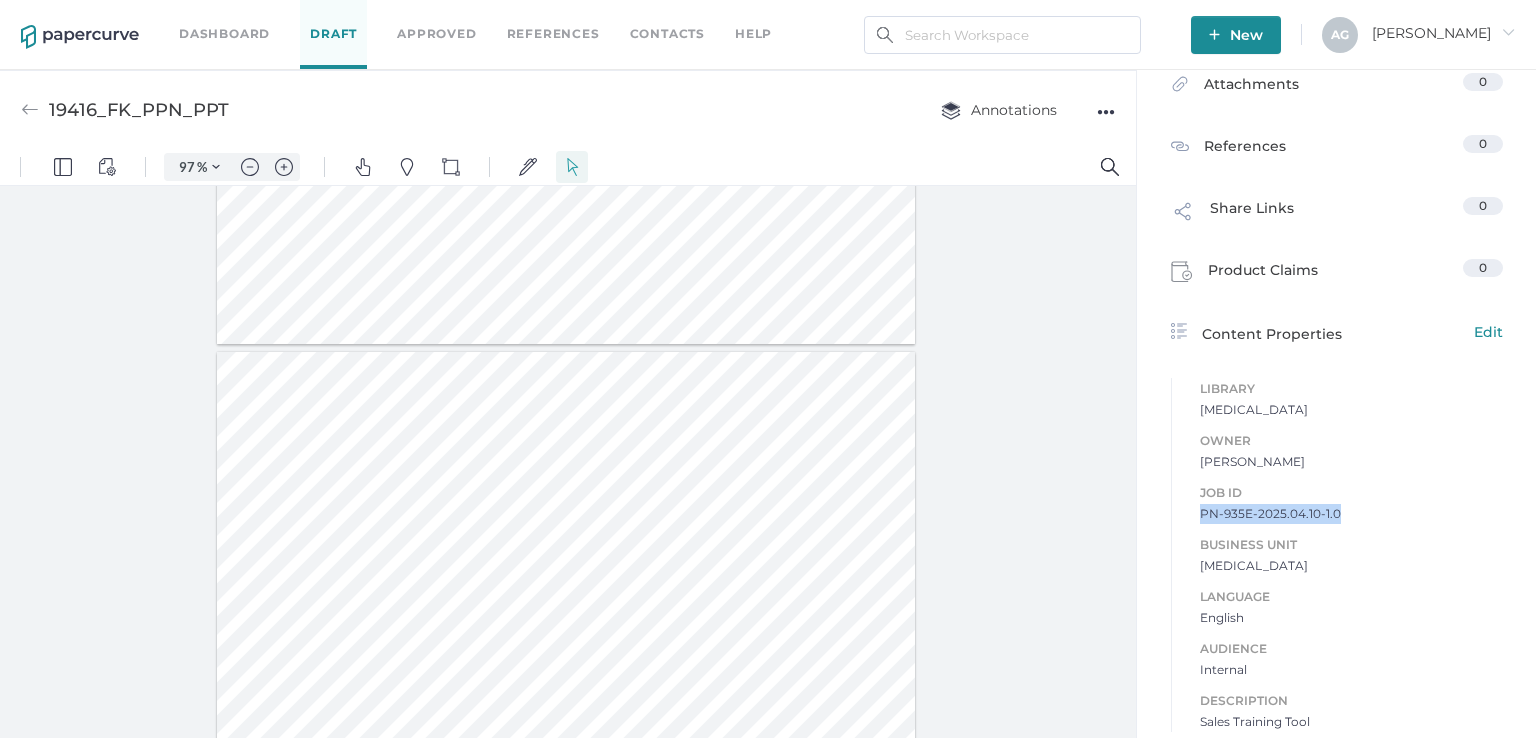 scroll, scrollTop: 416, scrollLeft: 0, axis: vertical 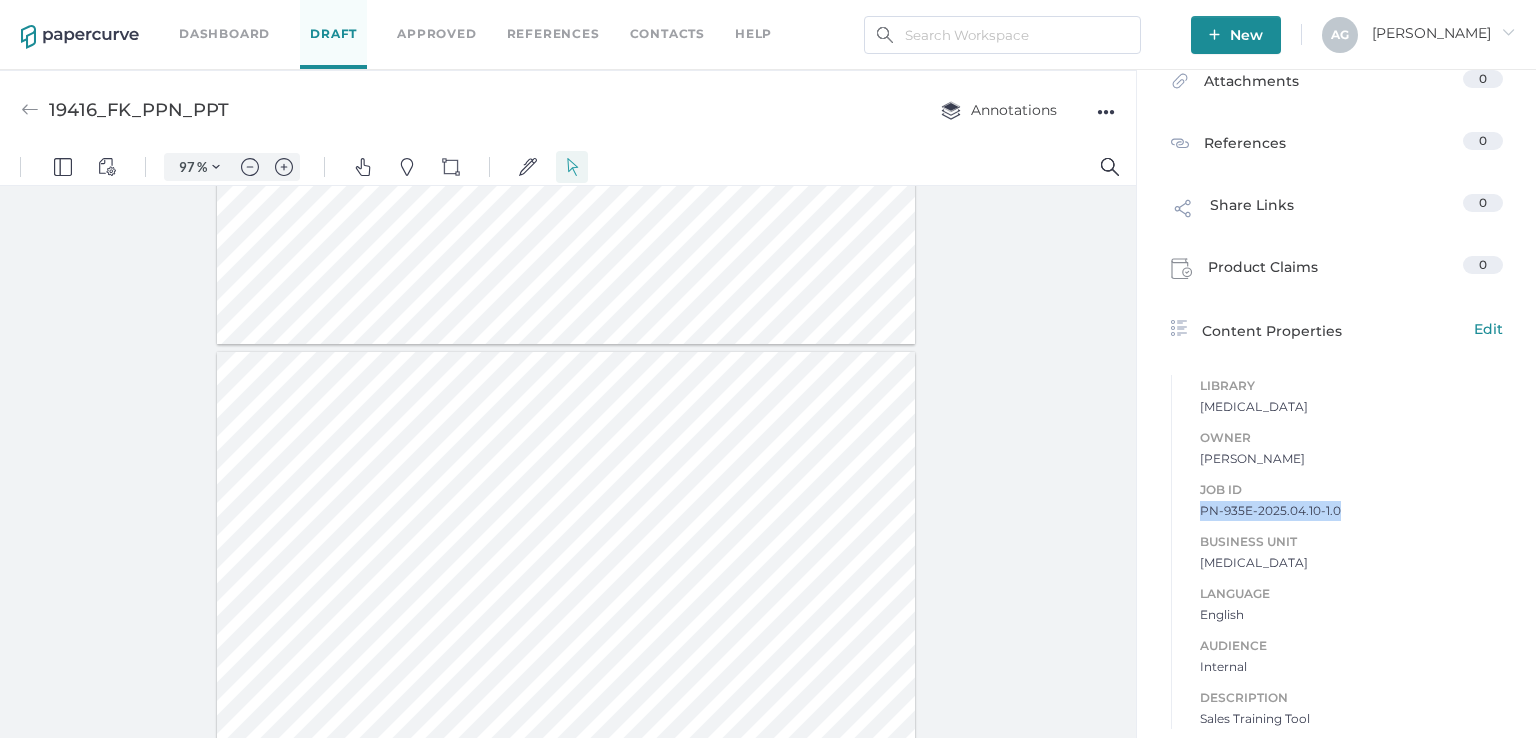click on "PN-935E-2025.04.10-1.0" at bounding box center (1351, 511) 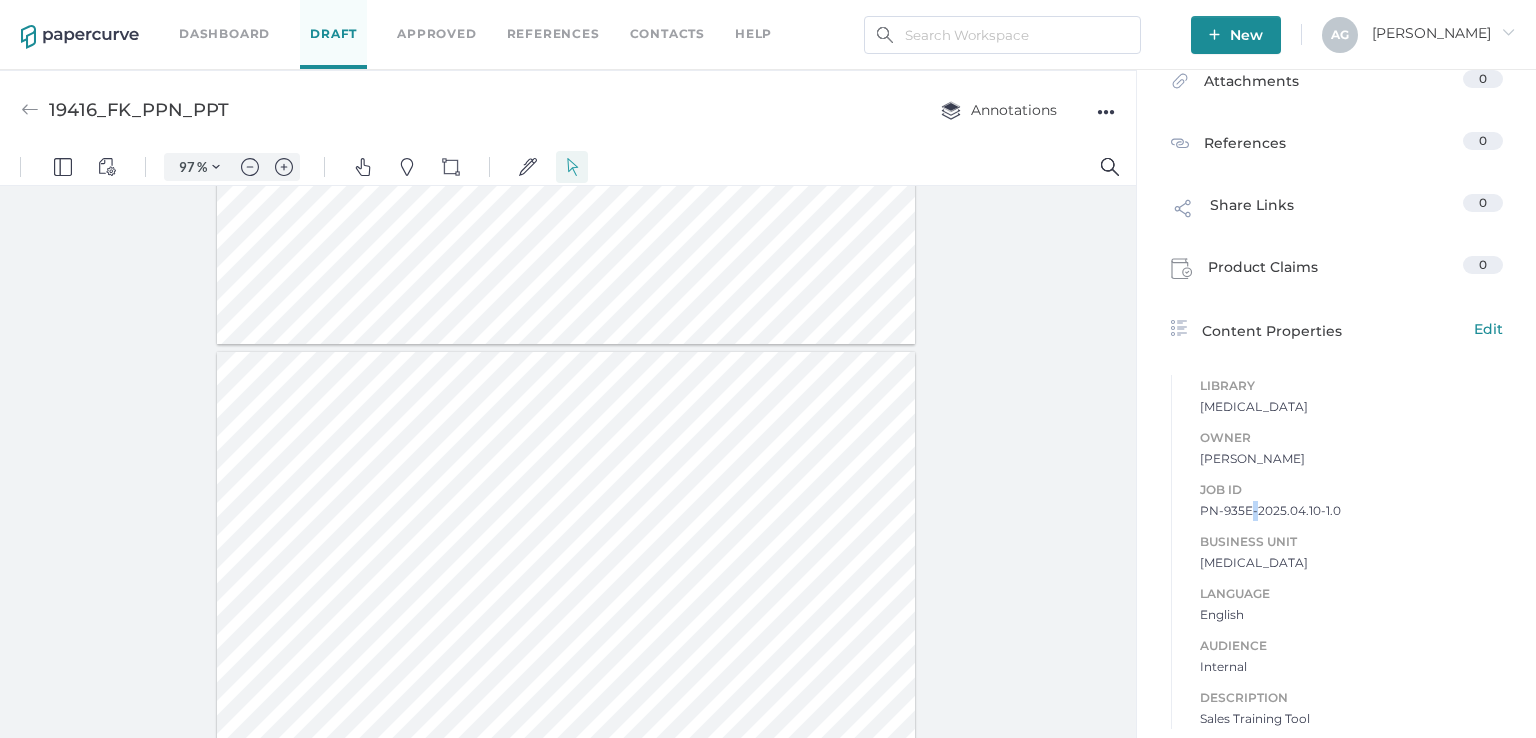 click on "PN-935E-2025.04.10-1.0" at bounding box center (1351, 511) 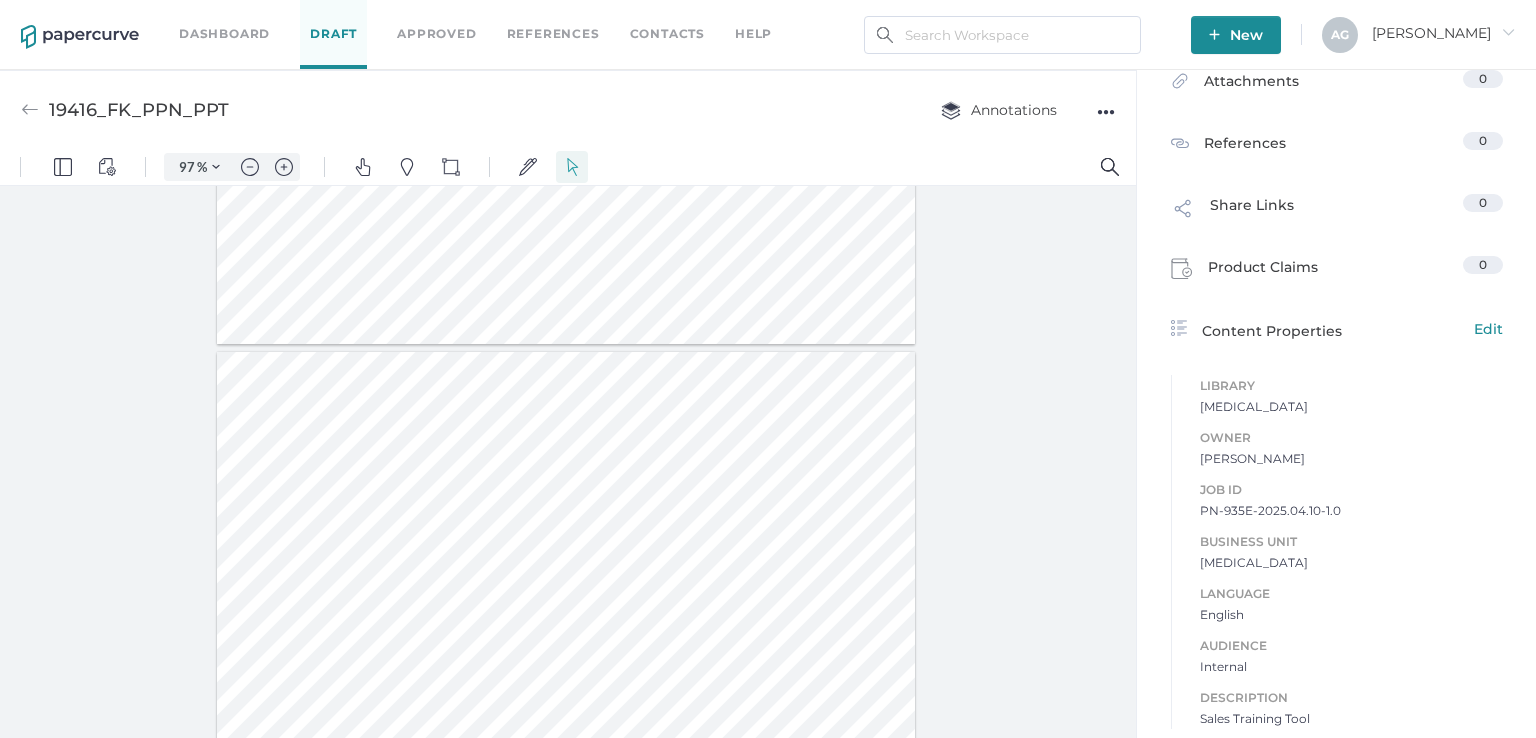 click on "PN-935E-2025.04.10-1.0" at bounding box center (1351, 511) 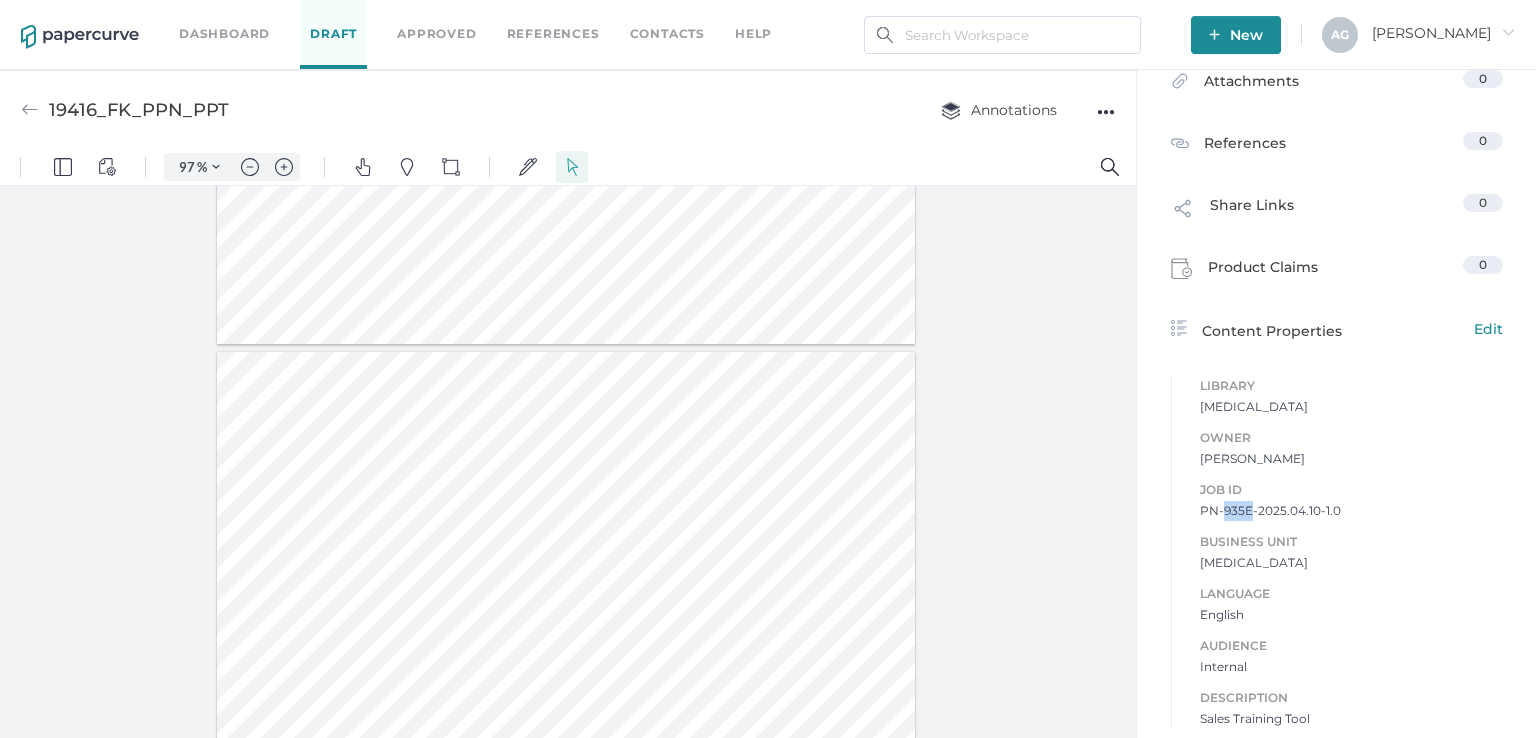 click on "PN-935E-2025.04.10-1.0" at bounding box center [1351, 511] 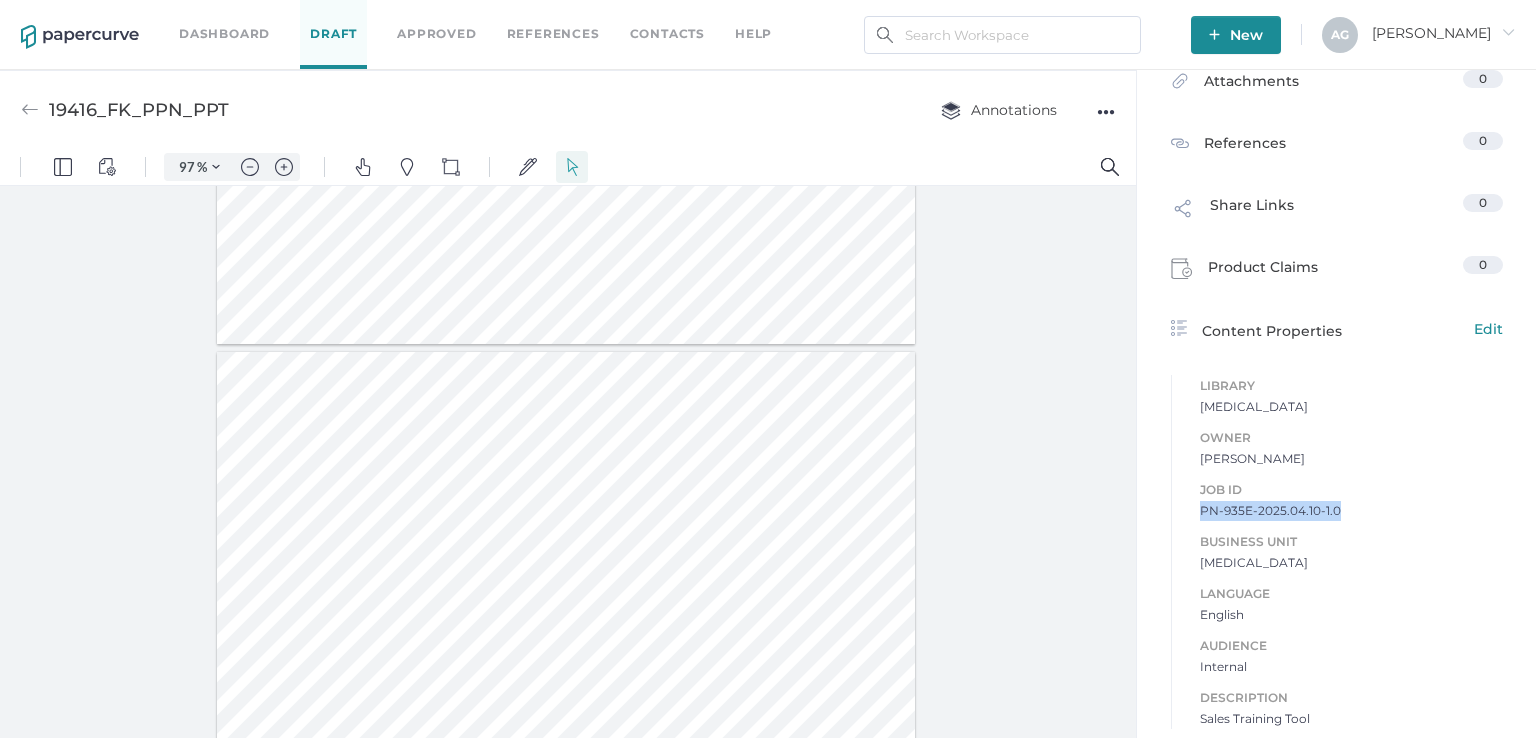 click on "PN-935E-2025.04.10-1.0" at bounding box center (1351, 511) 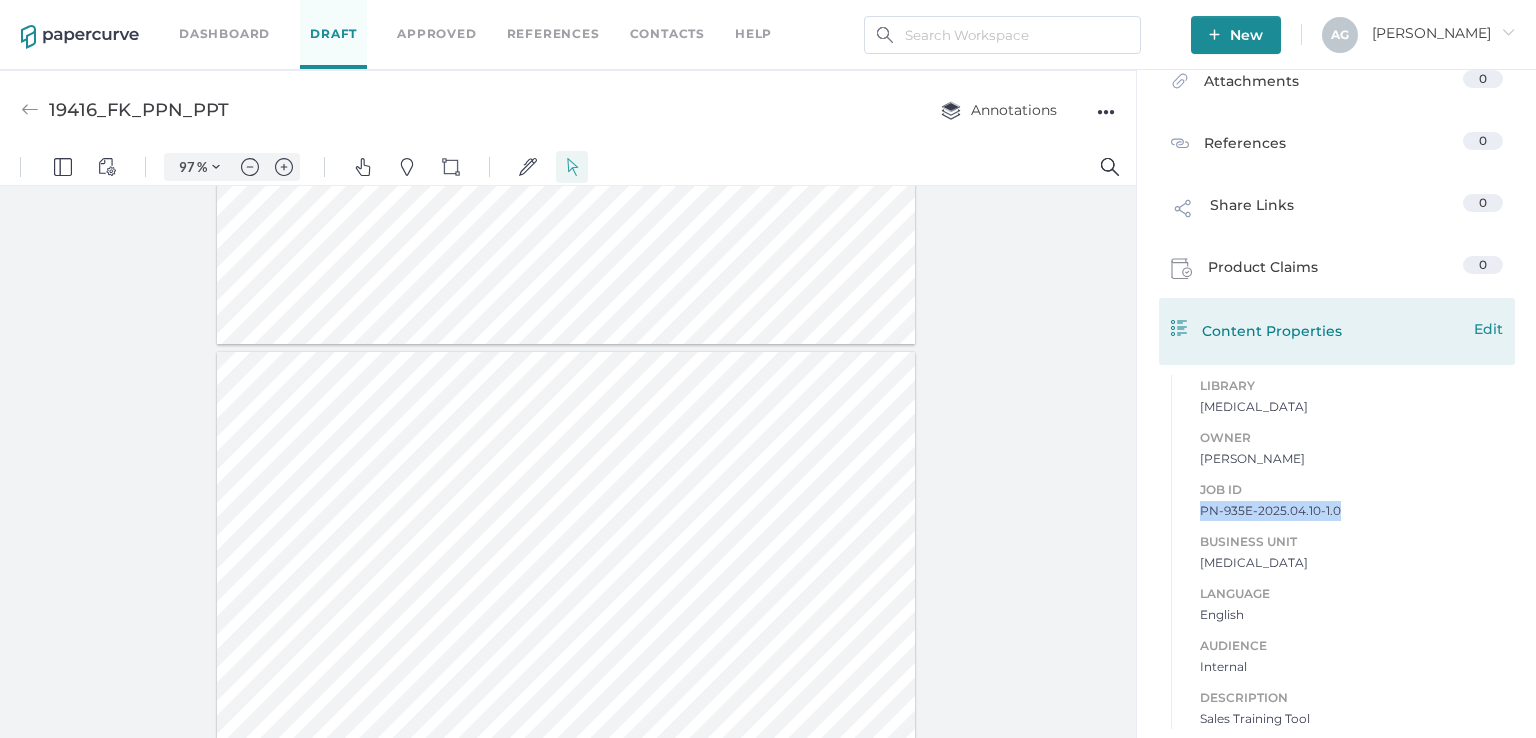 click at bounding box center [1186, 331] 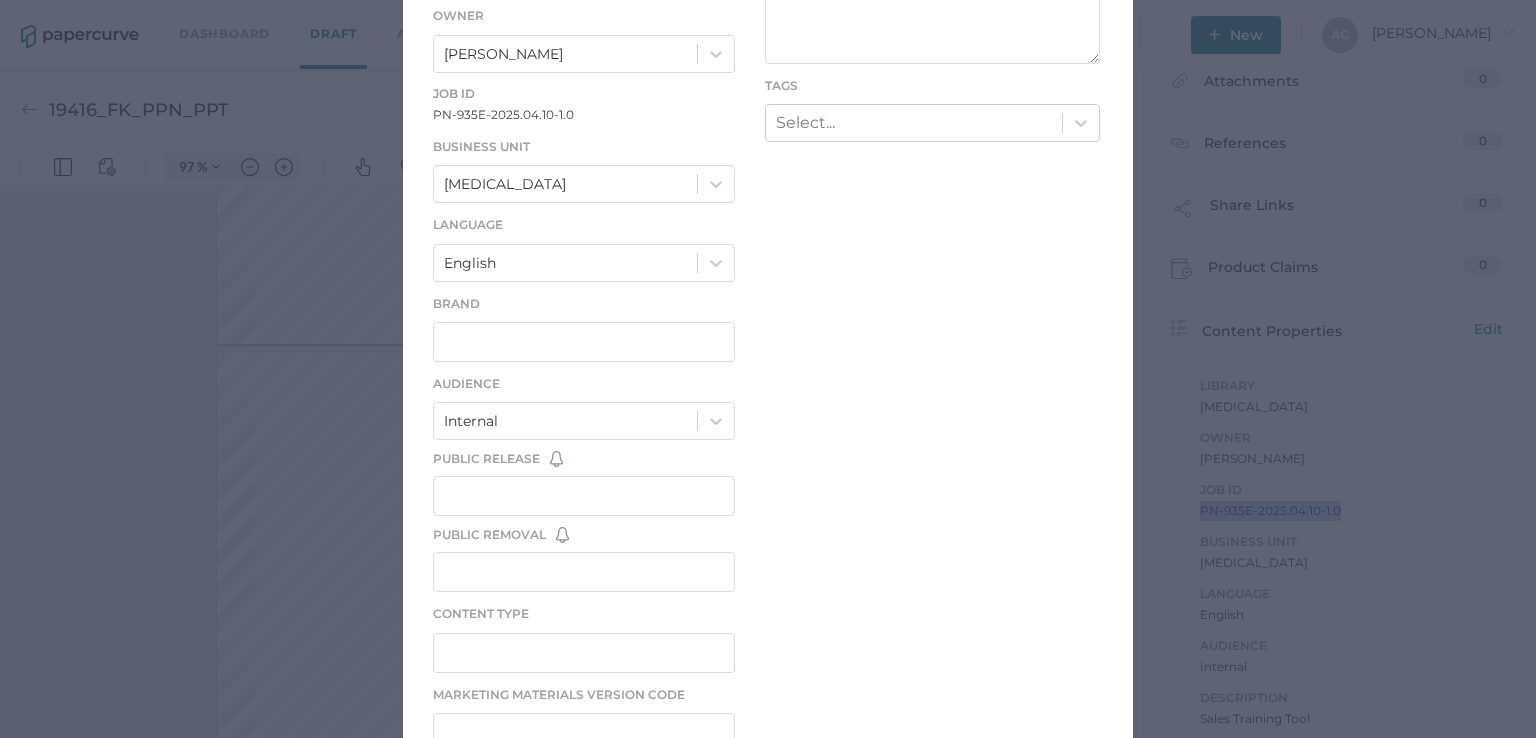 scroll, scrollTop: 600, scrollLeft: 0, axis: vertical 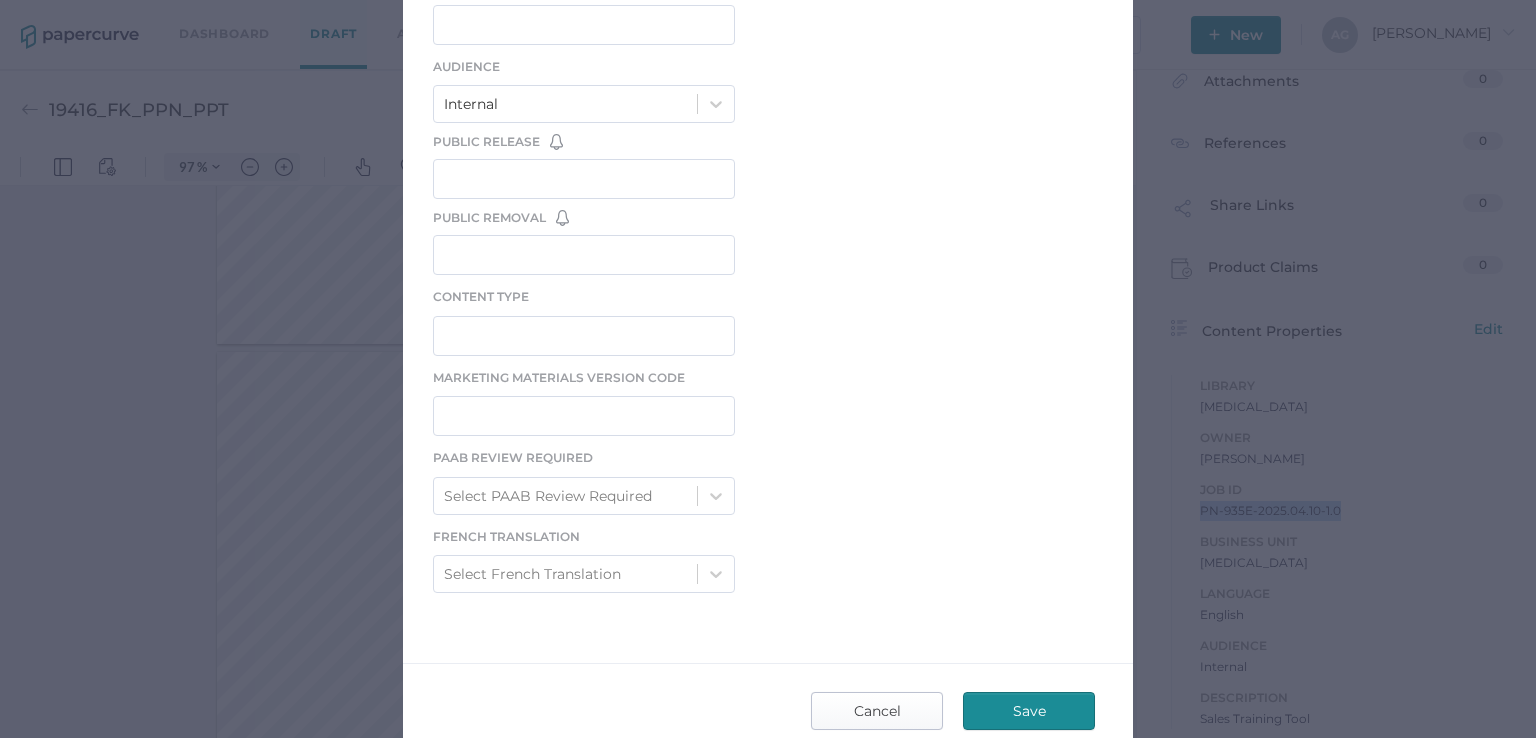 click on "Cancel" at bounding box center (877, 711) 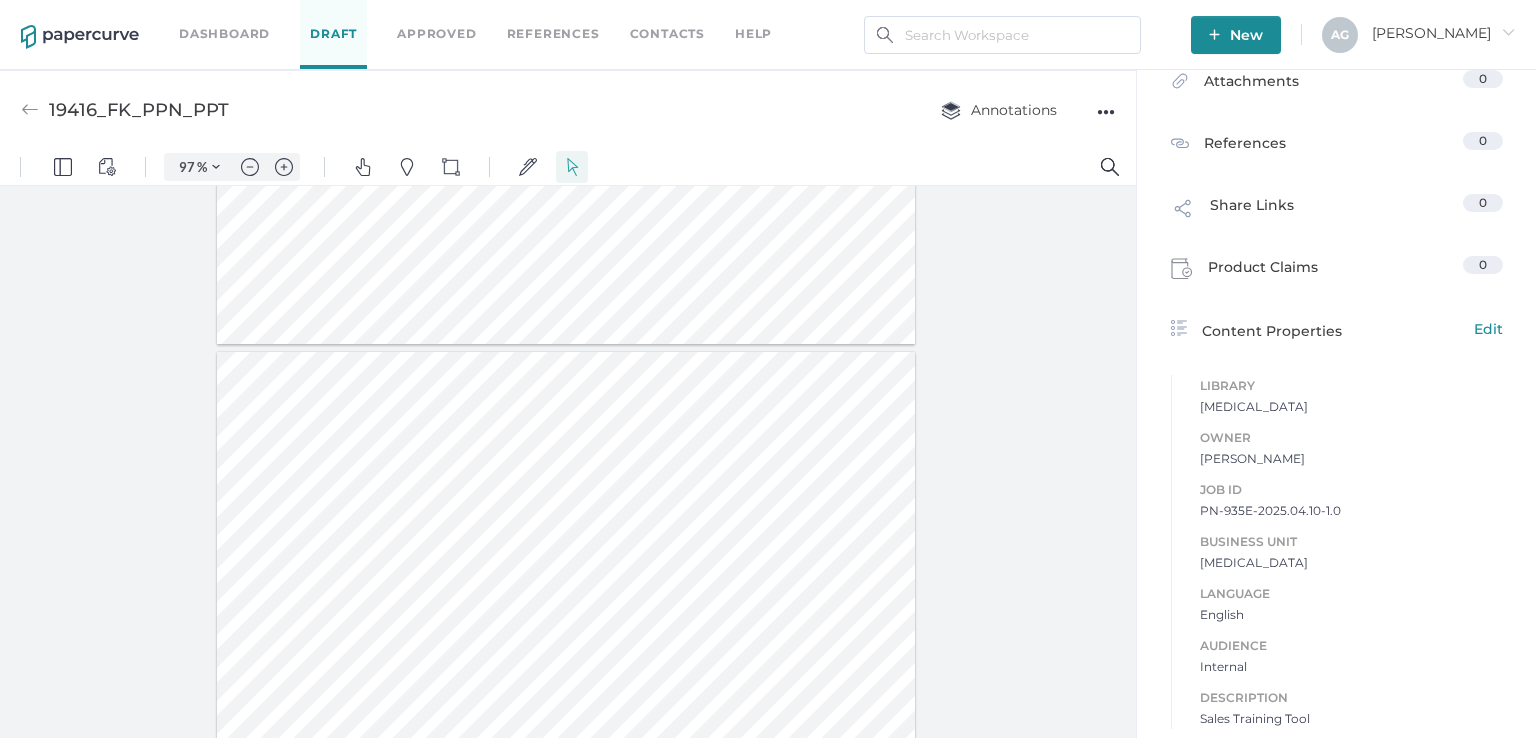 click on "Job ID PN-935E-2025.04.10-1.0 Business Unit Parenteral Nutrition Language English Audience Internal Description Sales Training Tool" at bounding box center [1337, 594] 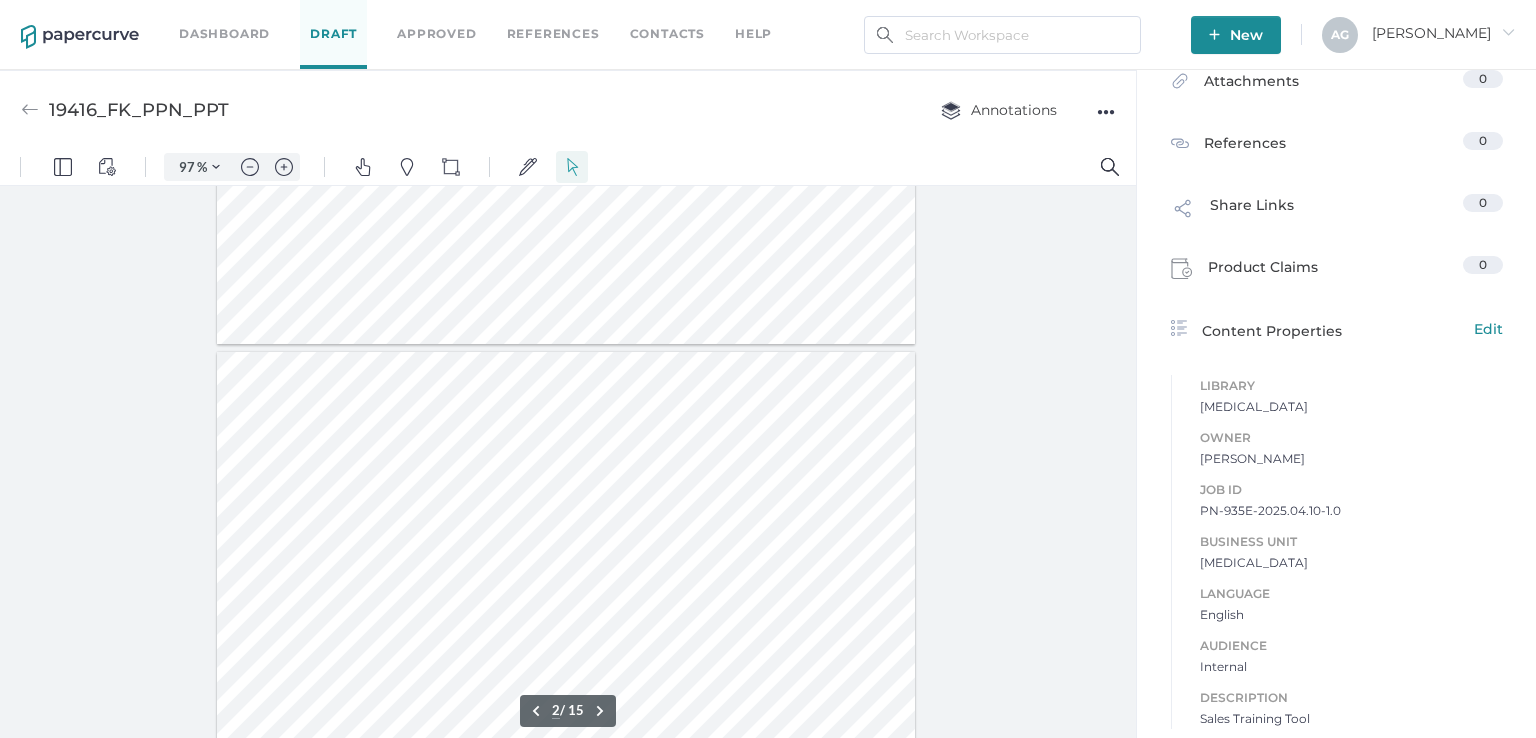 type on "1" 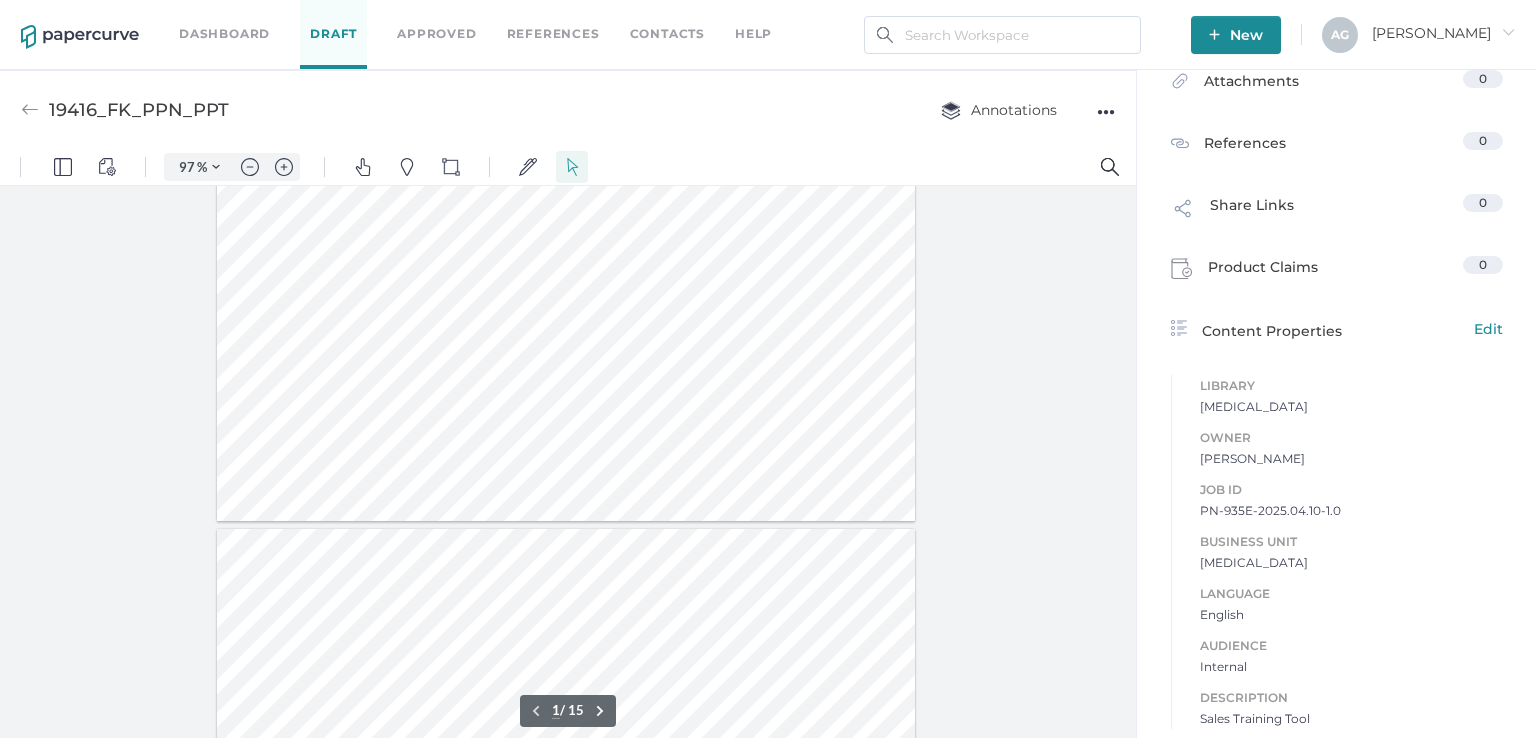 scroll, scrollTop: 0, scrollLeft: 0, axis: both 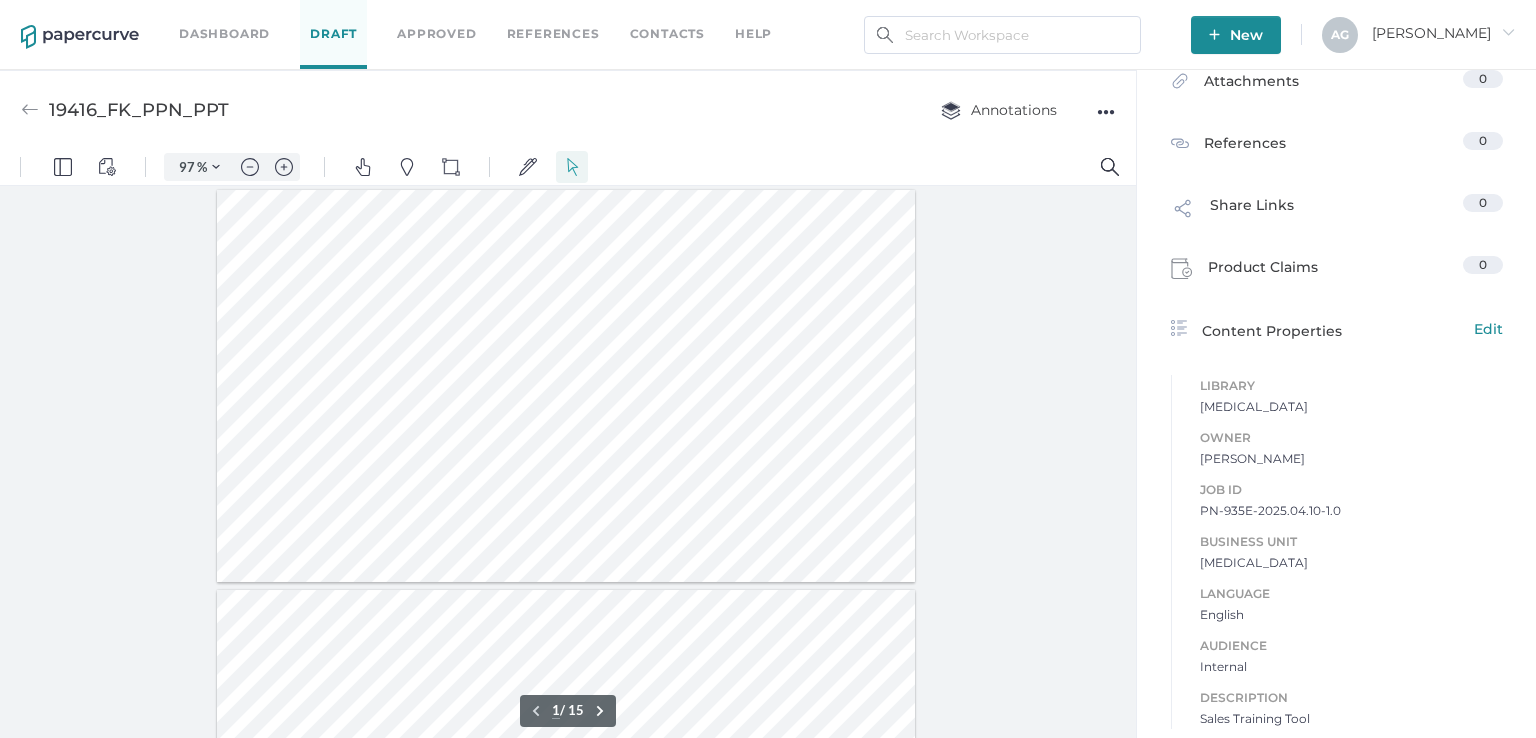 click on "Dashboard" at bounding box center (224, 34) 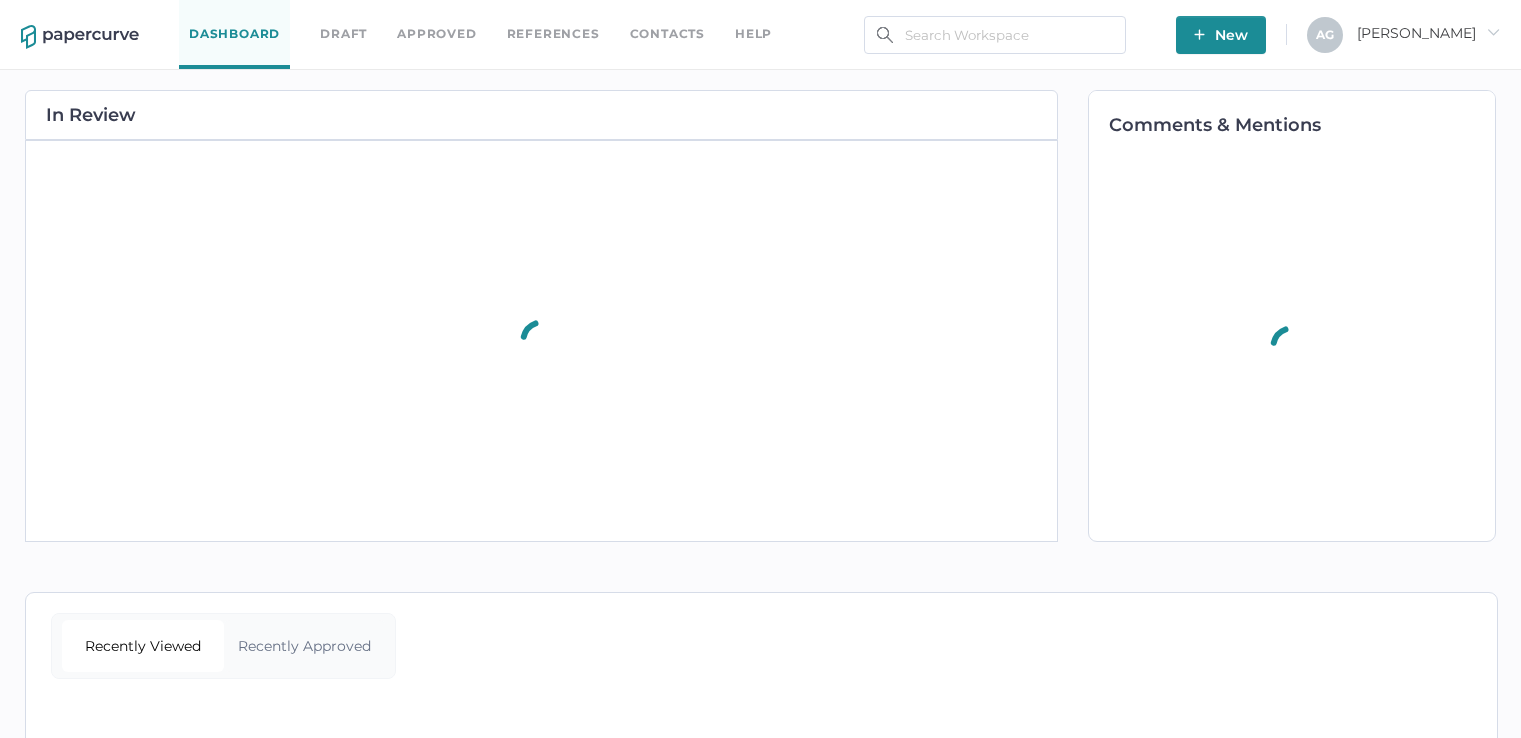 scroll, scrollTop: 0, scrollLeft: 0, axis: both 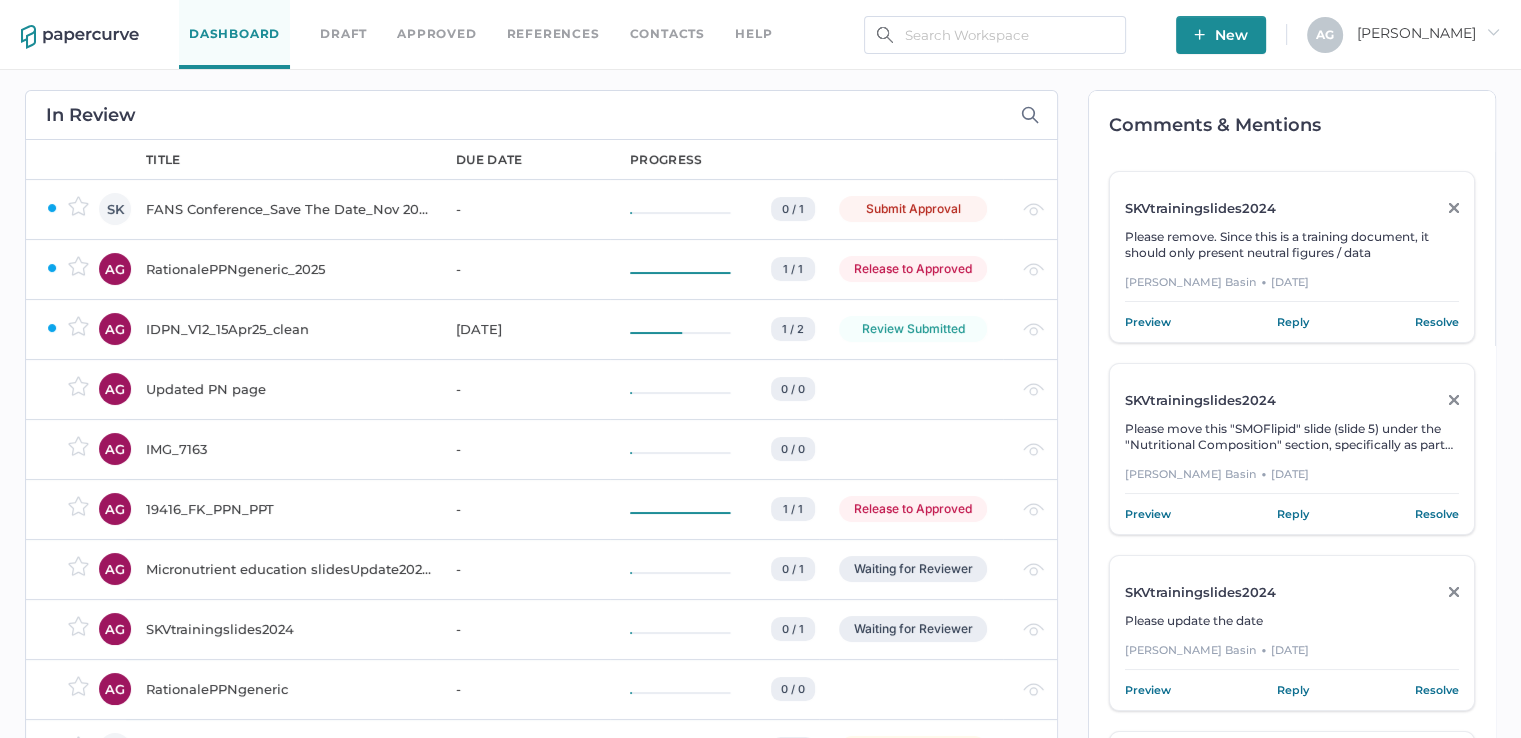click on "Waiting for Reviewer" at bounding box center [913, 629] 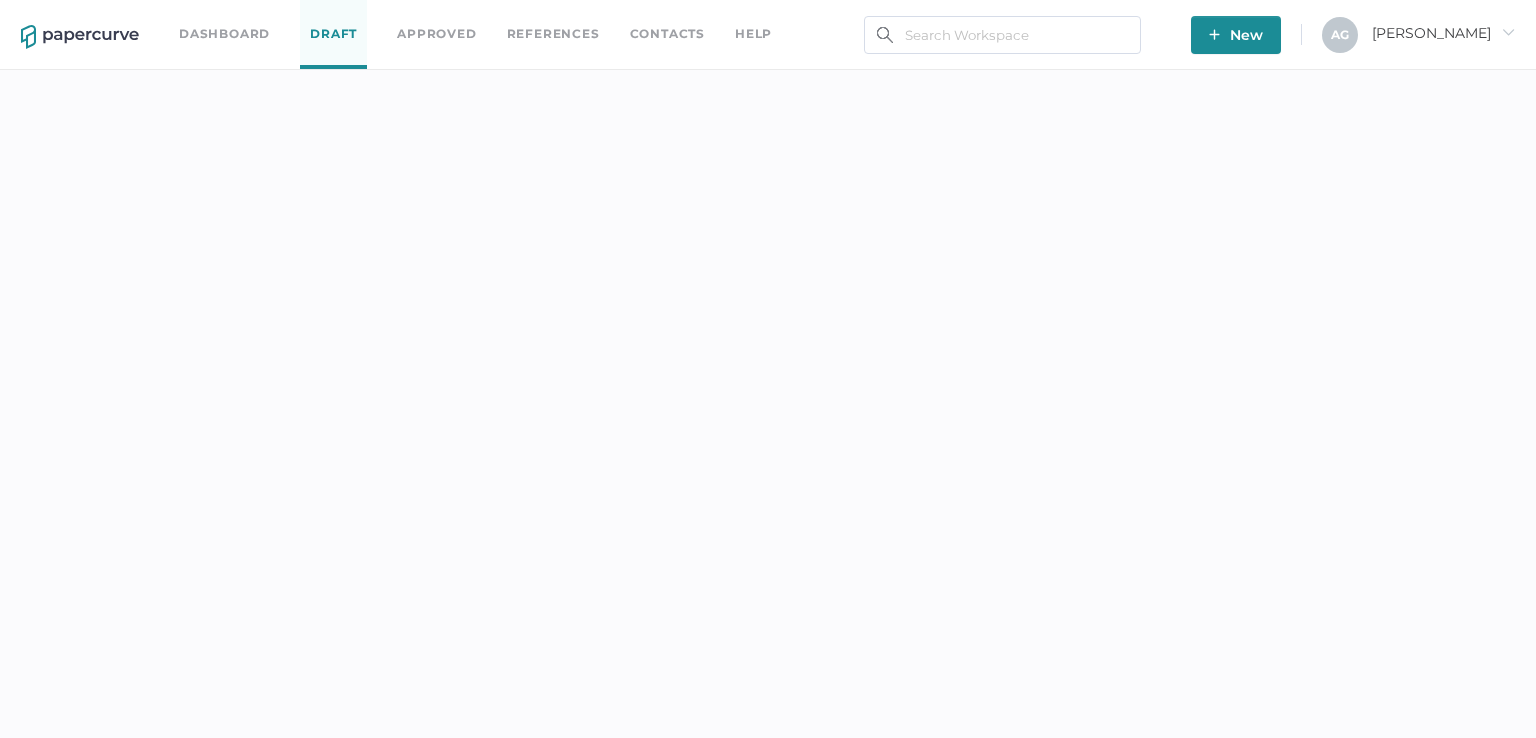 scroll, scrollTop: 0, scrollLeft: 0, axis: both 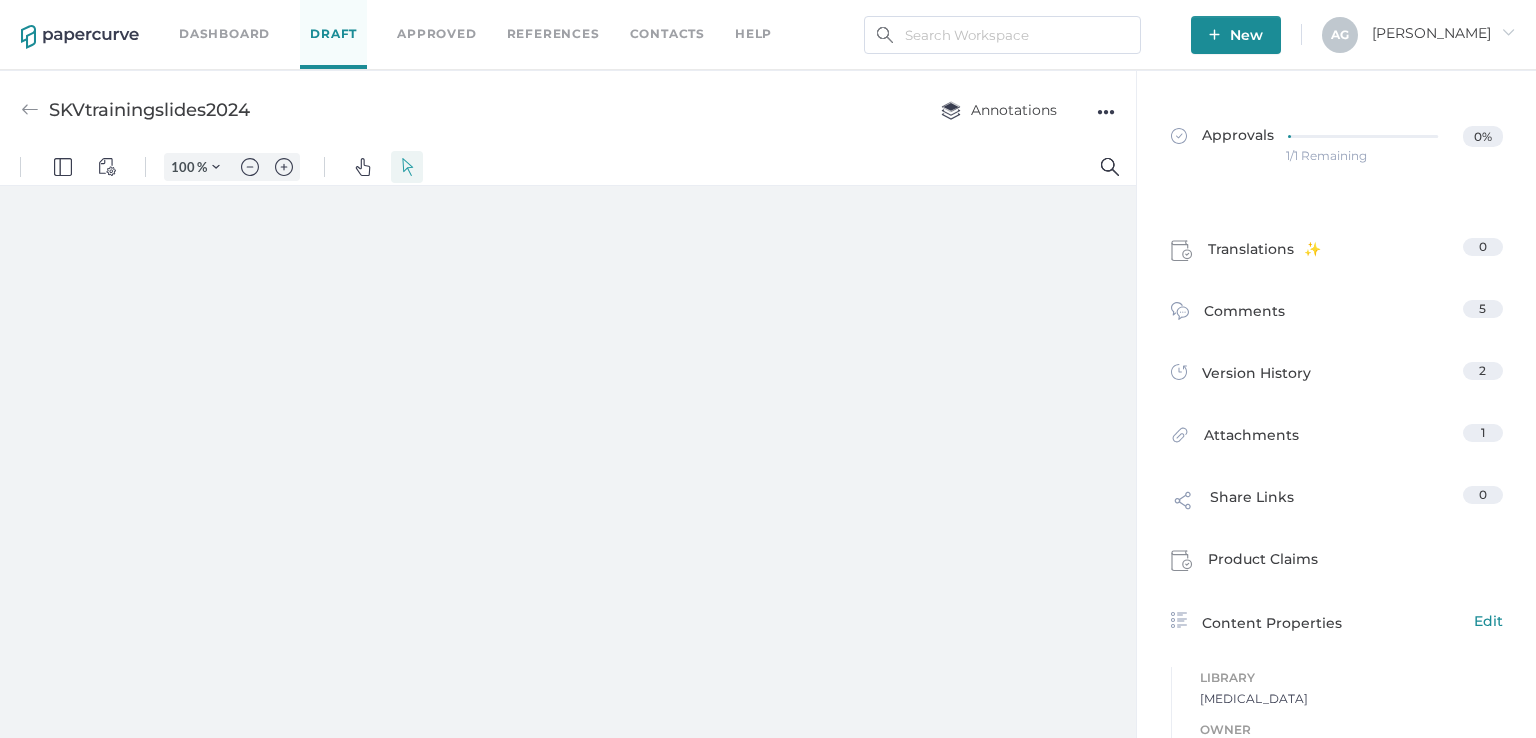 click on "Dashboard" at bounding box center (224, 34) 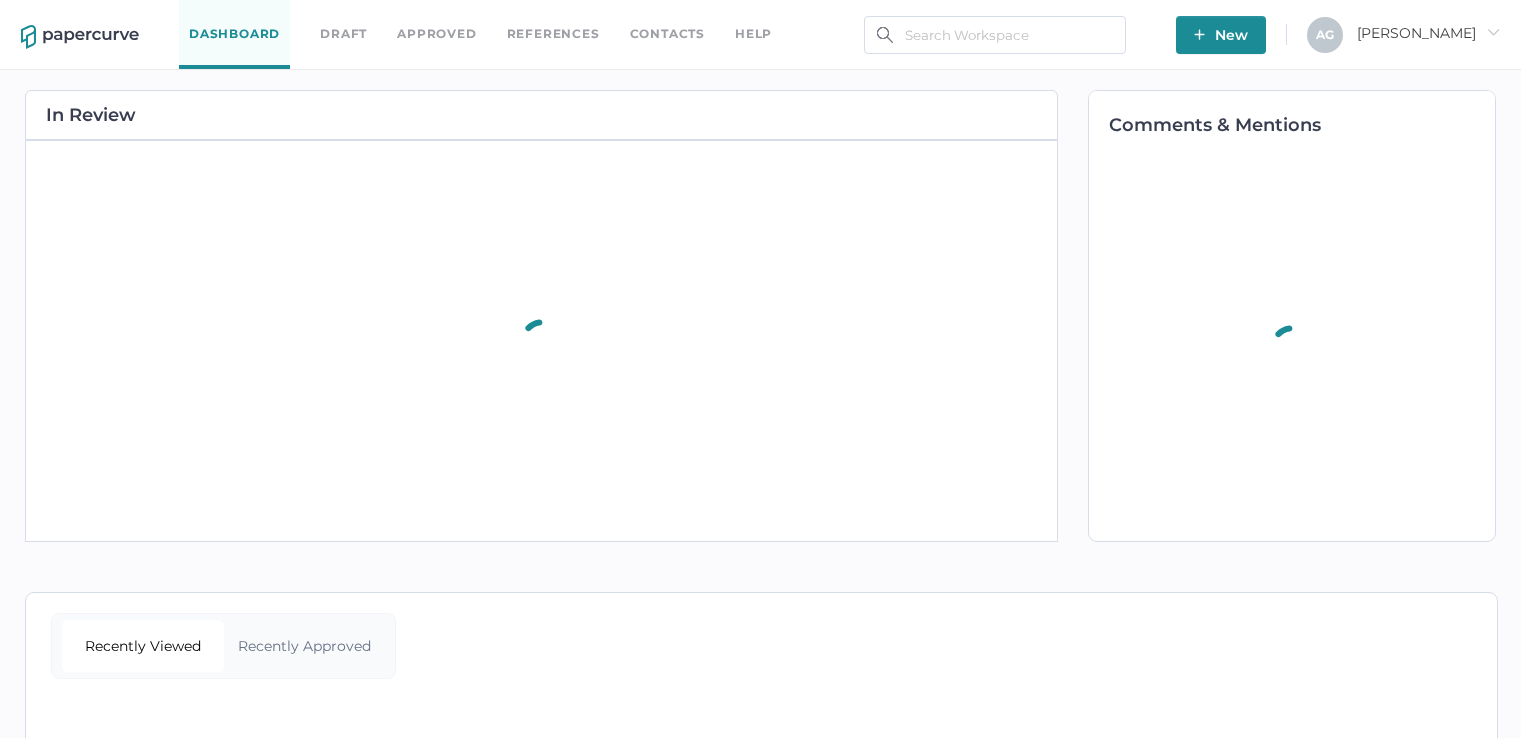 scroll, scrollTop: 0, scrollLeft: 0, axis: both 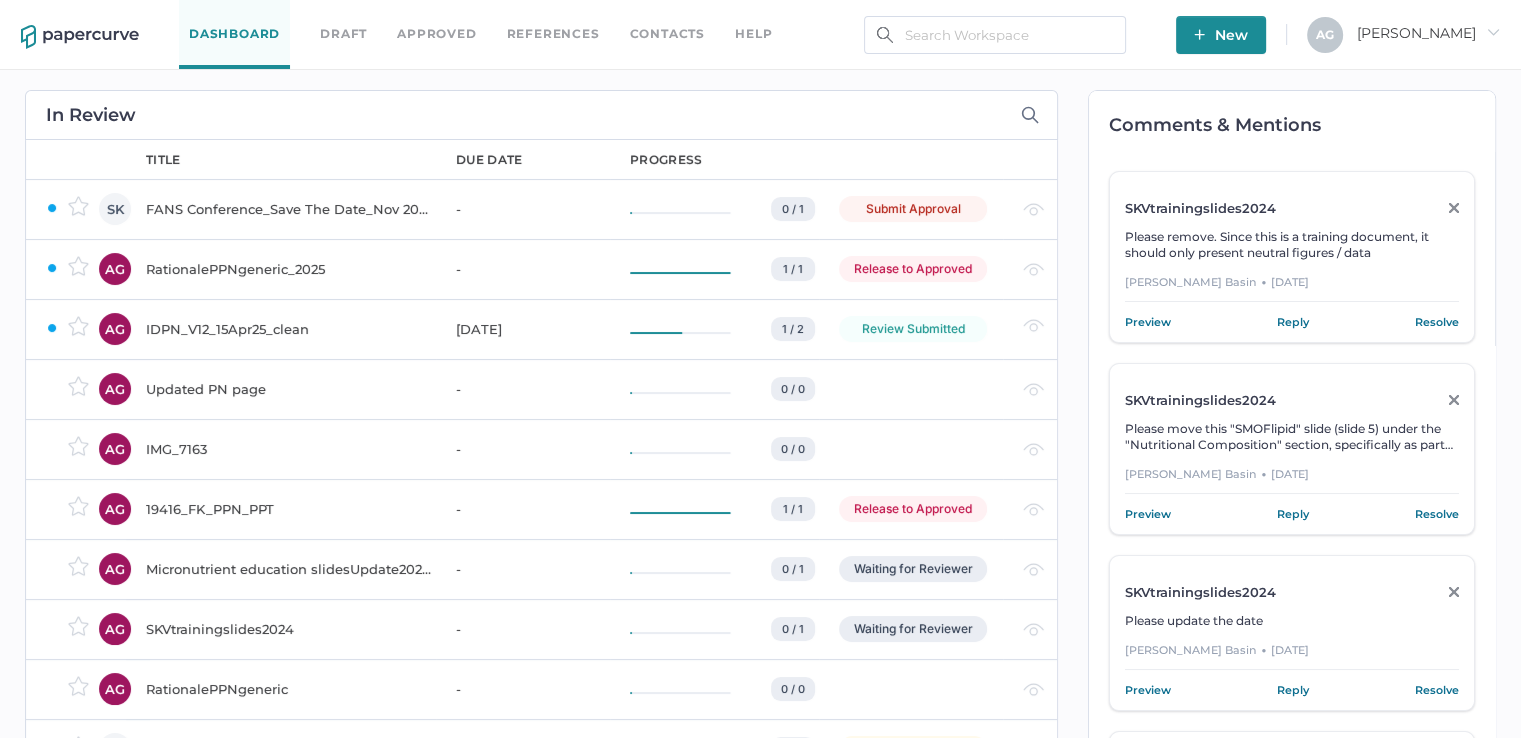 click on "Release to Approved" at bounding box center (913, 269) 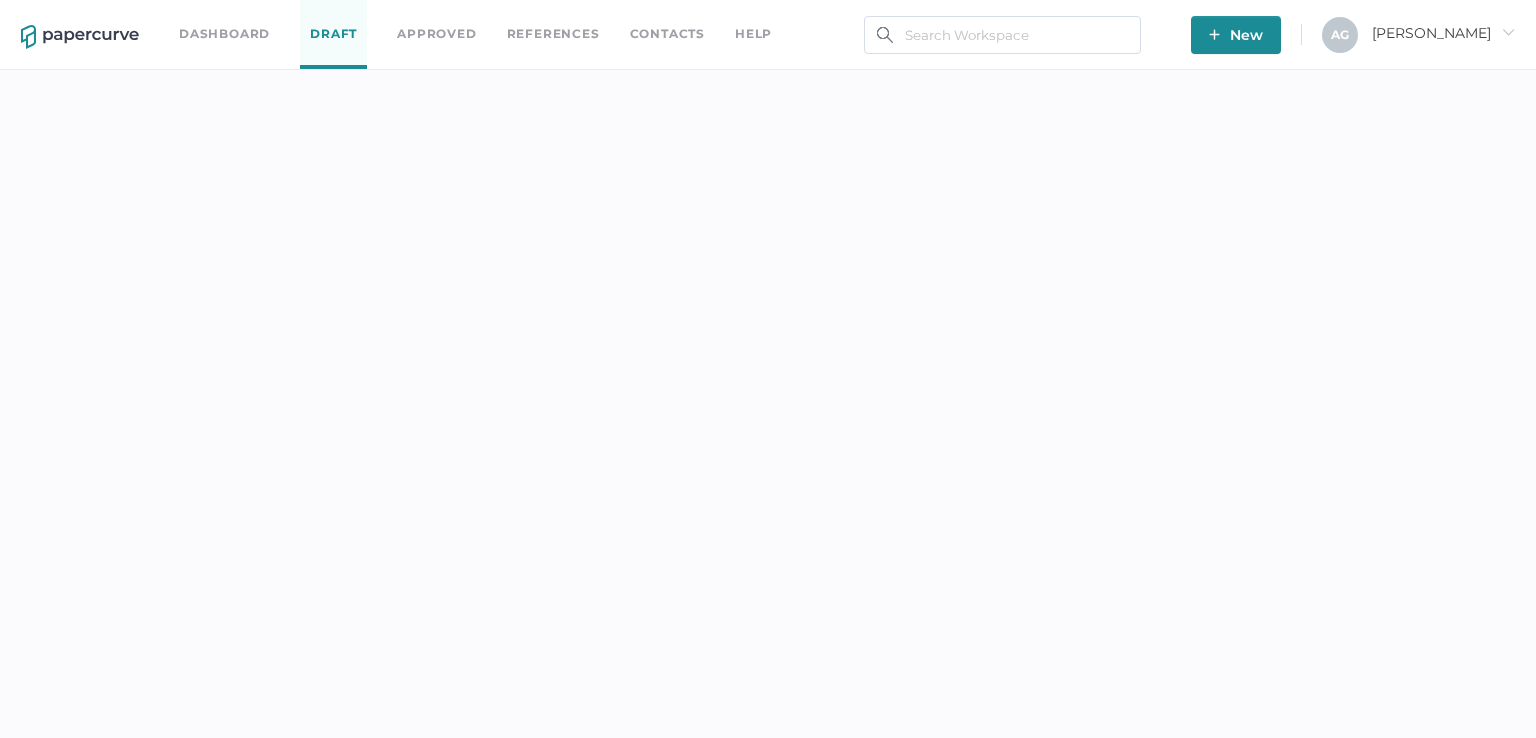 scroll, scrollTop: 0, scrollLeft: 0, axis: both 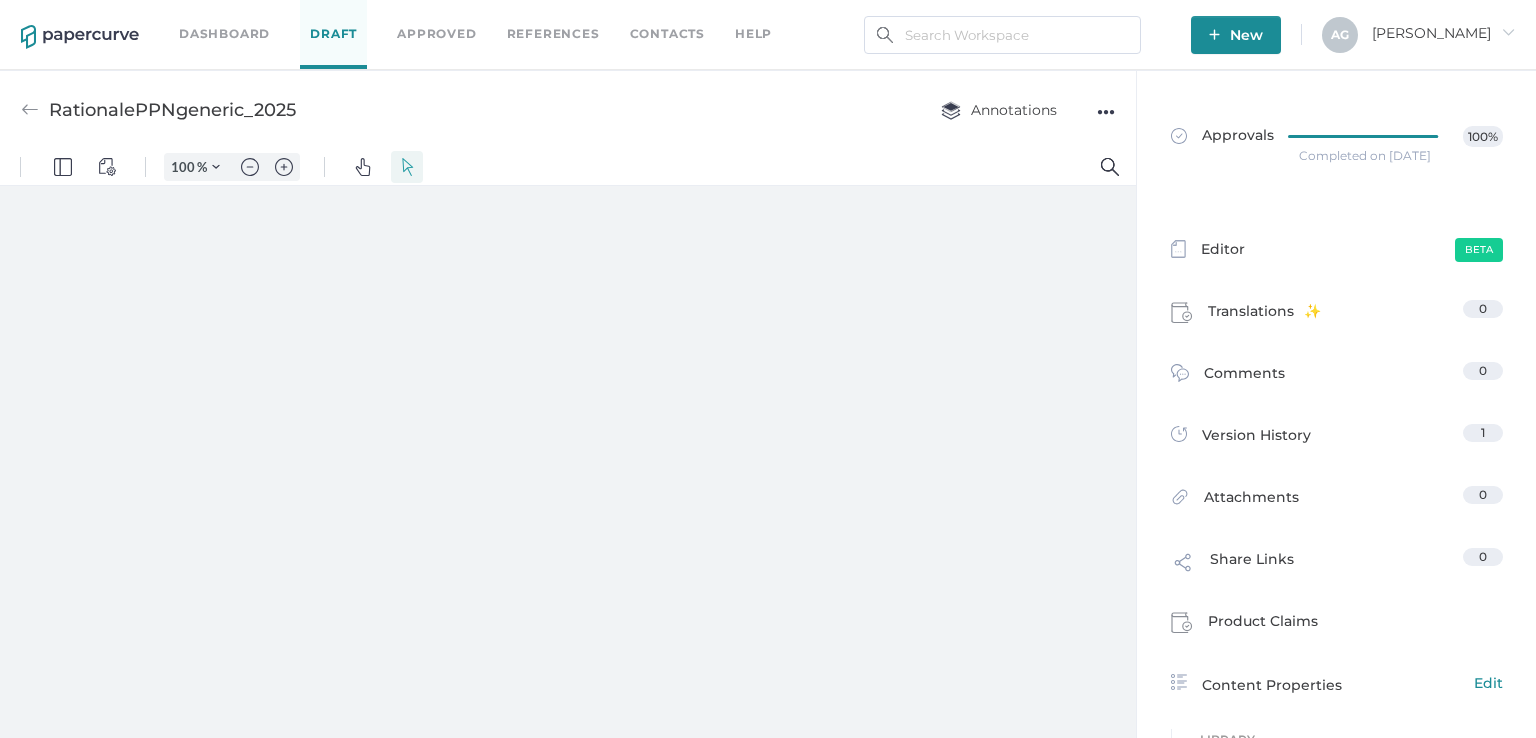 type on "97" 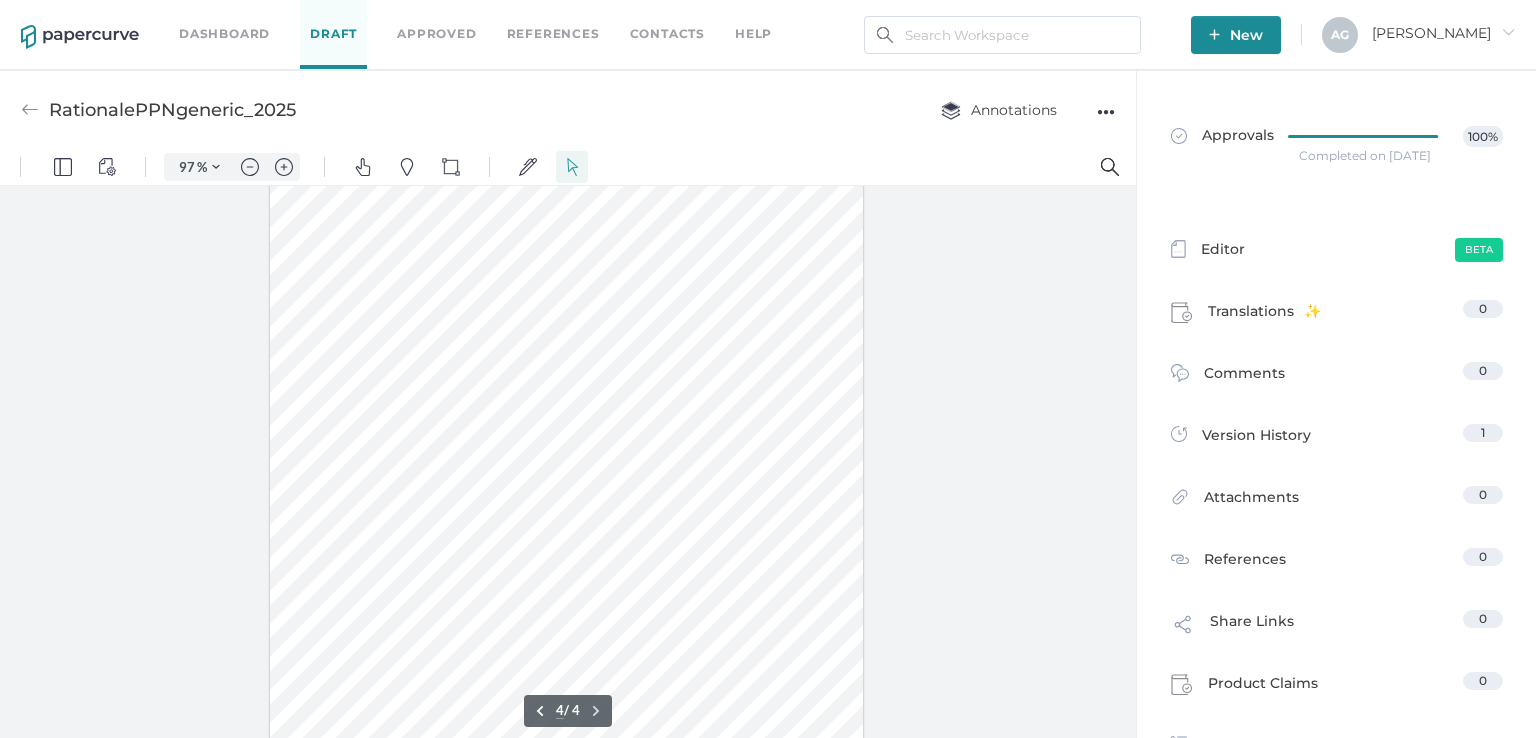 scroll, scrollTop: 2542, scrollLeft: 0, axis: vertical 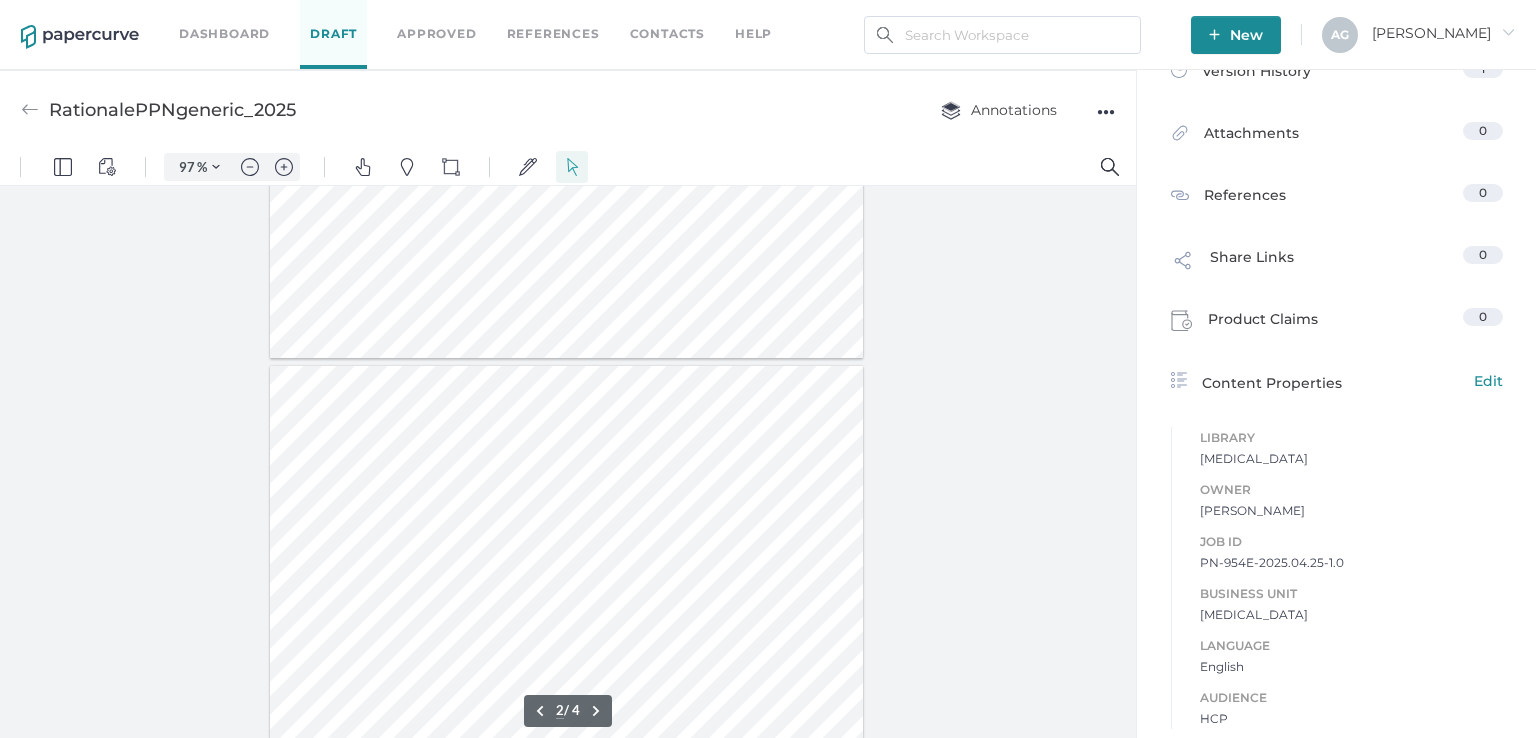 type on "1" 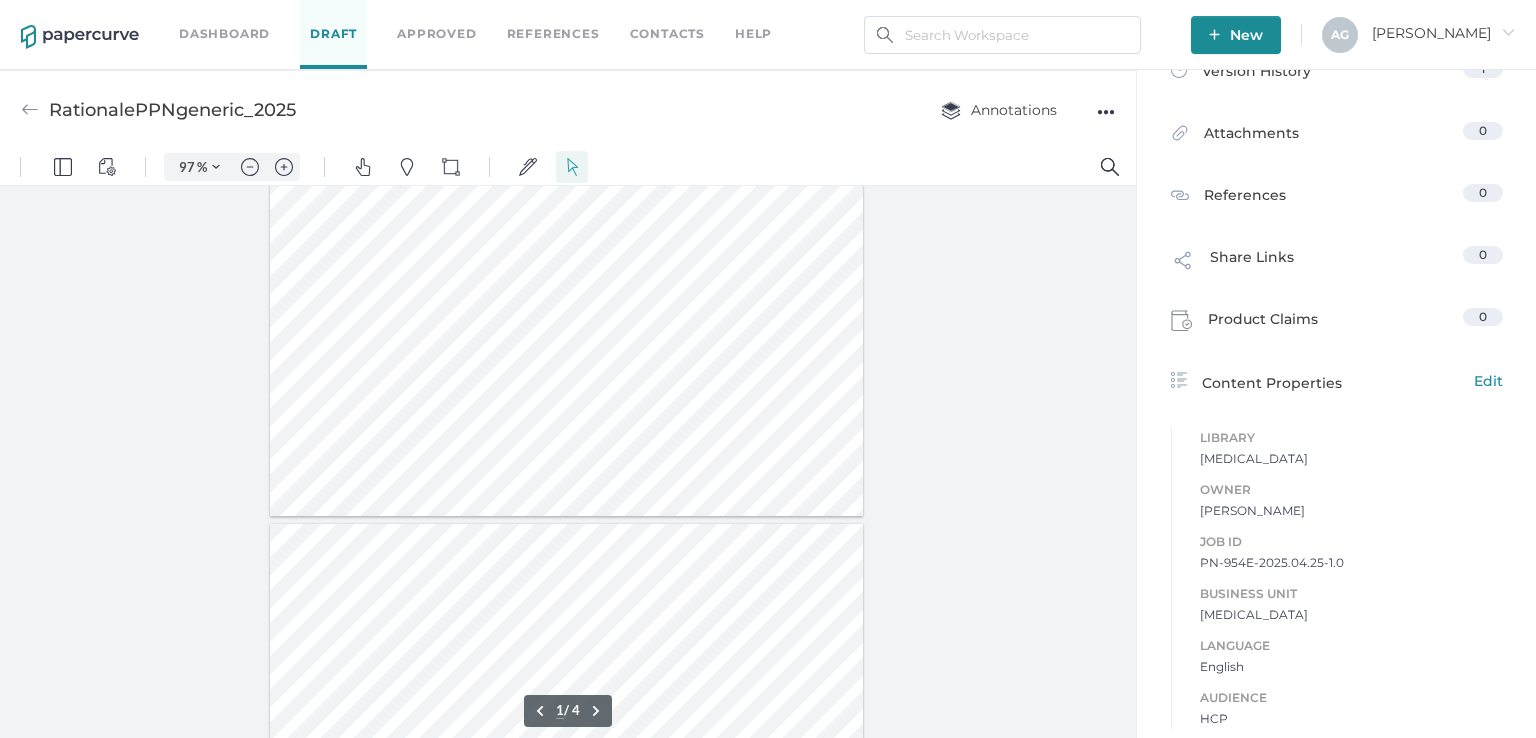 scroll, scrollTop: 200, scrollLeft: 0, axis: vertical 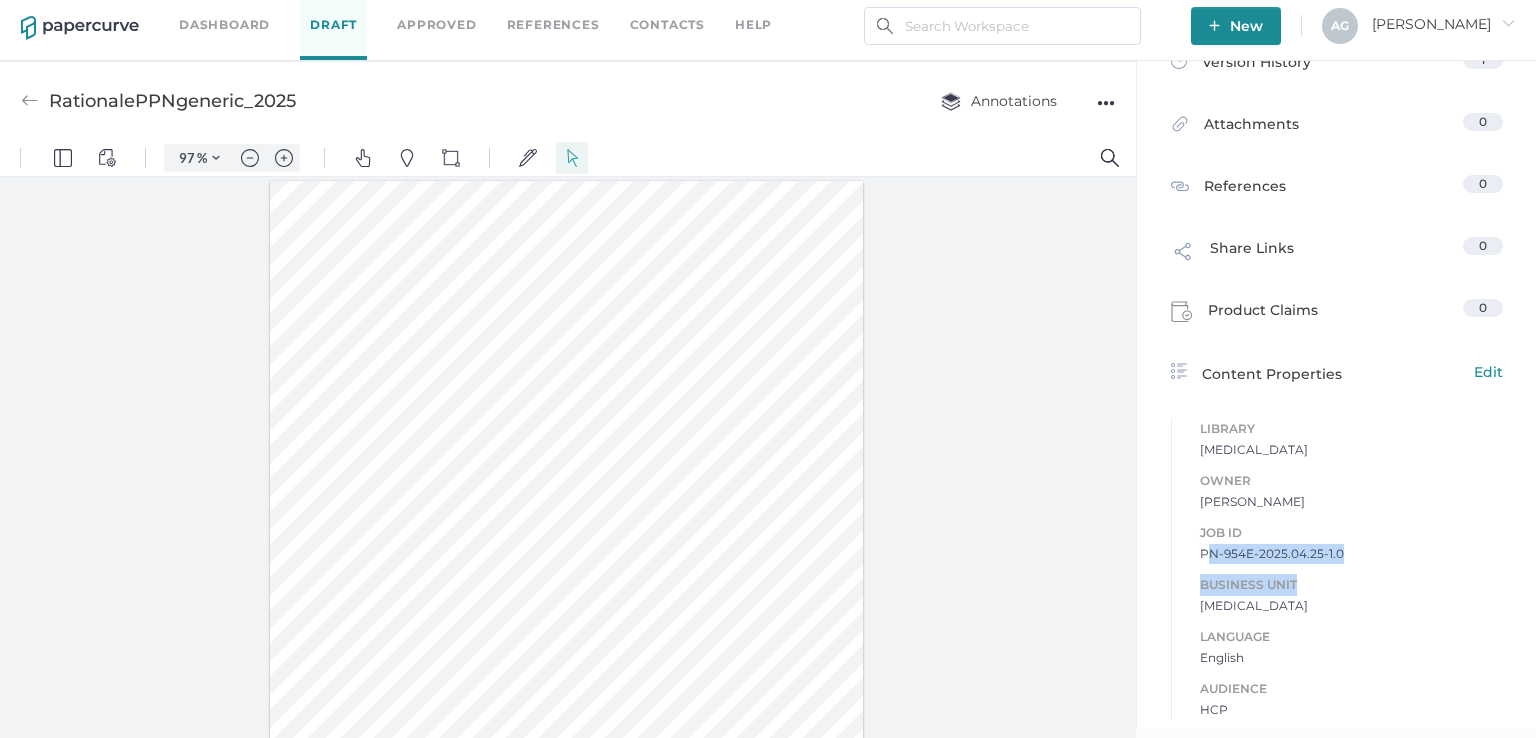 drag, startPoint x: 1199, startPoint y: 551, endPoint x: 1325, endPoint y: 563, distance: 126.57014 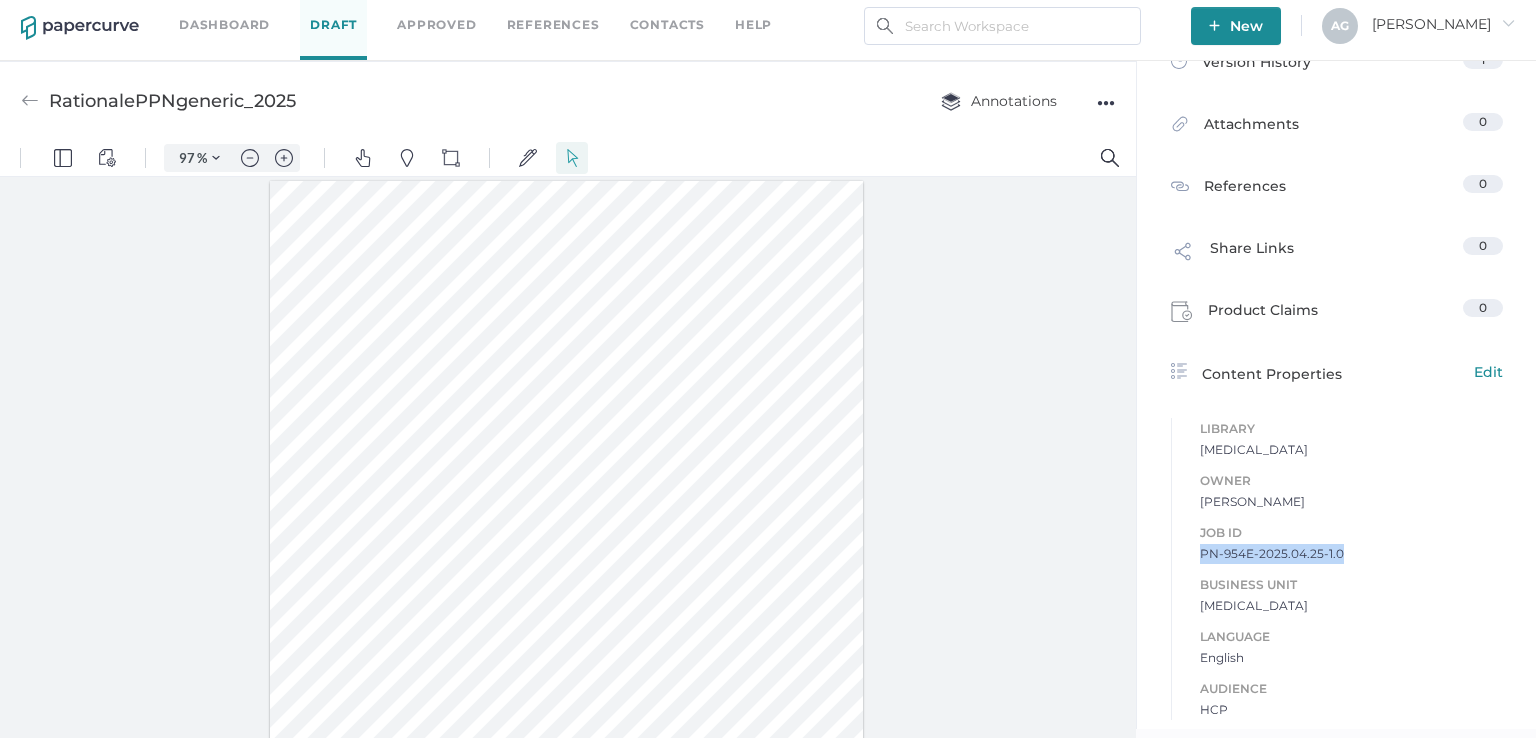 drag, startPoint x: 1336, startPoint y: 552, endPoint x: 1136, endPoint y: 545, distance: 200.12247 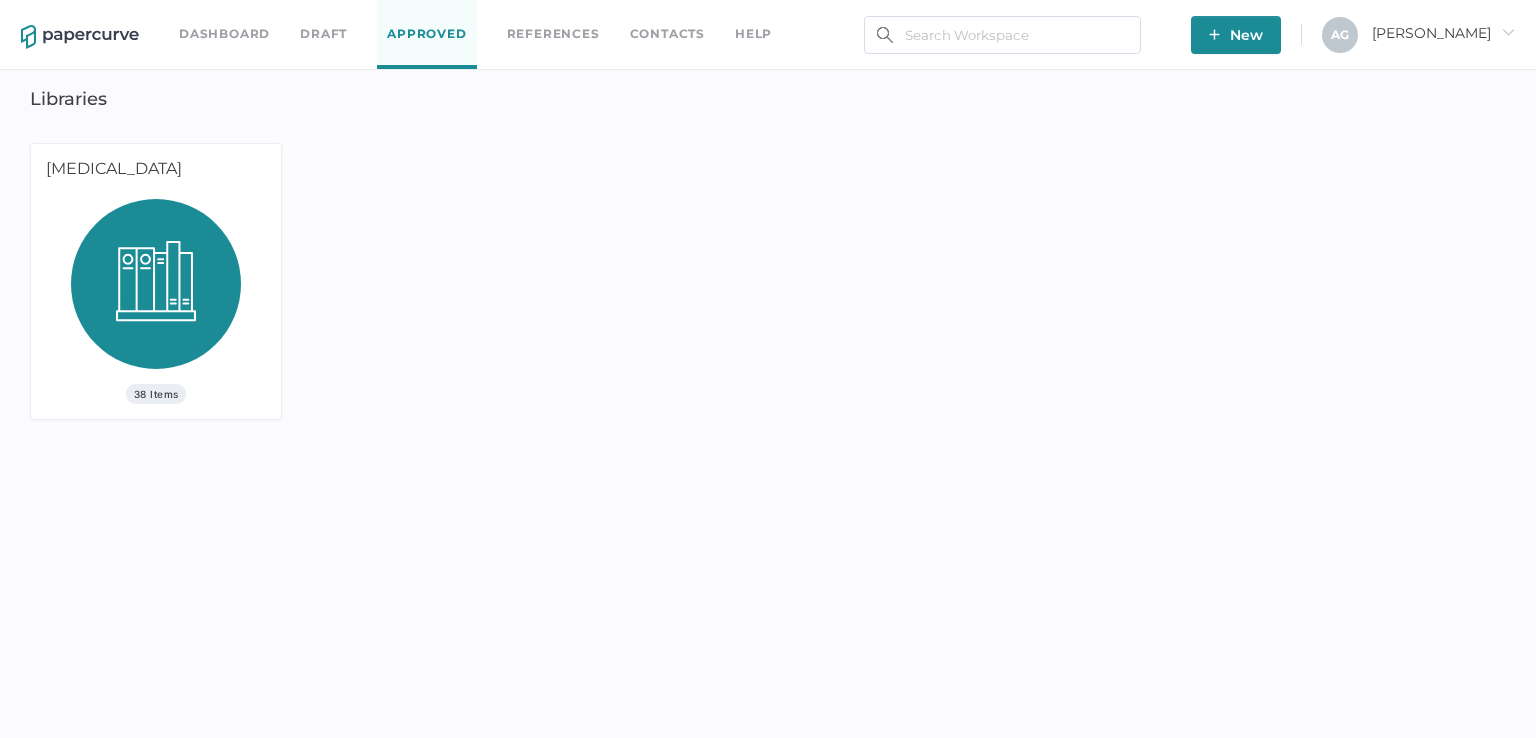 scroll, scrollTop: 0, scrollLeft: 0, axis: both 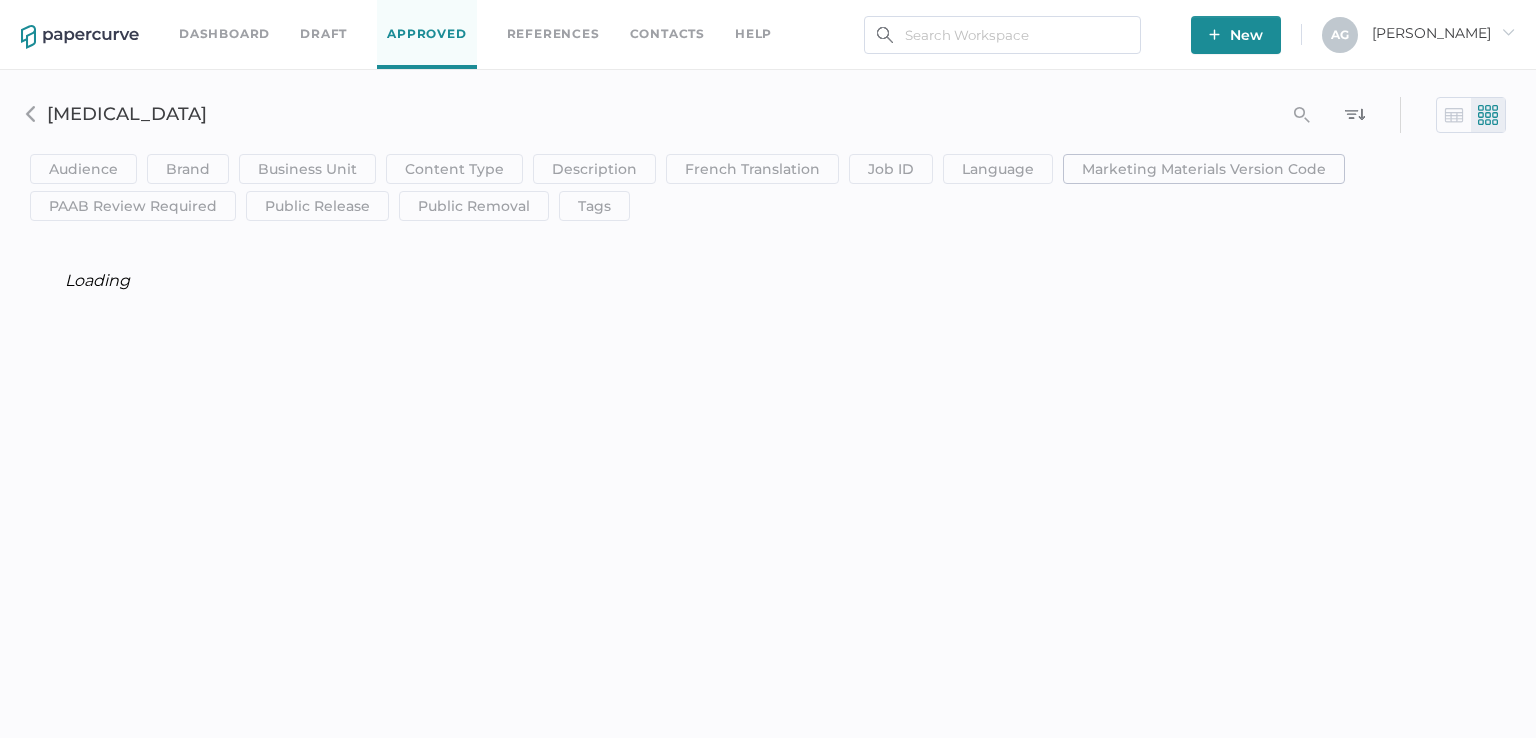 click on "Marketing Materials Version Code" at bounding box center [1204, 169] 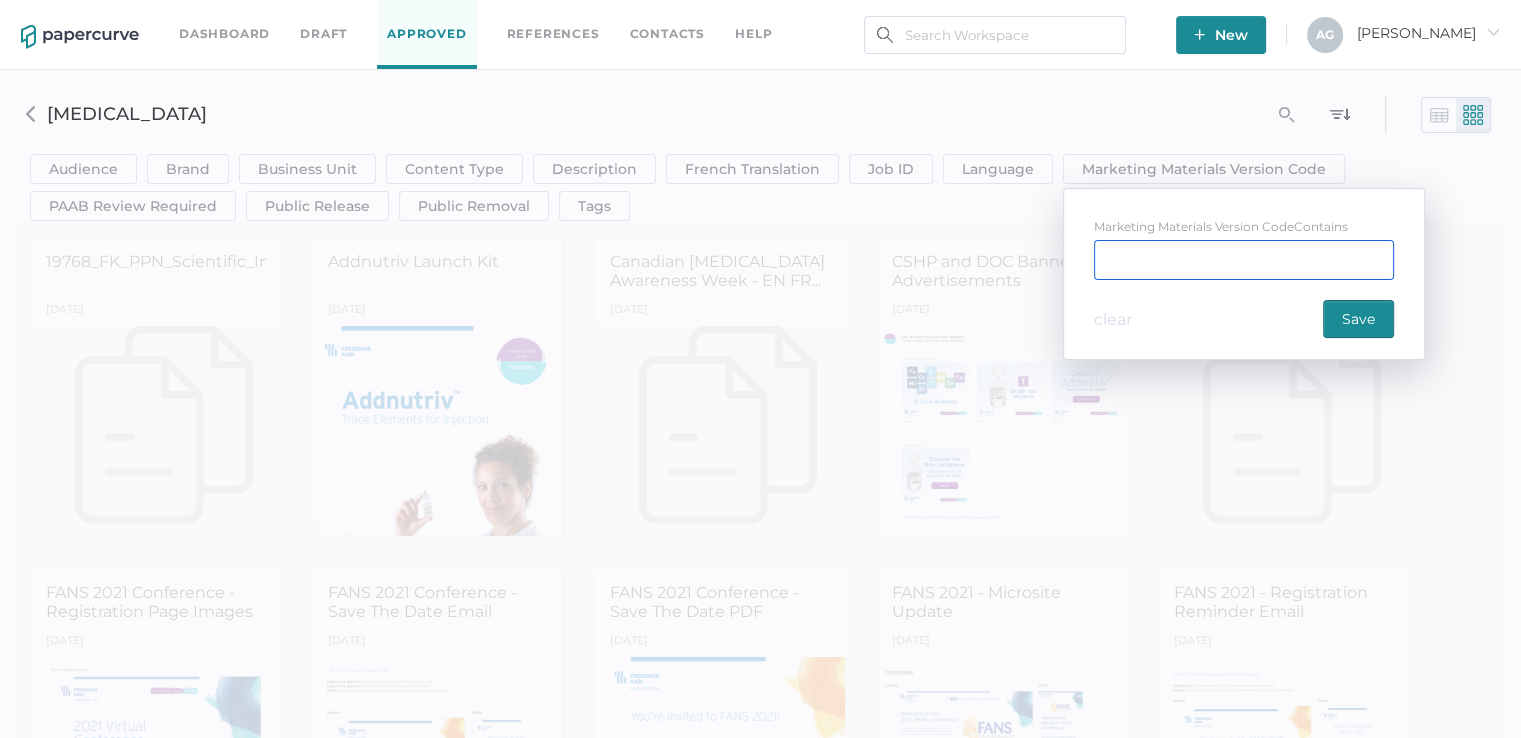 click at bounding box center (1244, 260) 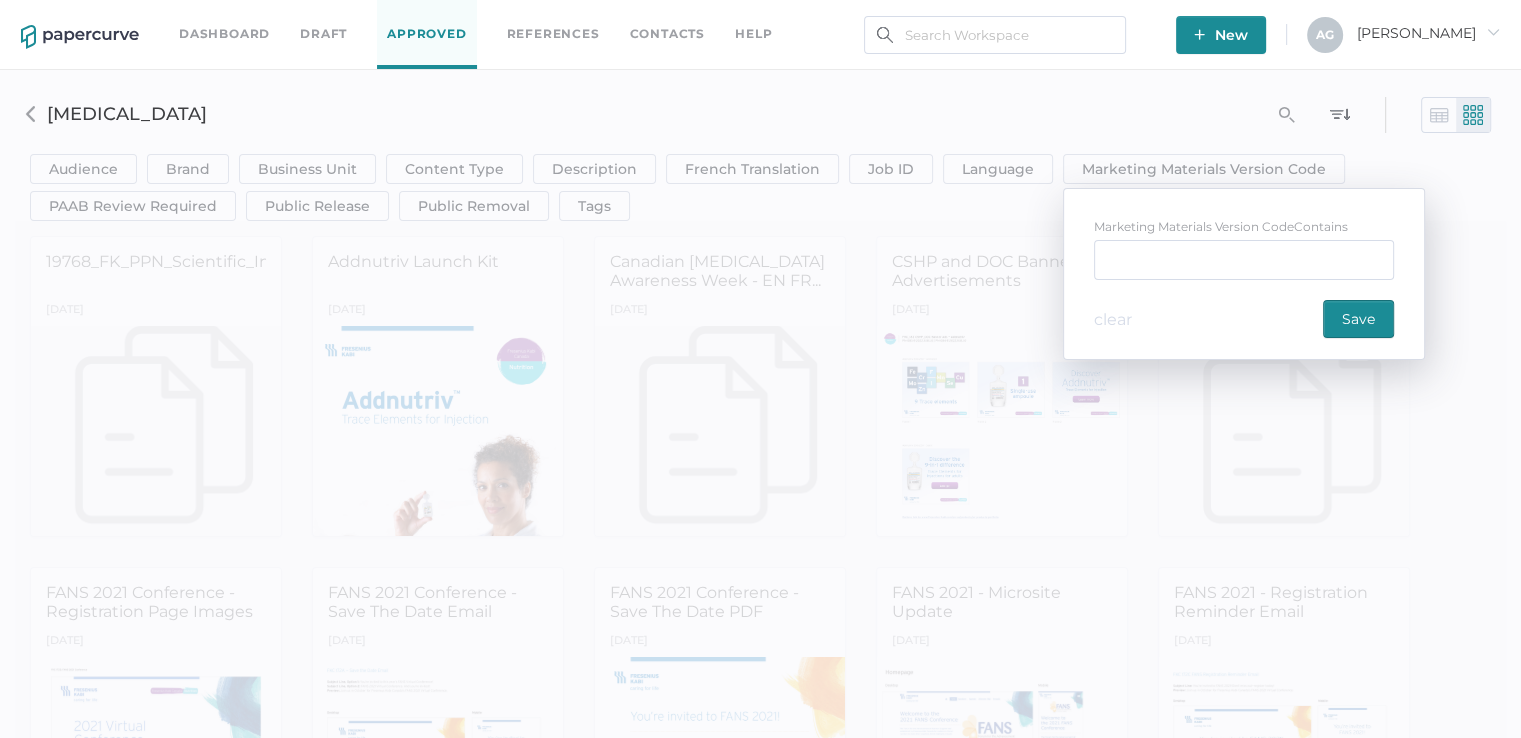click on "Audience HCP Direct to Consumer Patient Internal clear Save Brand Brand  Contains clear Save Business Unit Biosimilars Complex Formulations Compounding Solutions Colloids Infusion Technology Intravenous Drugs Hospital Business Intravenous Drugs Retail Business Intravenous Drugs Animal Health Business Intravenous Drugs All Business Parenteral Nutrition Standard Solutions Transfusion Technology clear Save Content Type Content Type  Contains clear Save Description Description  Contains clear Save French Translation Yes No clear Save Job ID Job ID  Contains clear Save Language French English clear Save Marketing Materials Version Code Marketing Materials Version Code  Contains clear Save PAAB Review Required Yes No clear Save Public Release Before After Exact DATE clear Save Public Removal Before After Exact DATE clear Save Tags Select... clear Save" at bounding box center [768, 184] 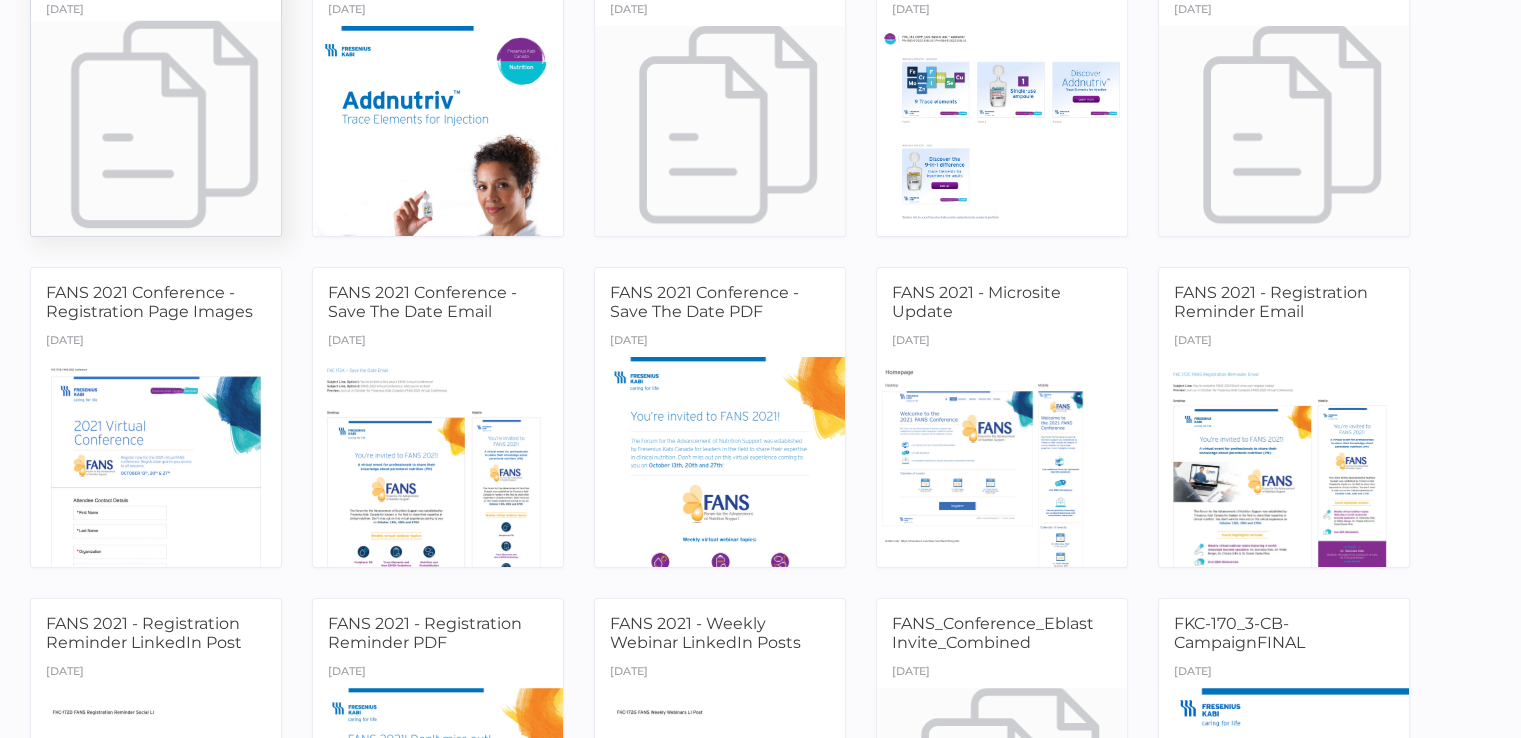 scroll, scrollTop: 0, scrollLeft: 0, axis: both 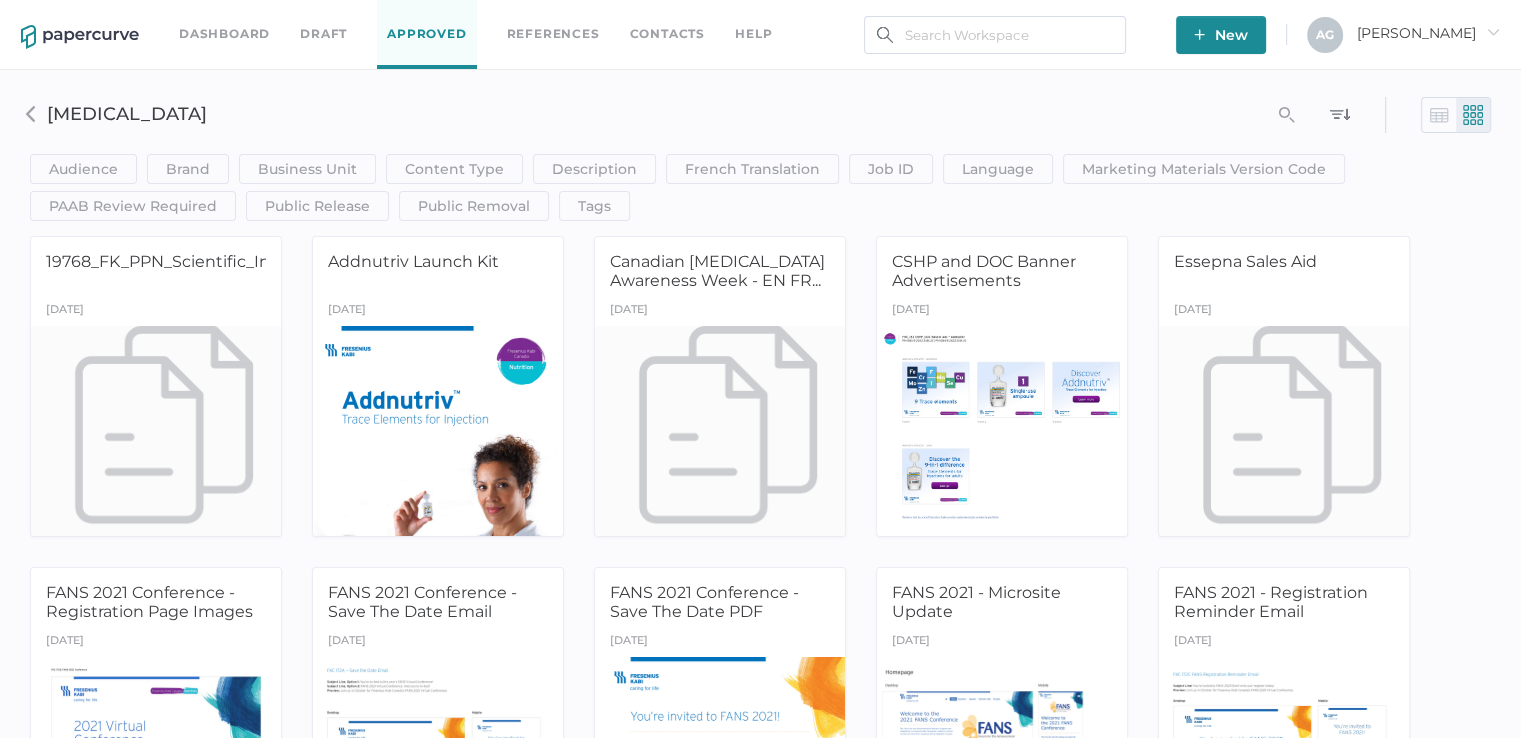 click on "Draft" at bounding box center (323, 34) 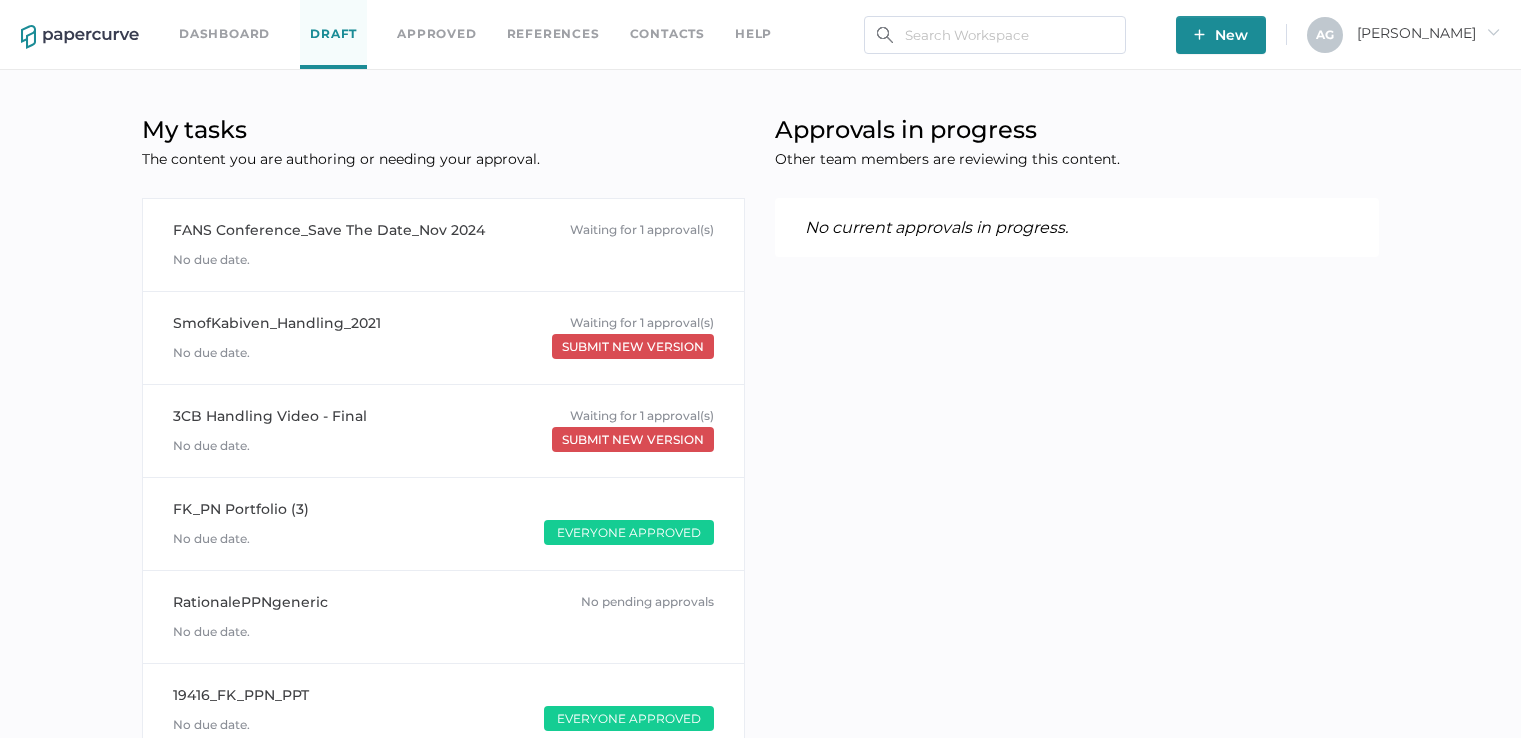 scroll, scrollTop: 0, scrollLeft: 0, axis: both 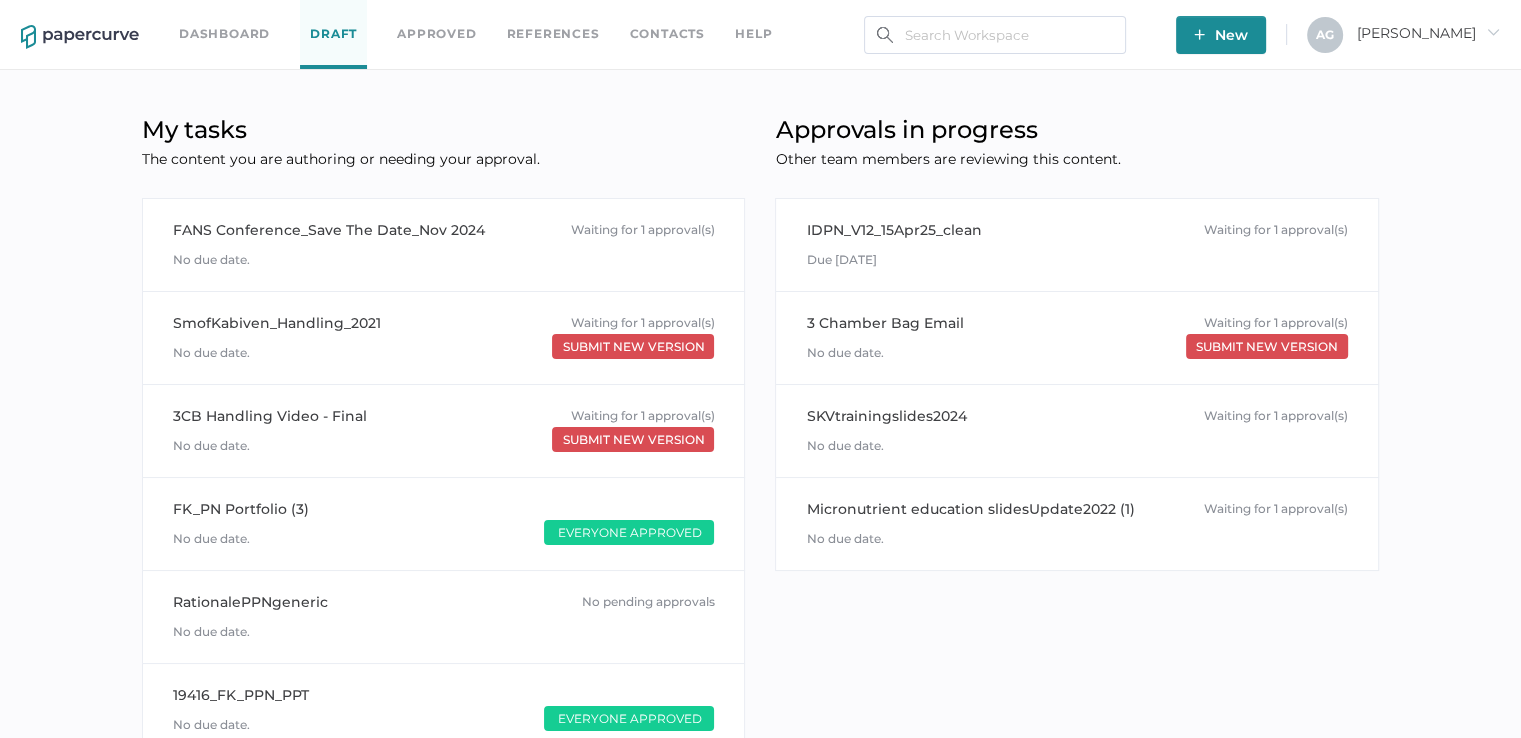 click on "Dashboard" at bounding box center (224, 34) 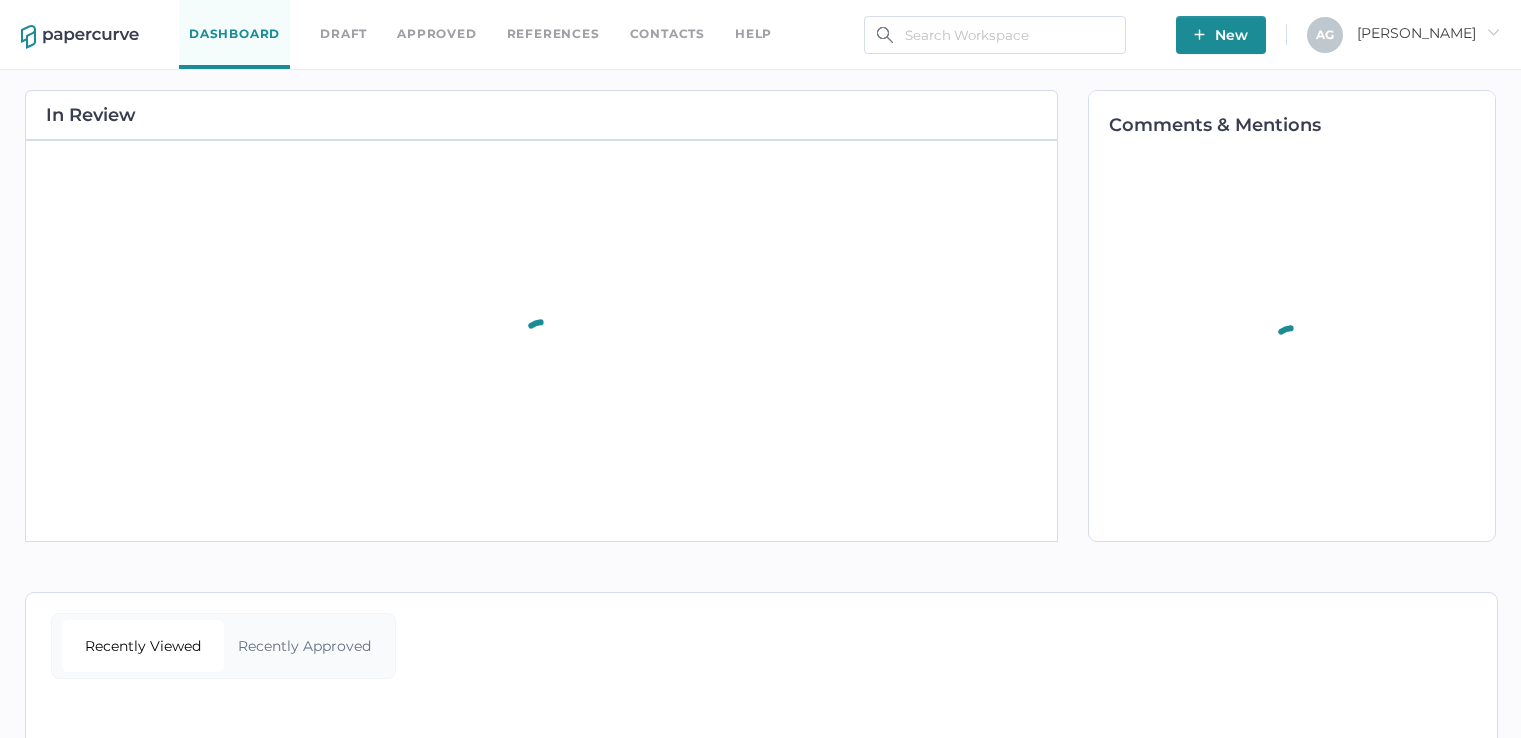scroll, scrollTop: 0, scrollLeft: 0, axis: both 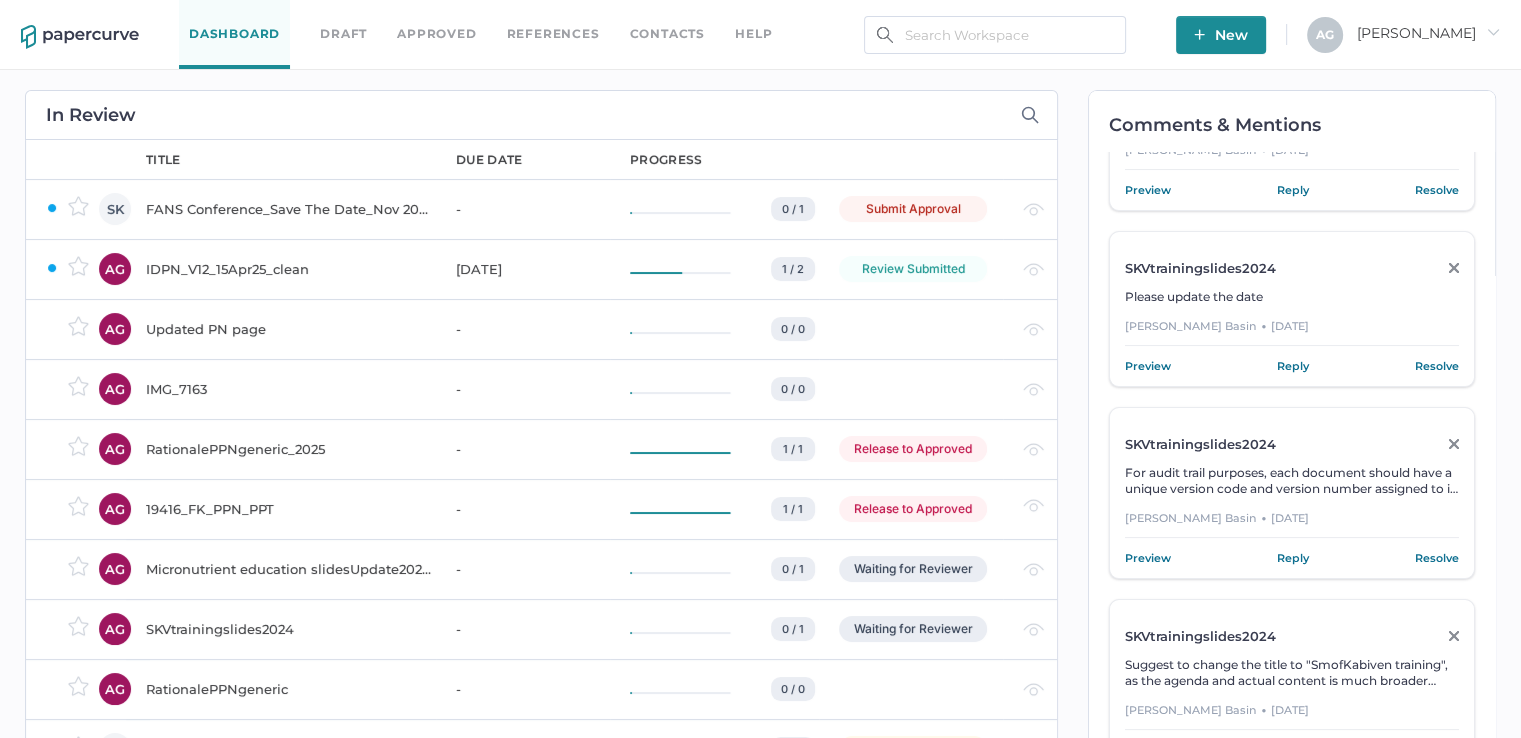 click on "IDPN_V12_15Apr25_clean" at bounding box center (289, 269) 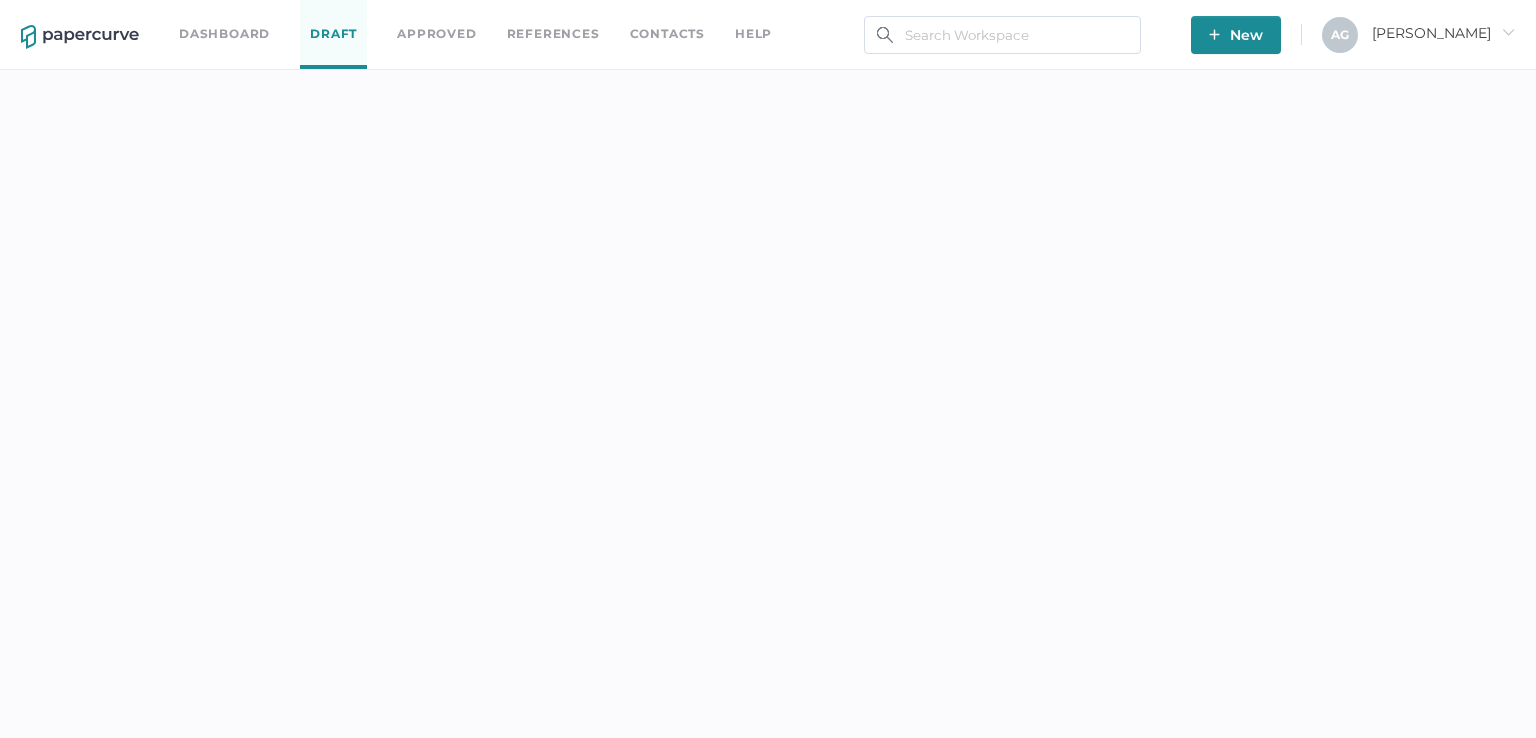 scroll, scrollTop: 0, scrollLeft: 0, axis: both 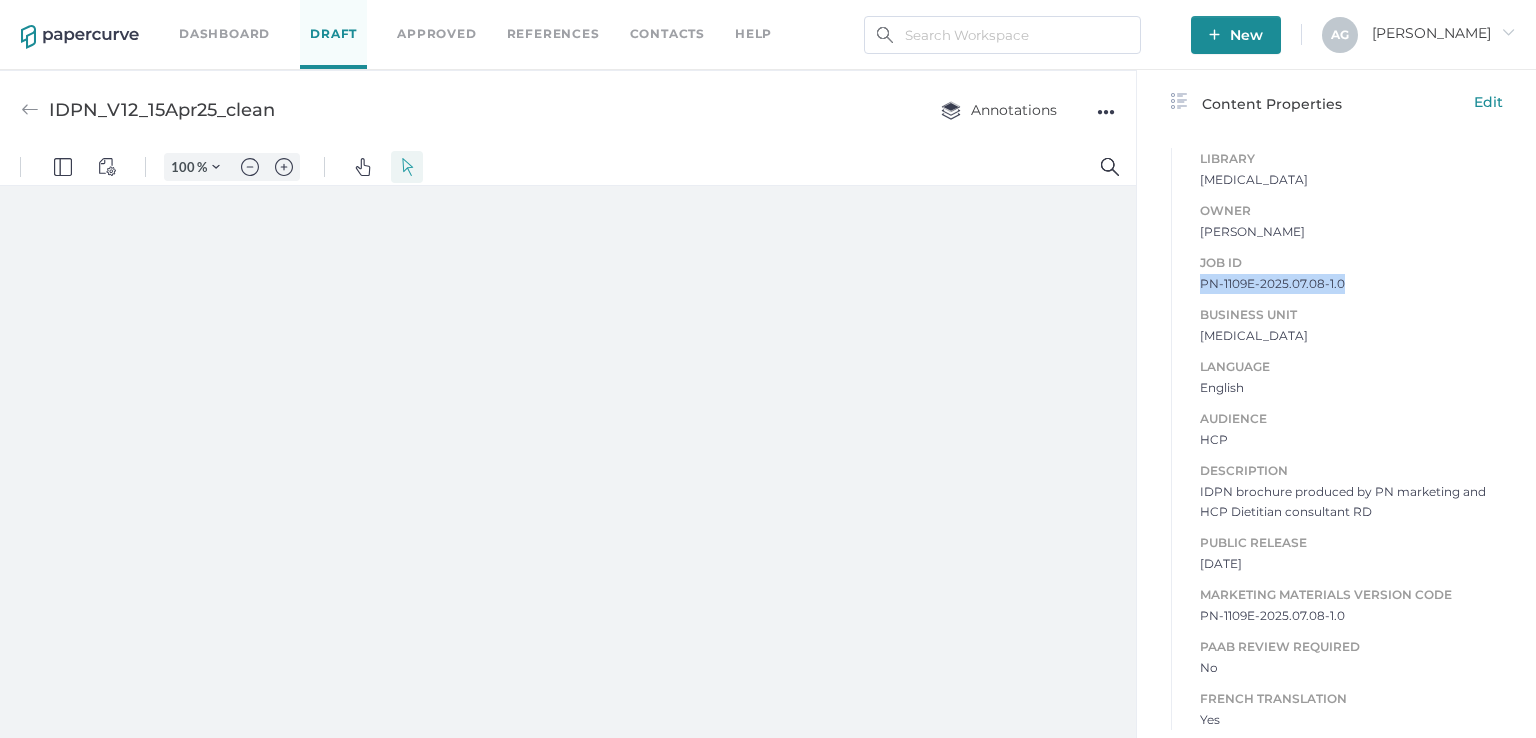 drag, startPoint x: 1188, startPoint y: 283, endPoint x: 1348, endPoint y: 285, distance: 160.0125 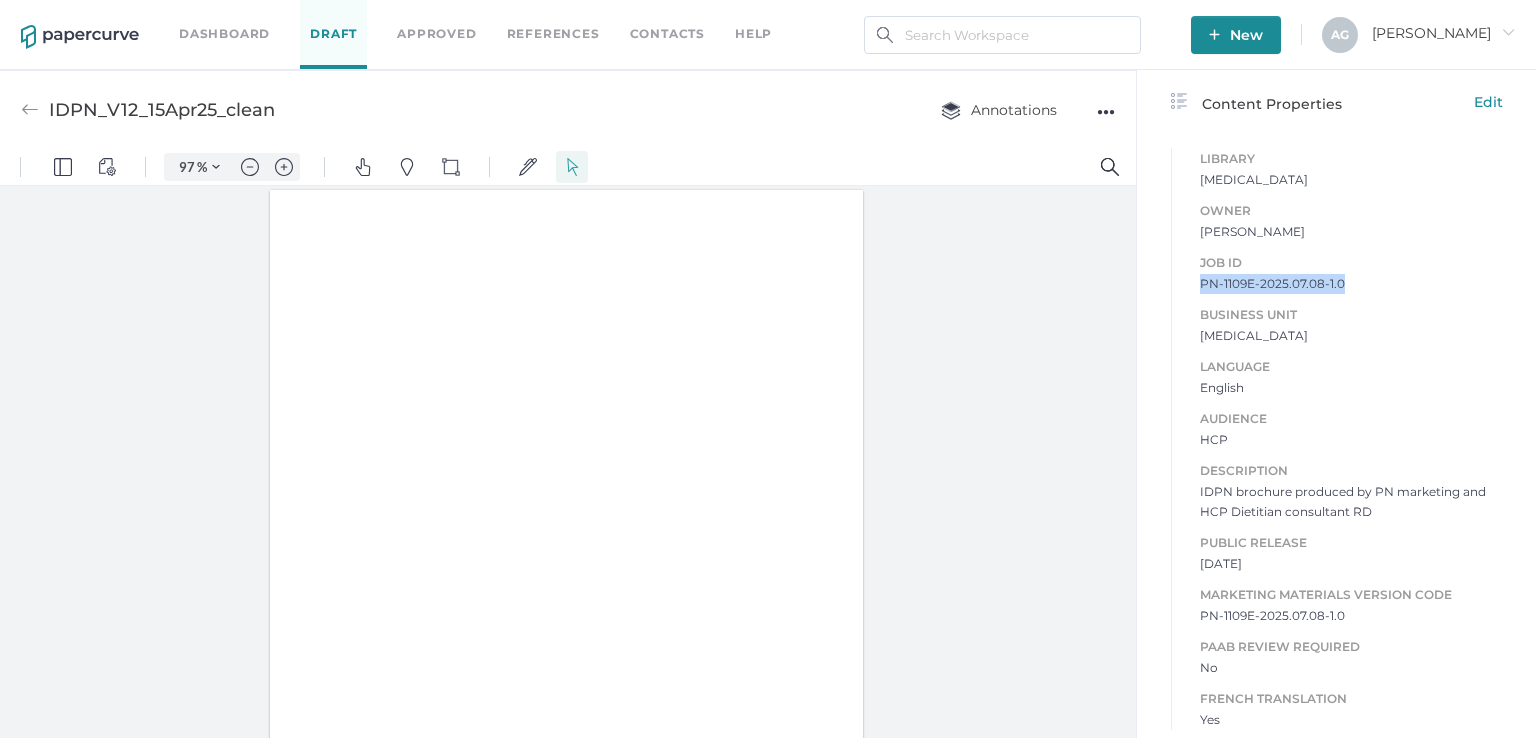scroll, scrollTop: 0, scrollLeft: 0, axis: both 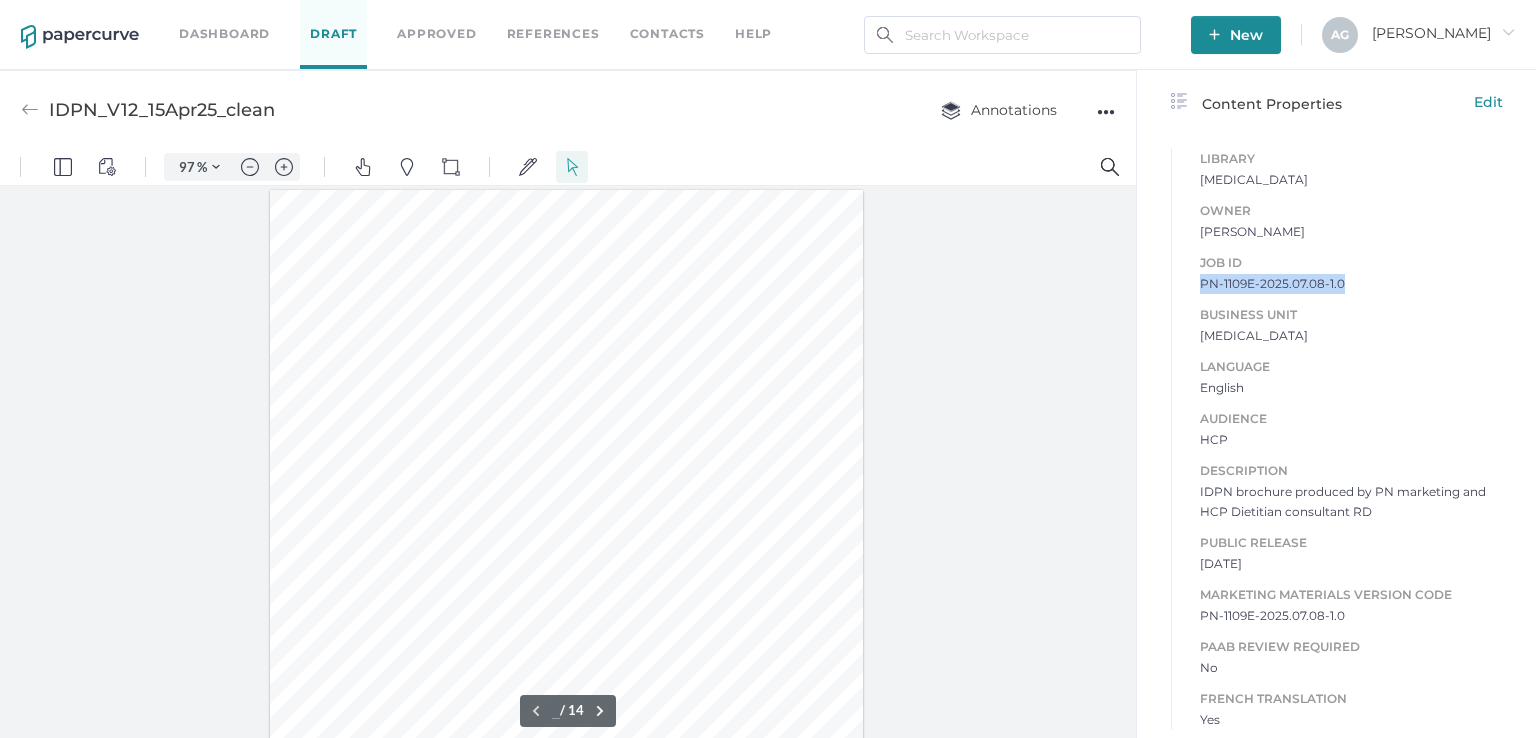 type on "1" 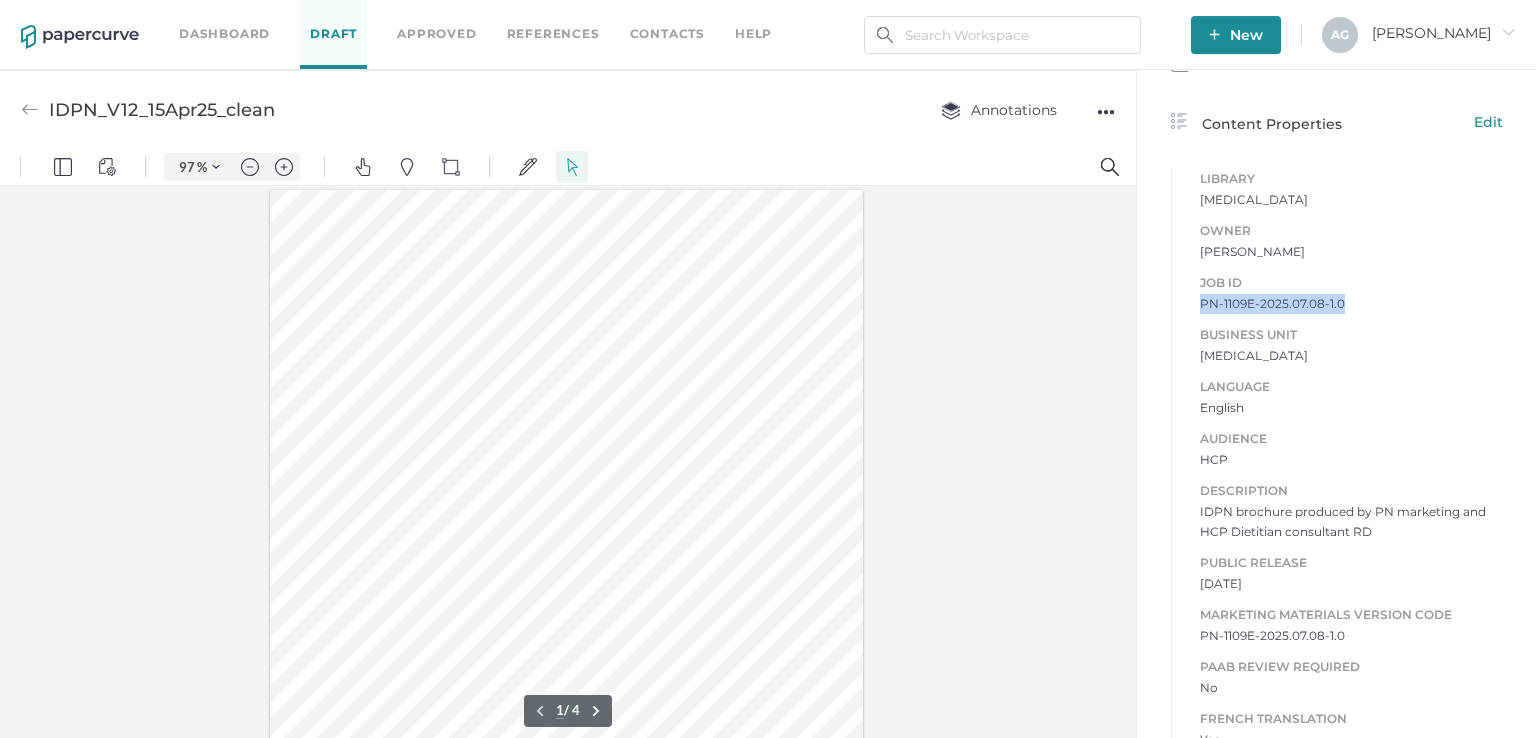 scroll, scrollTop: 820, scrollLeft: 0, axis: vertical 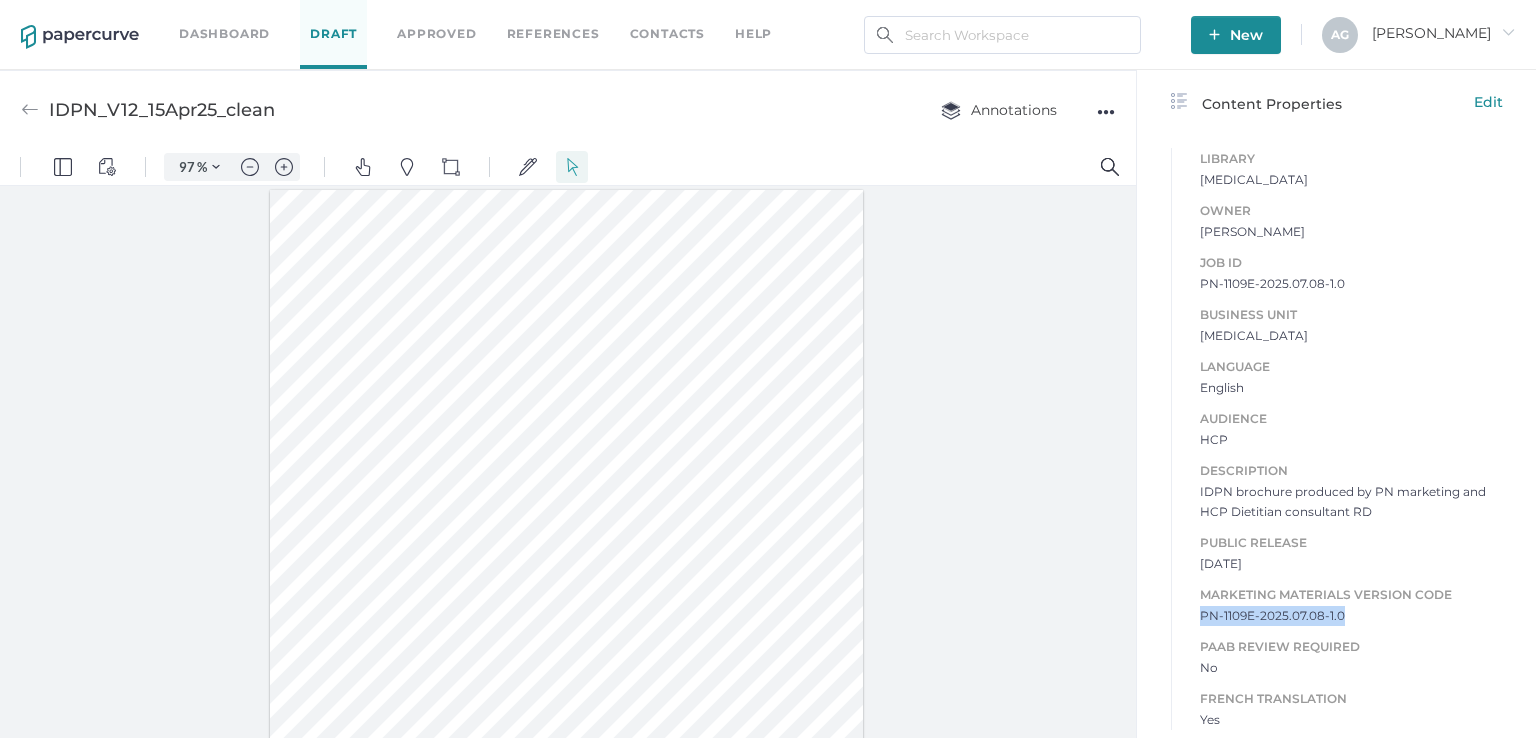 drag, startPoint x: 1322, startPoint y: 617, endPoint x: 1186, endPoint y: 620, distance: 136.03308 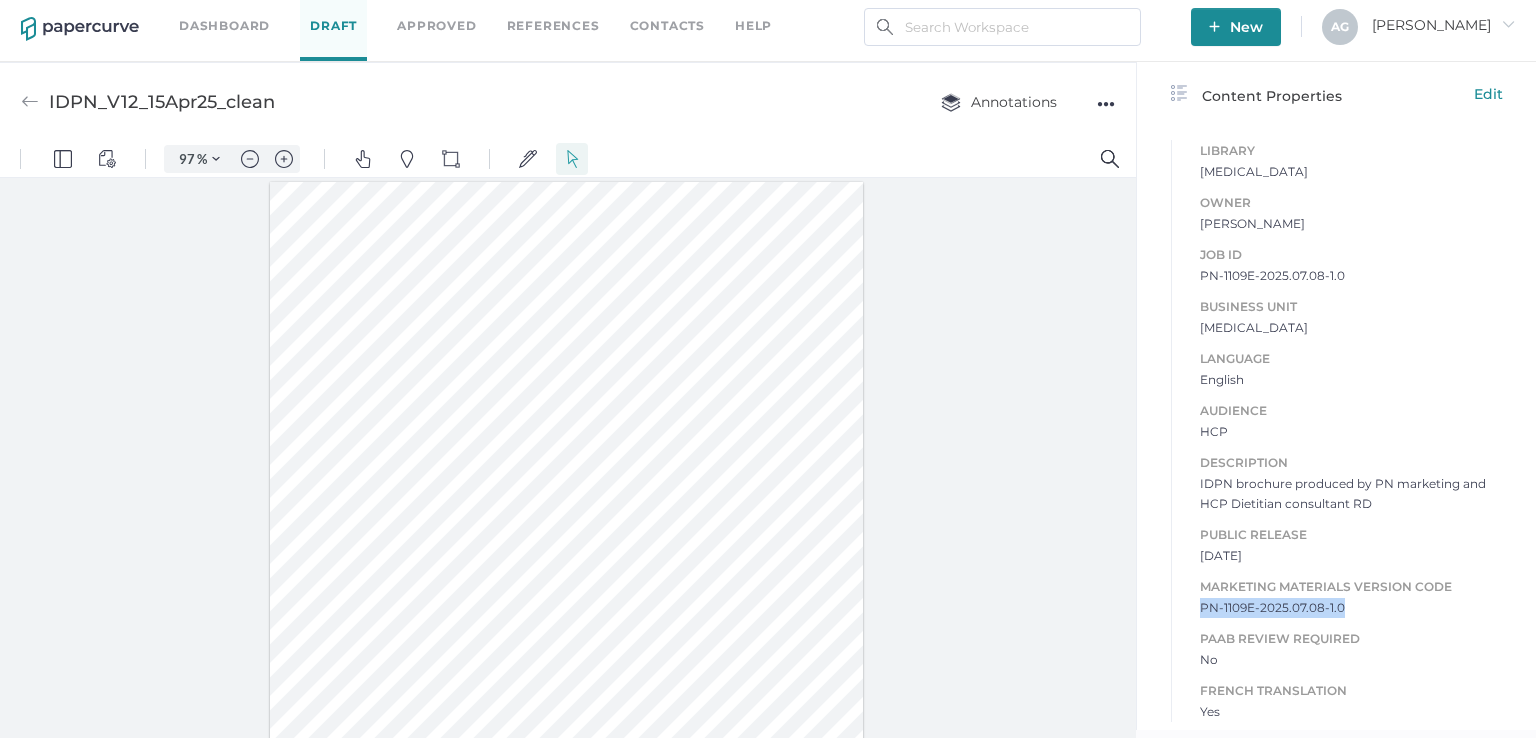 scroll, scrollTop: 9, scrollLeft: 0, axis: vertical 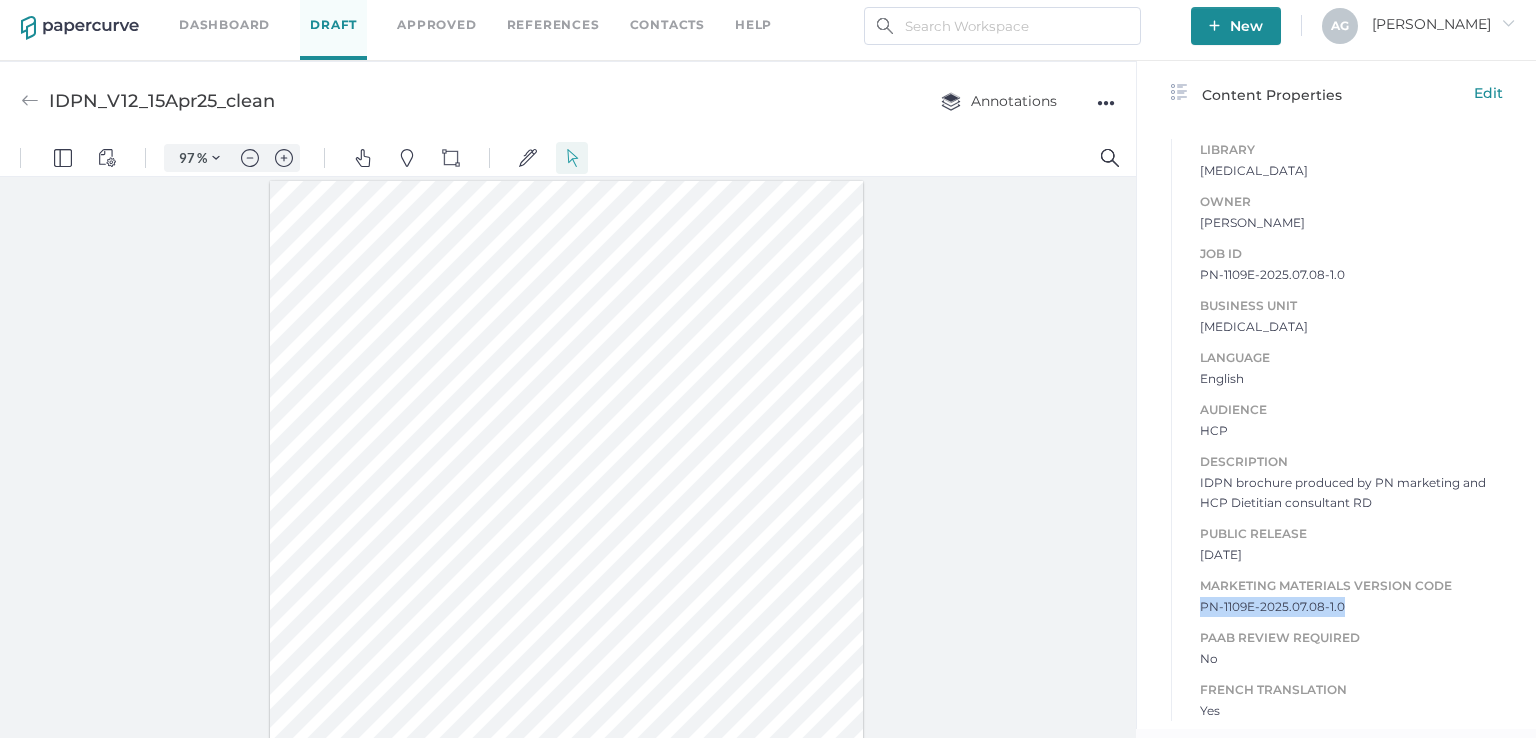 click on "PN-1109E-2025.07.08-1.0" at bounding box center (1351, 607) 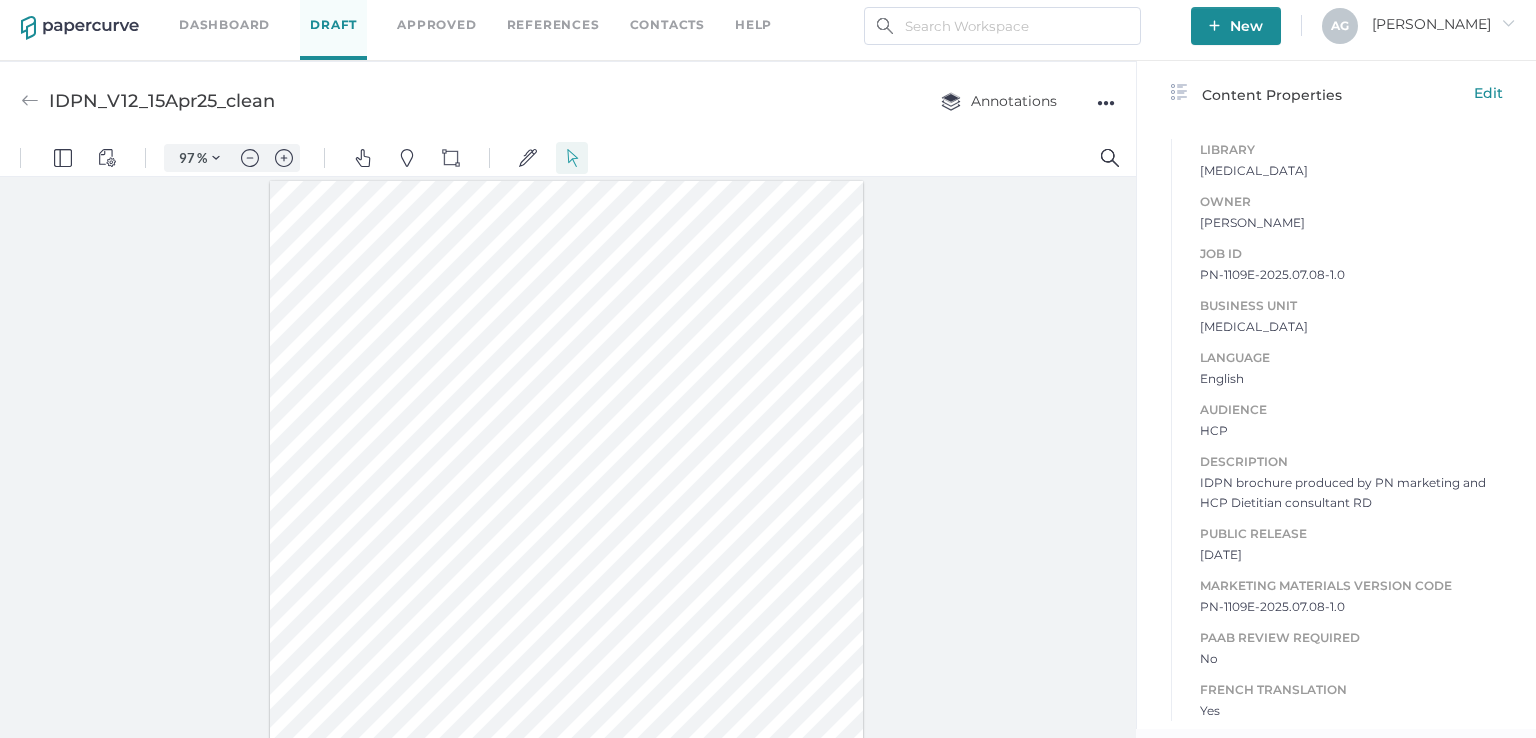 click on "Dashboard" at bounding box center [224, 25] 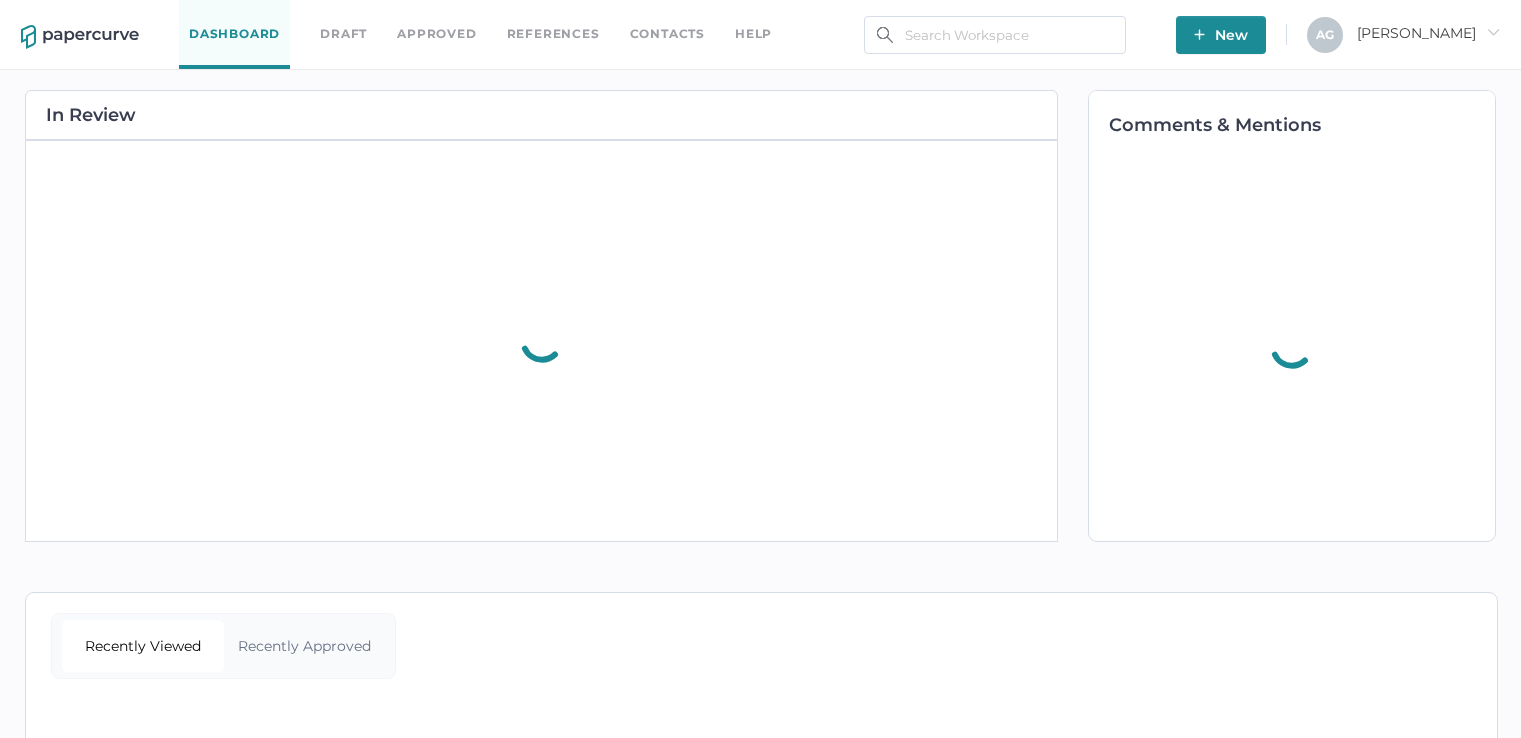 scroll, scrollTop: 0, scrollLeft: 0, axis: both 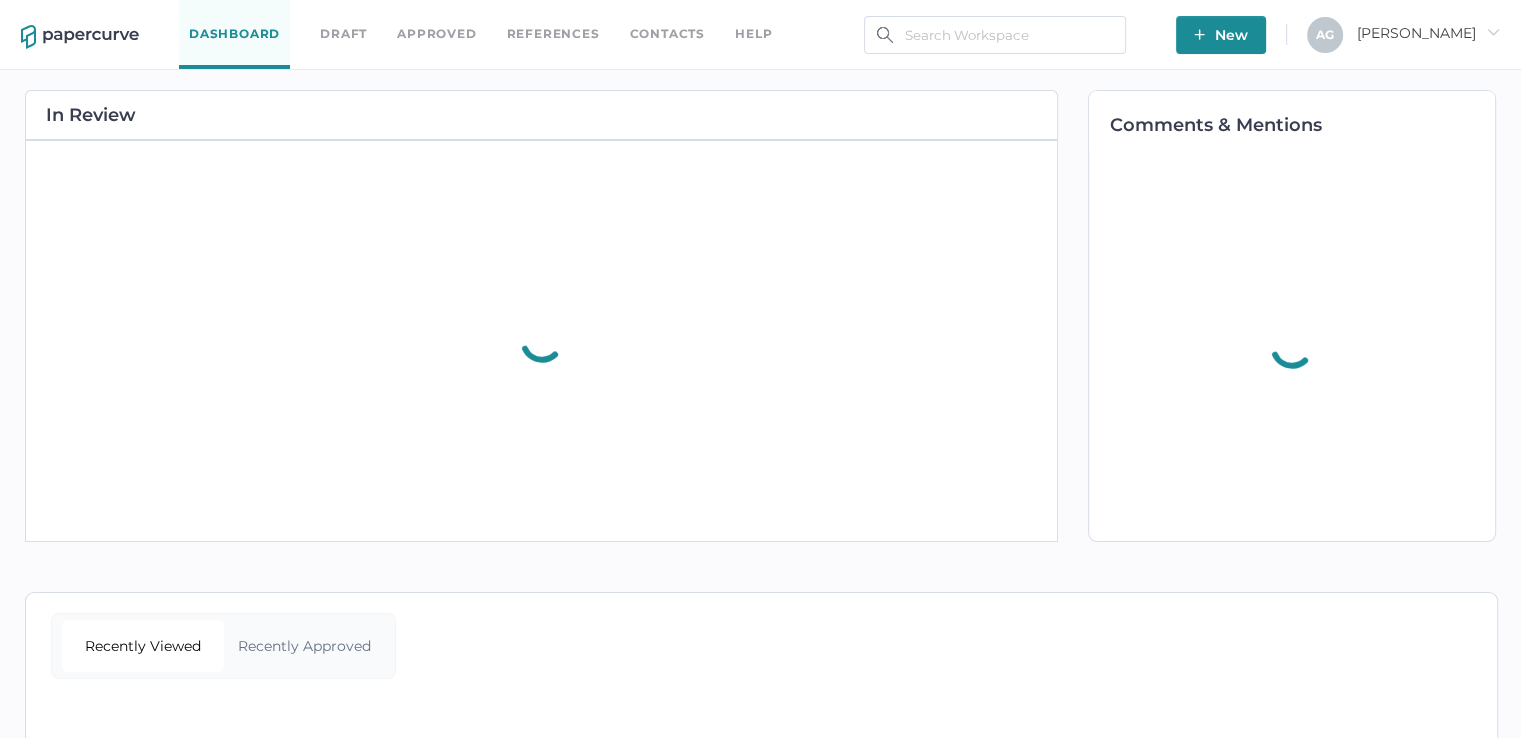 click at bounding box center (80, 37) 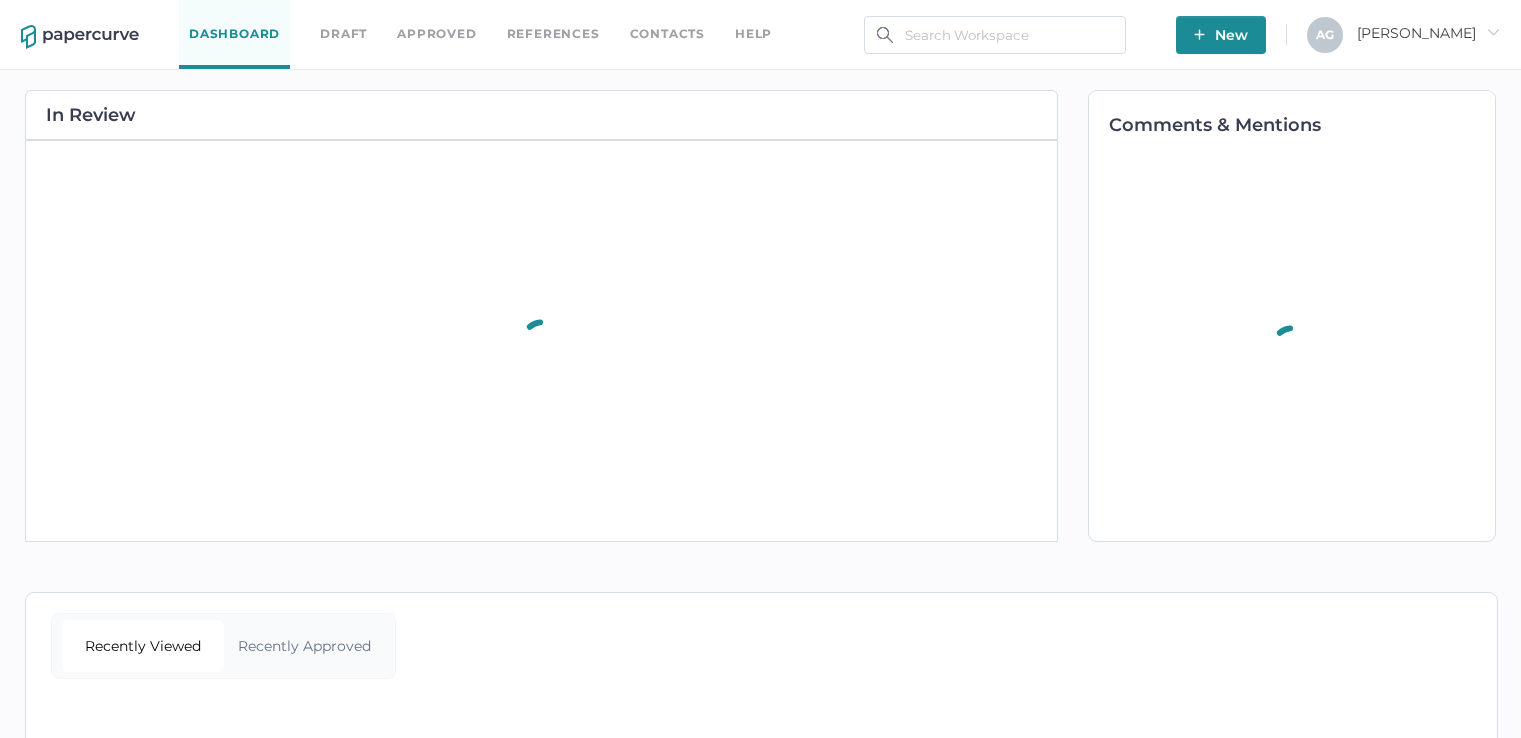 scroll, scrollTop: 0, scrollLeft: 0, axis: both 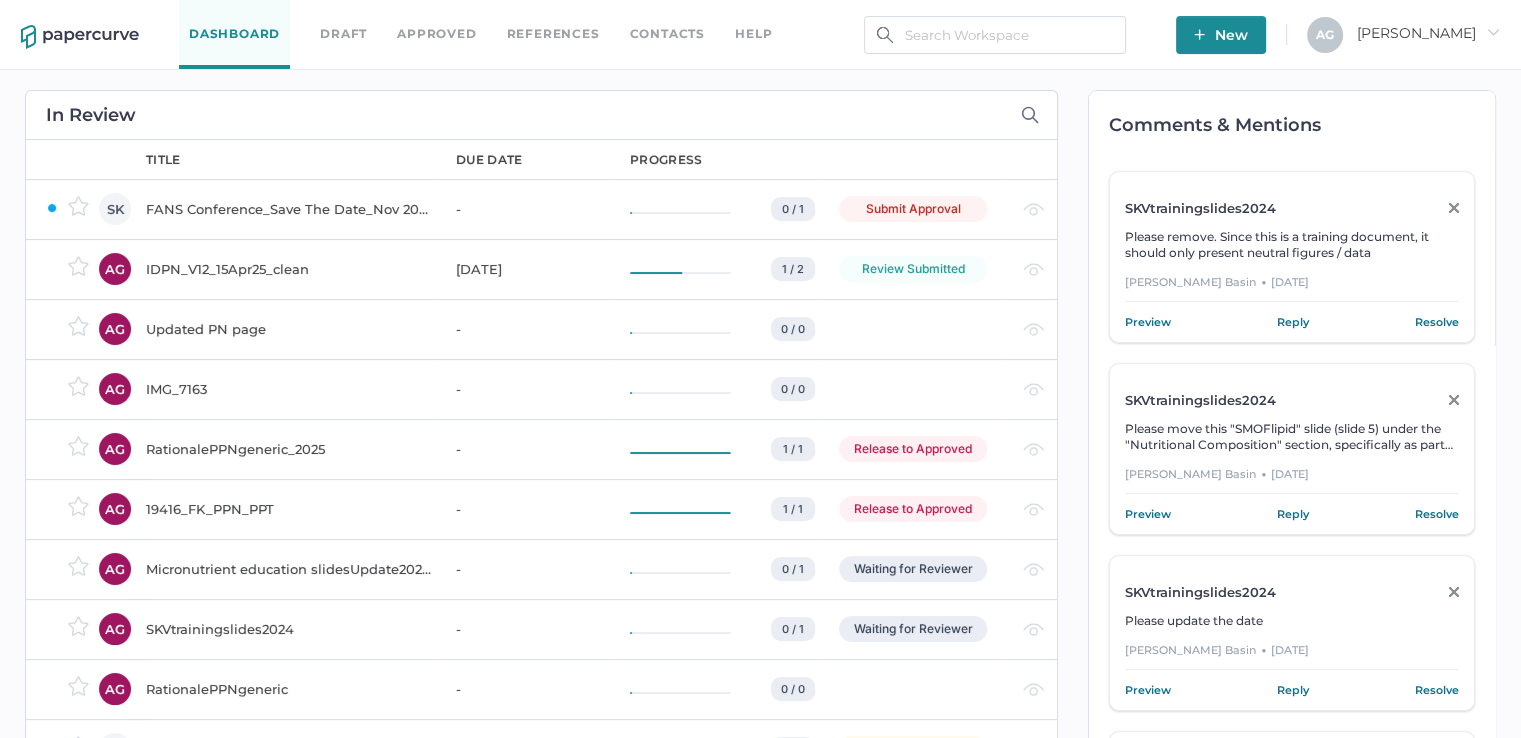 click on "Dashboard" at bounding box center [234, 34] 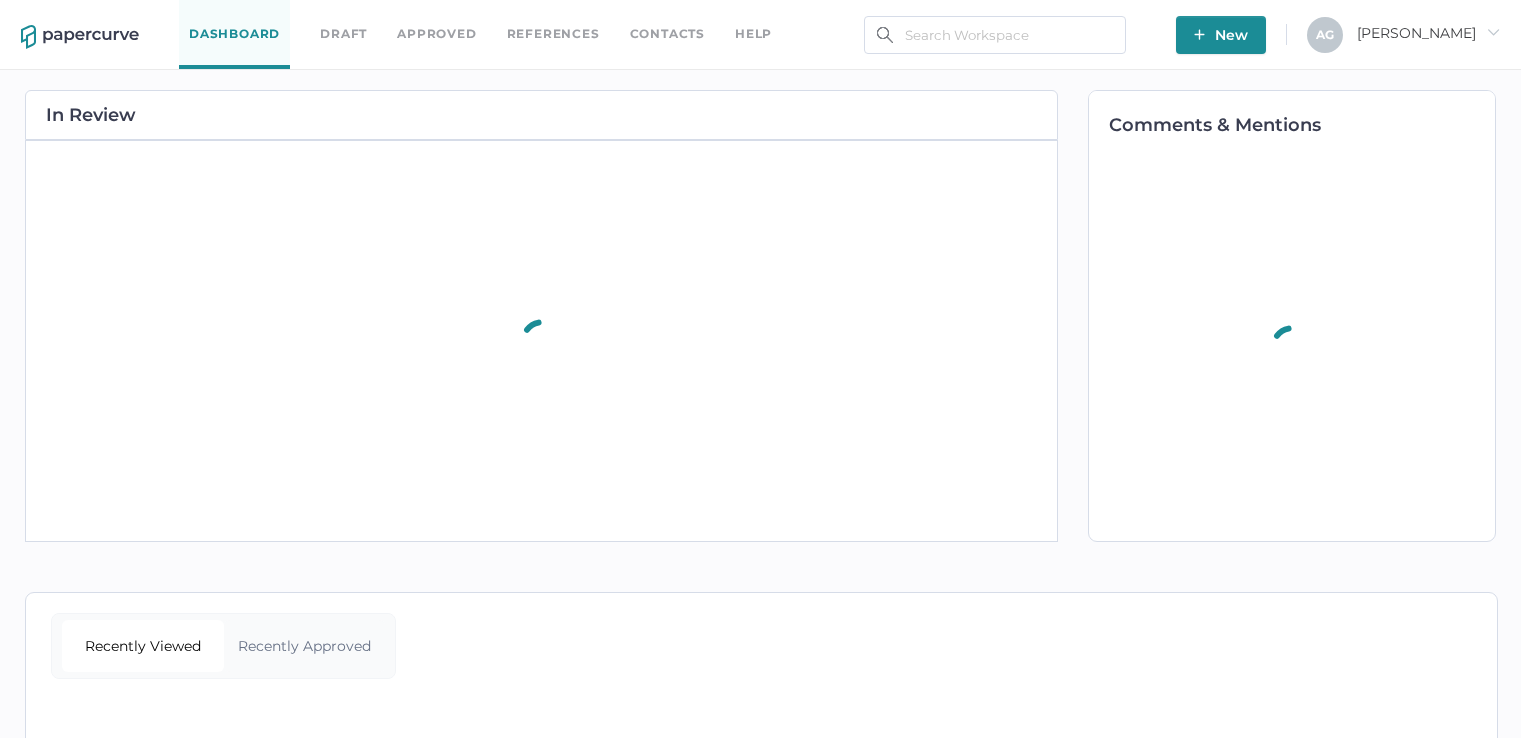 scroll, scrollTop: 0, scrollLeft: 0, axis: both 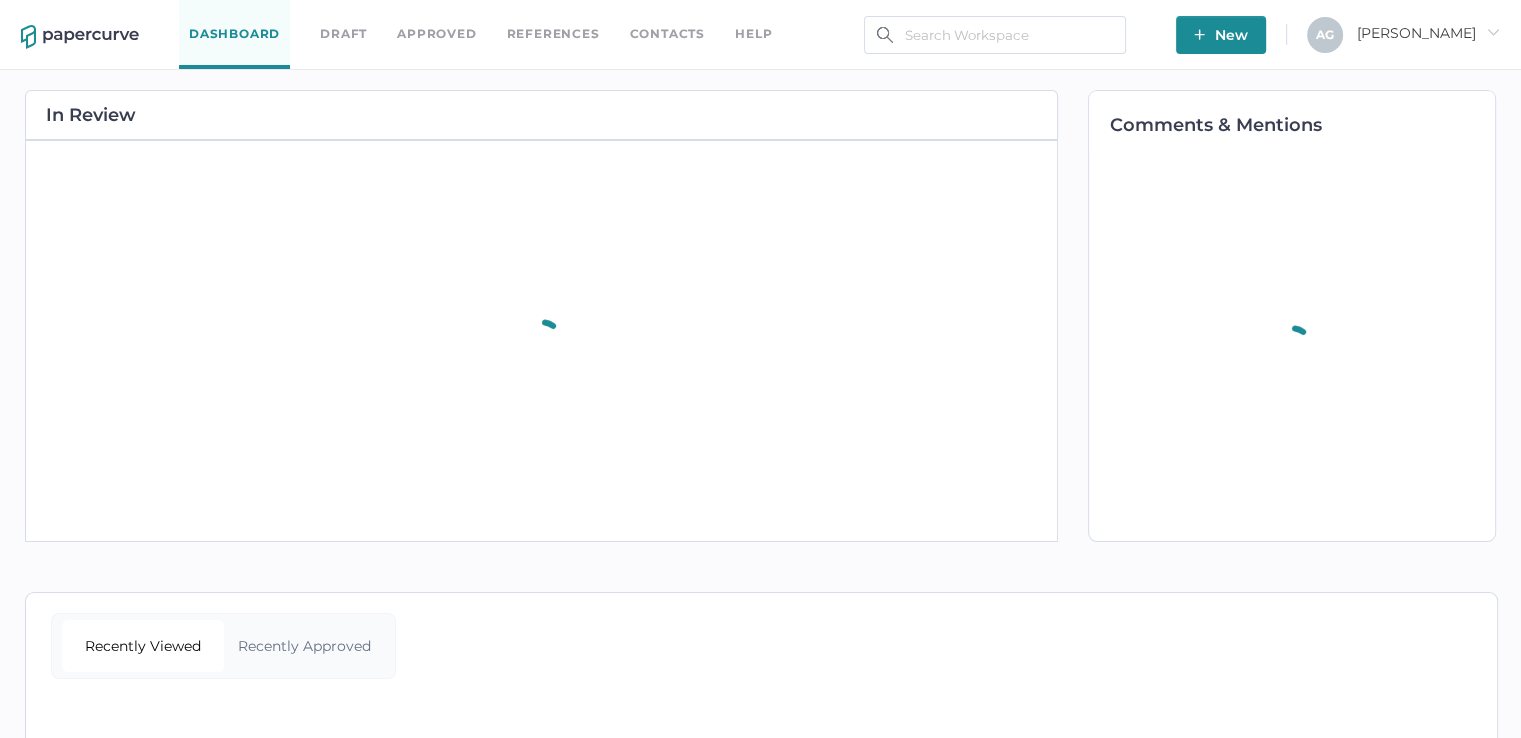 click at bounding box center [1199, 34] 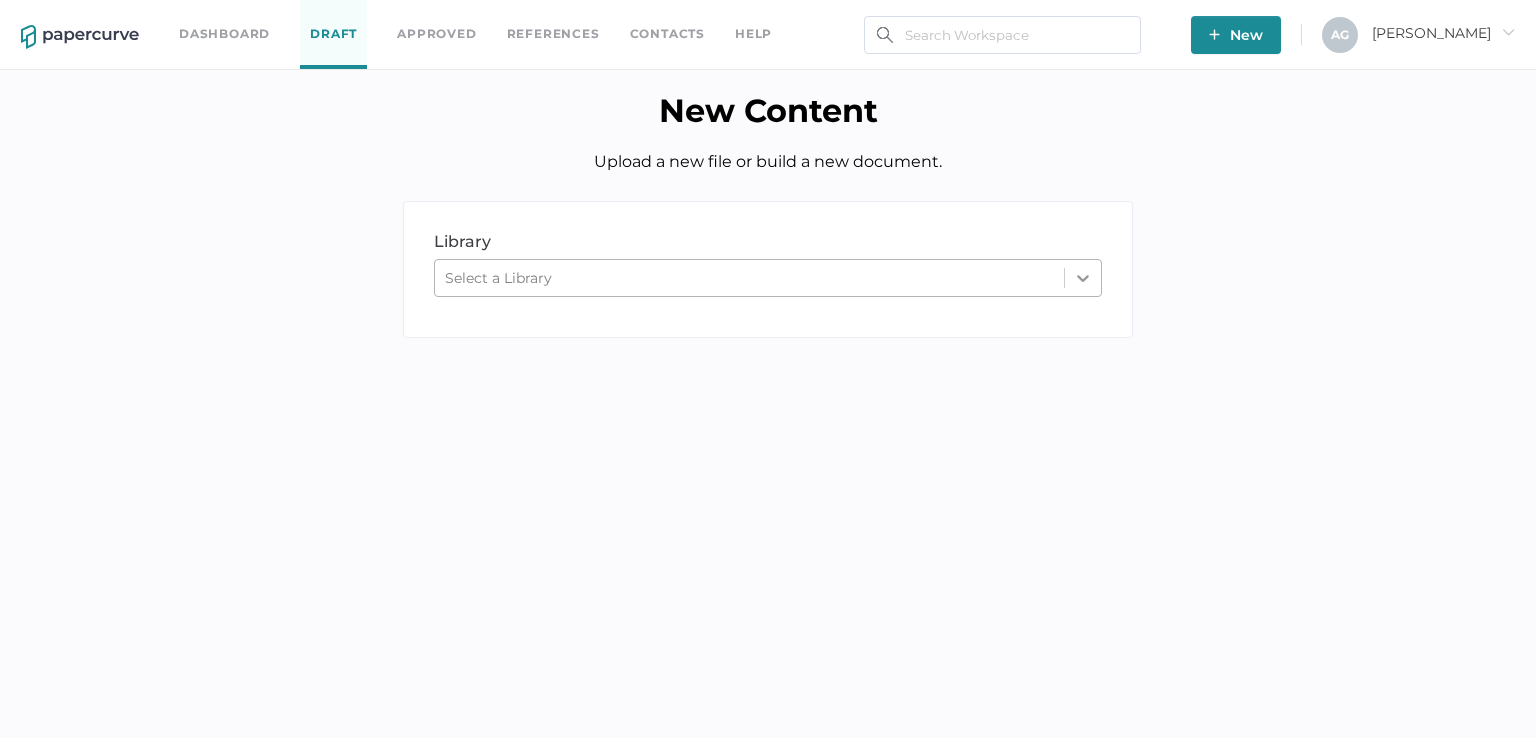 click 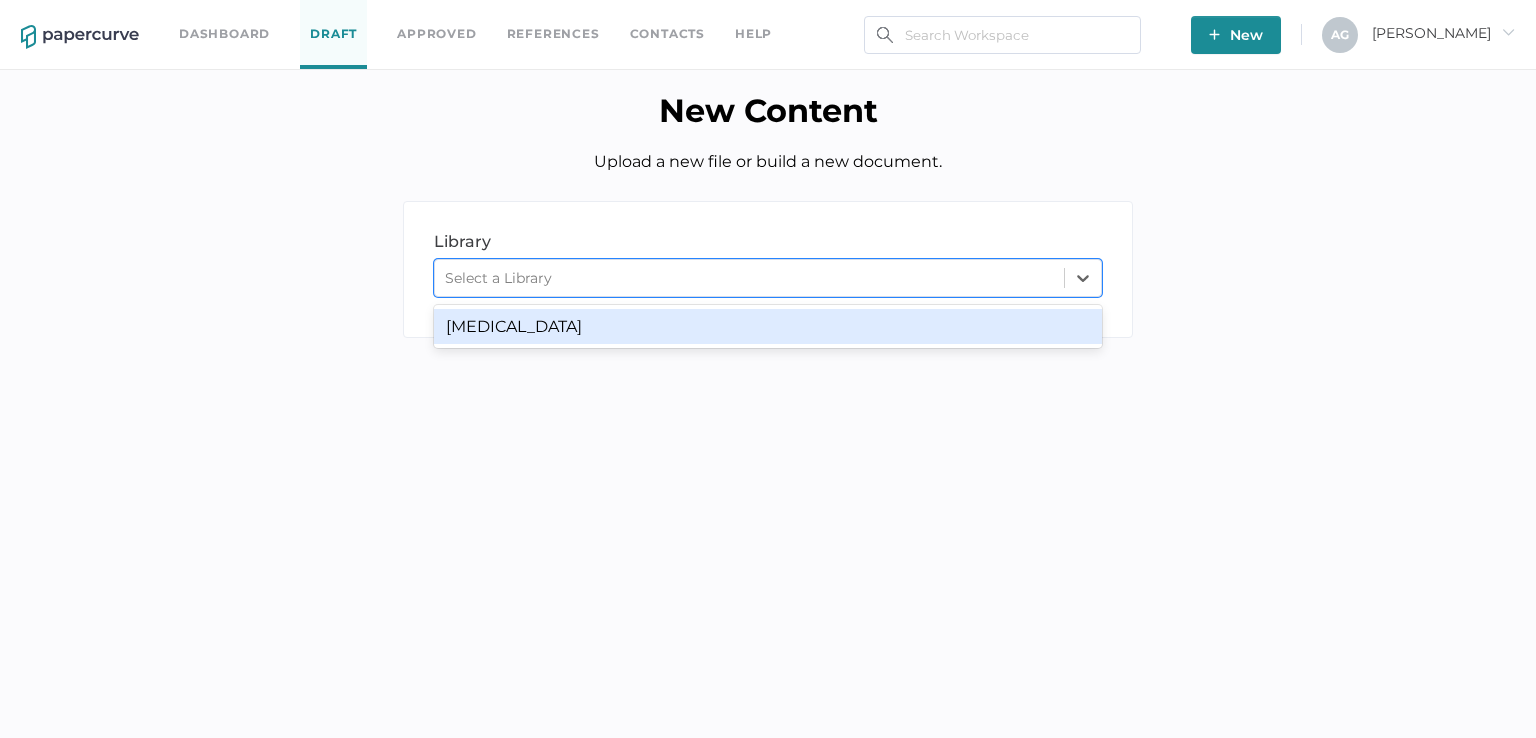 click on "[MEDICAL_DATA]" at bounding box center (768, 326) 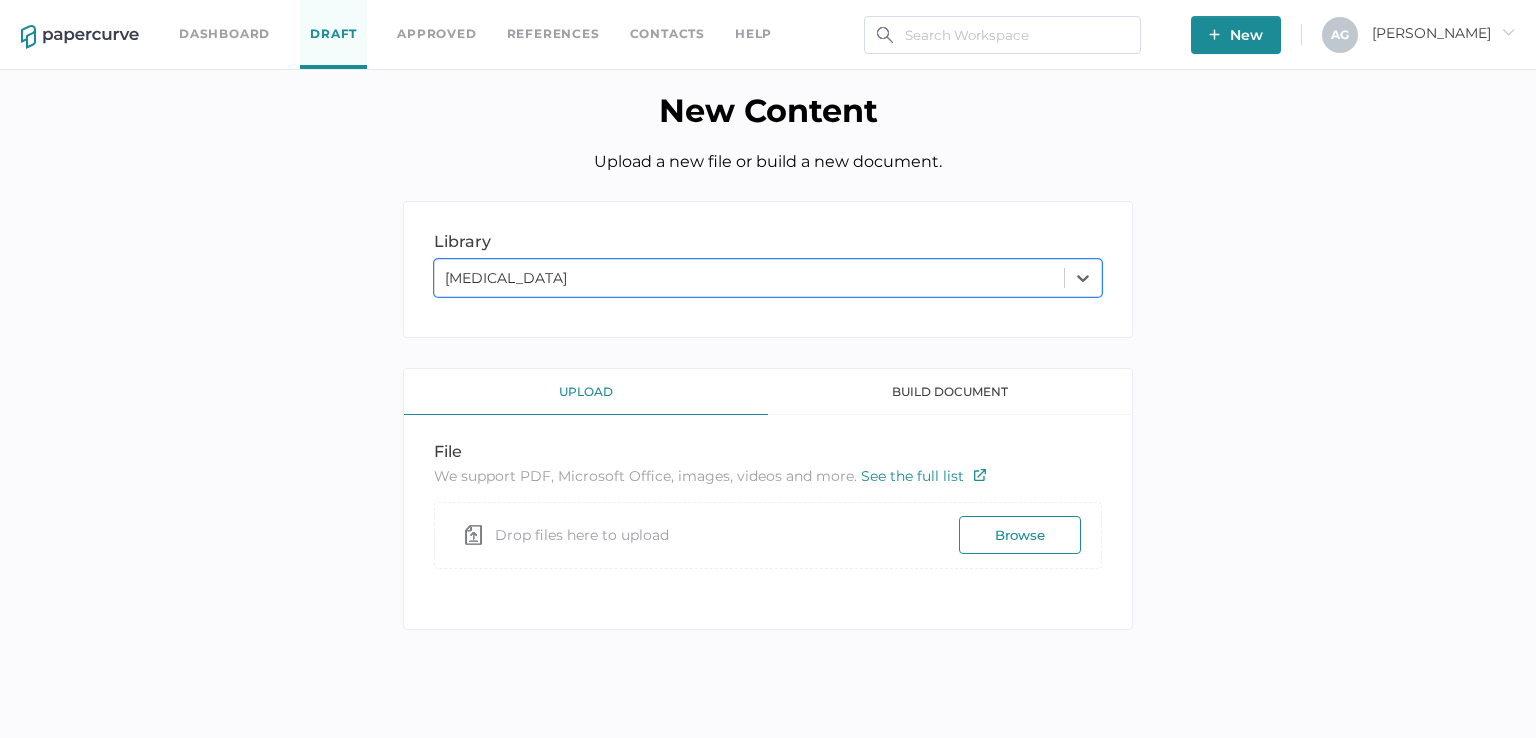 click on "Browse" at bounding box center [1020, 535] 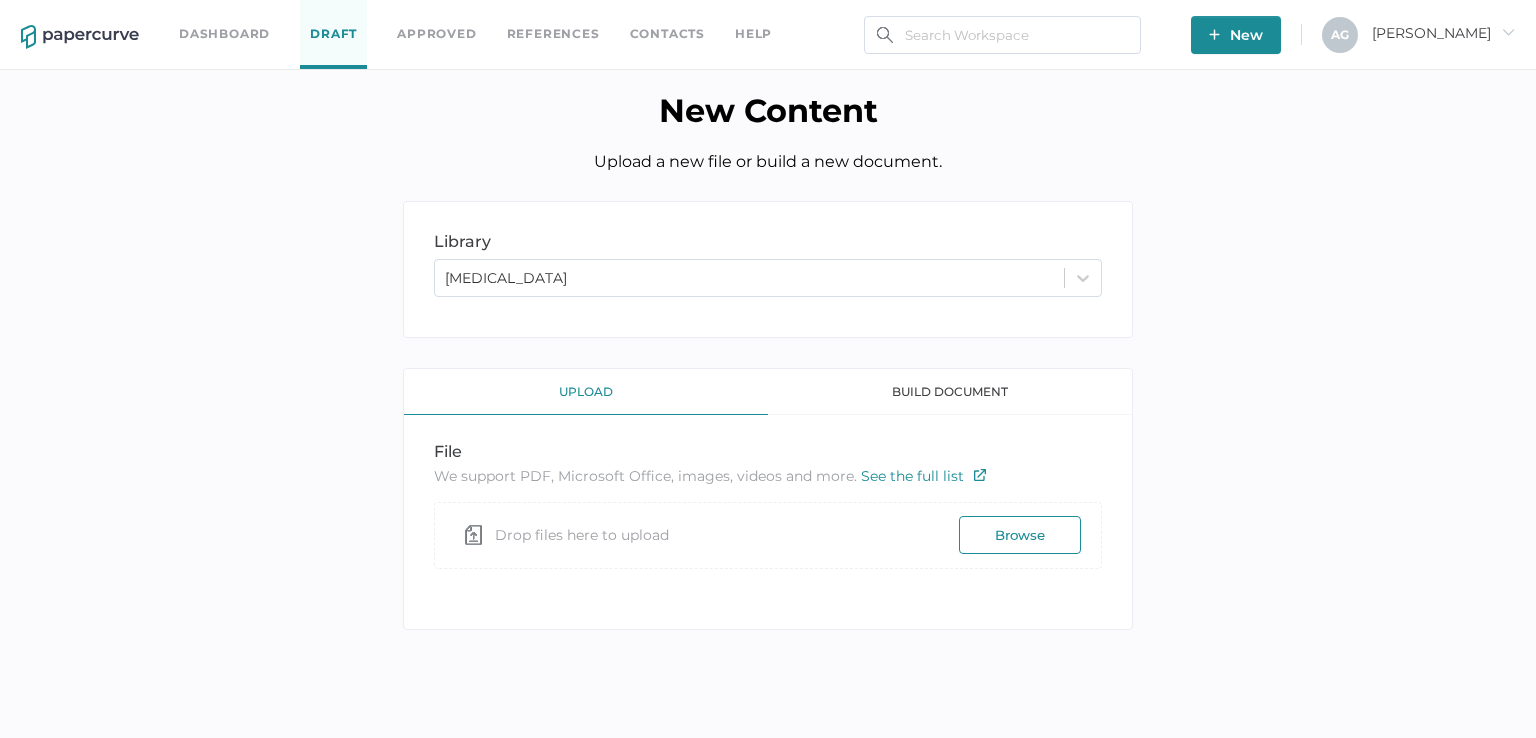 click on "Browse" at bounding box center (1020, 535) 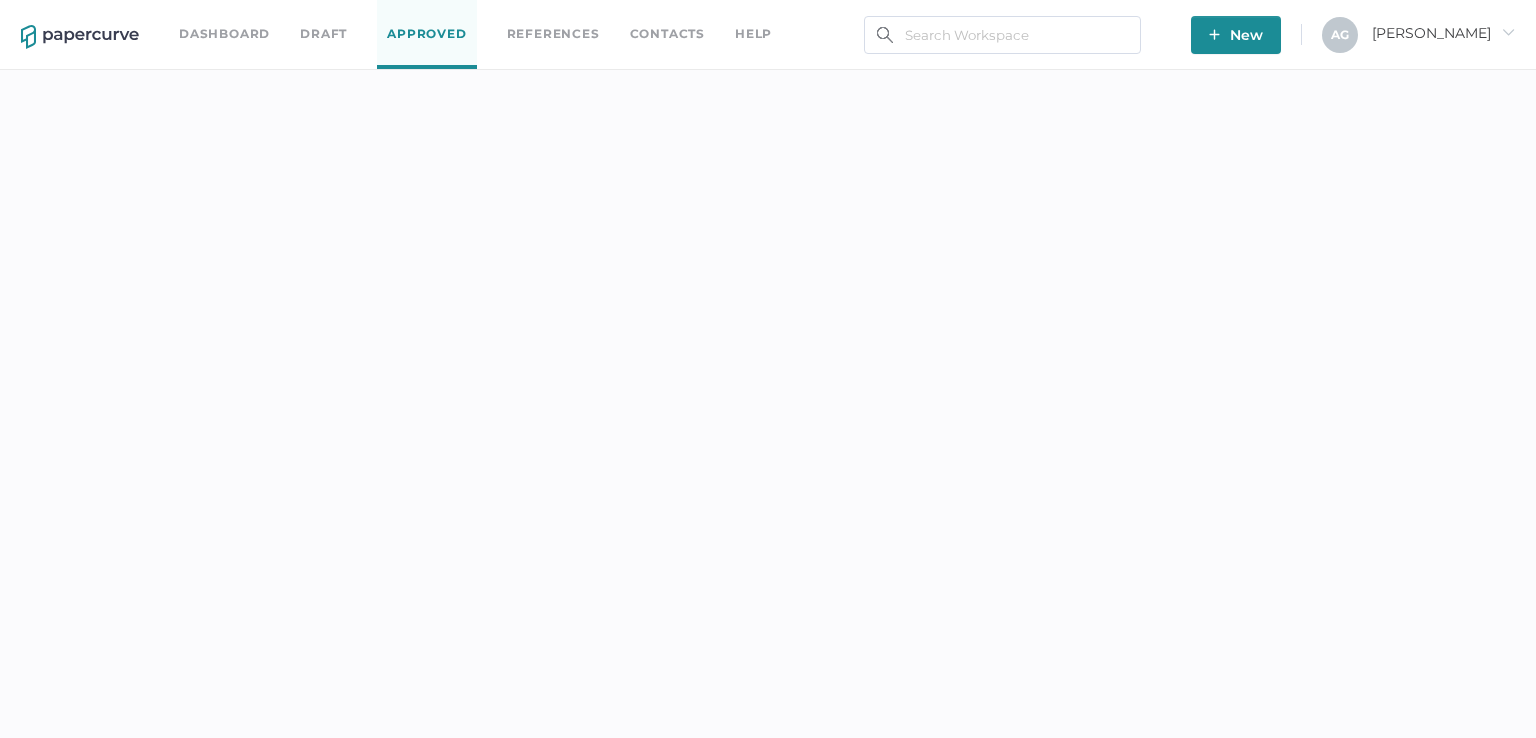 scroll, scrollTop: 0, scrollLeft: 0, axis: both 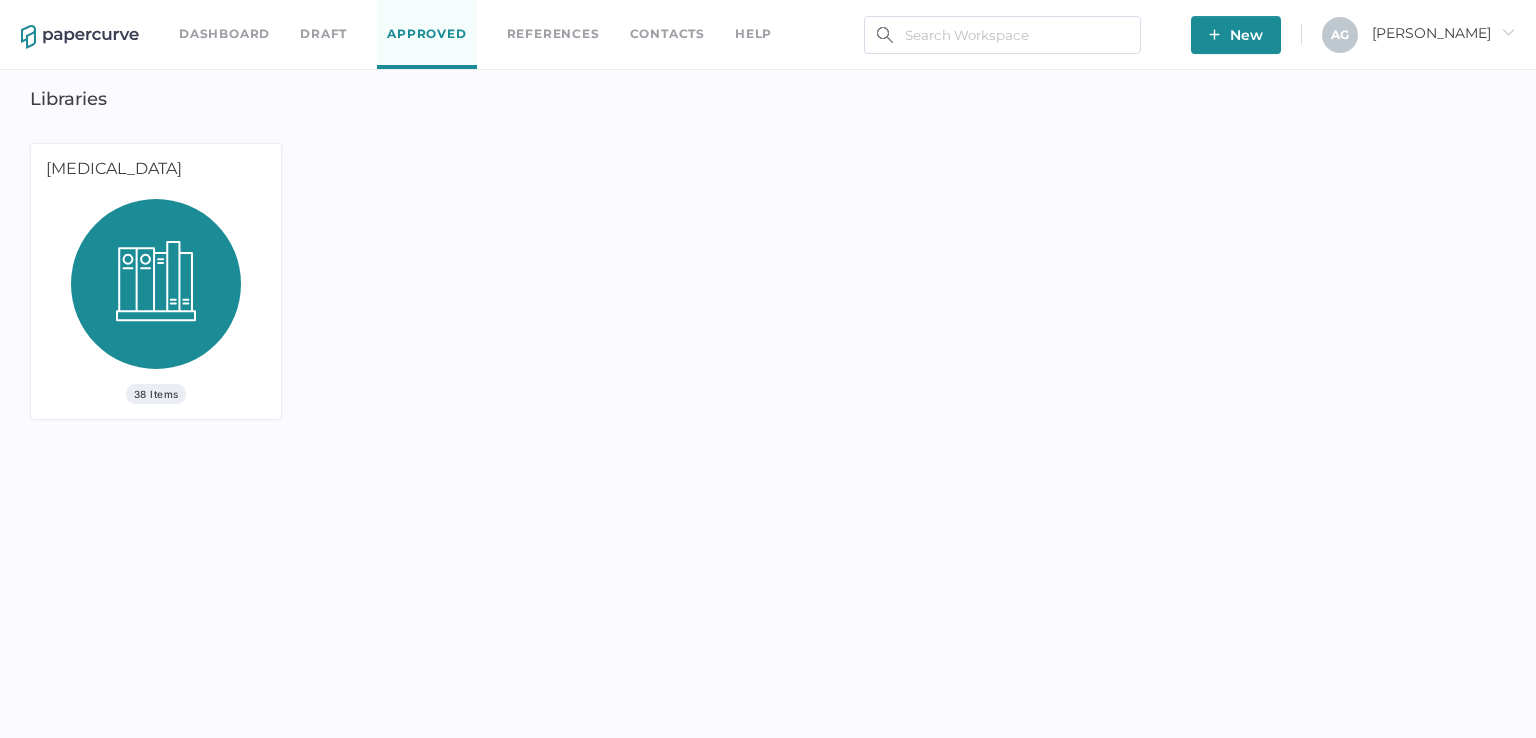 click on "Dashboard Draft Approved References Contacts help" at bounding box center [490, 34] 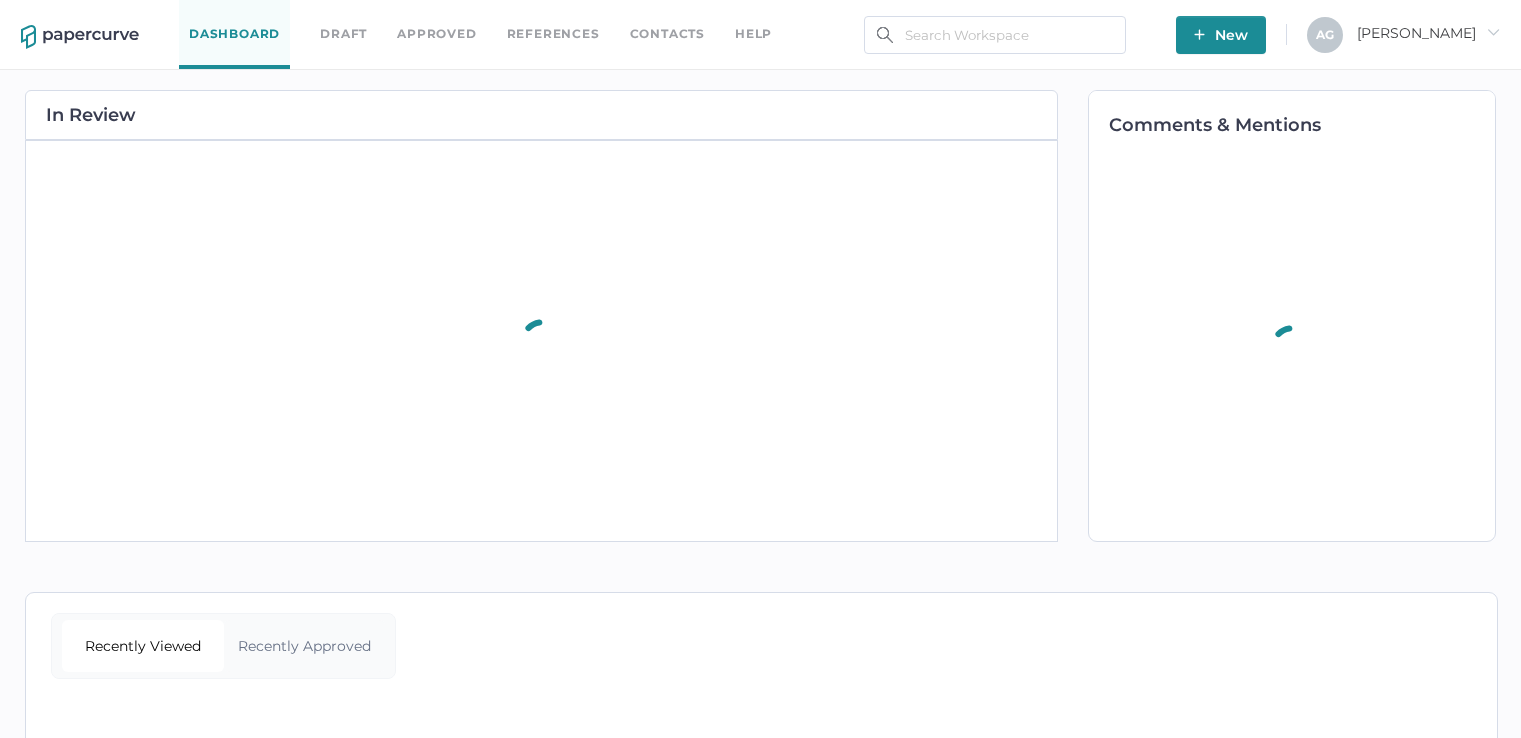 scroll, scrollTop: 0, scrollLeft: 0, axis: both 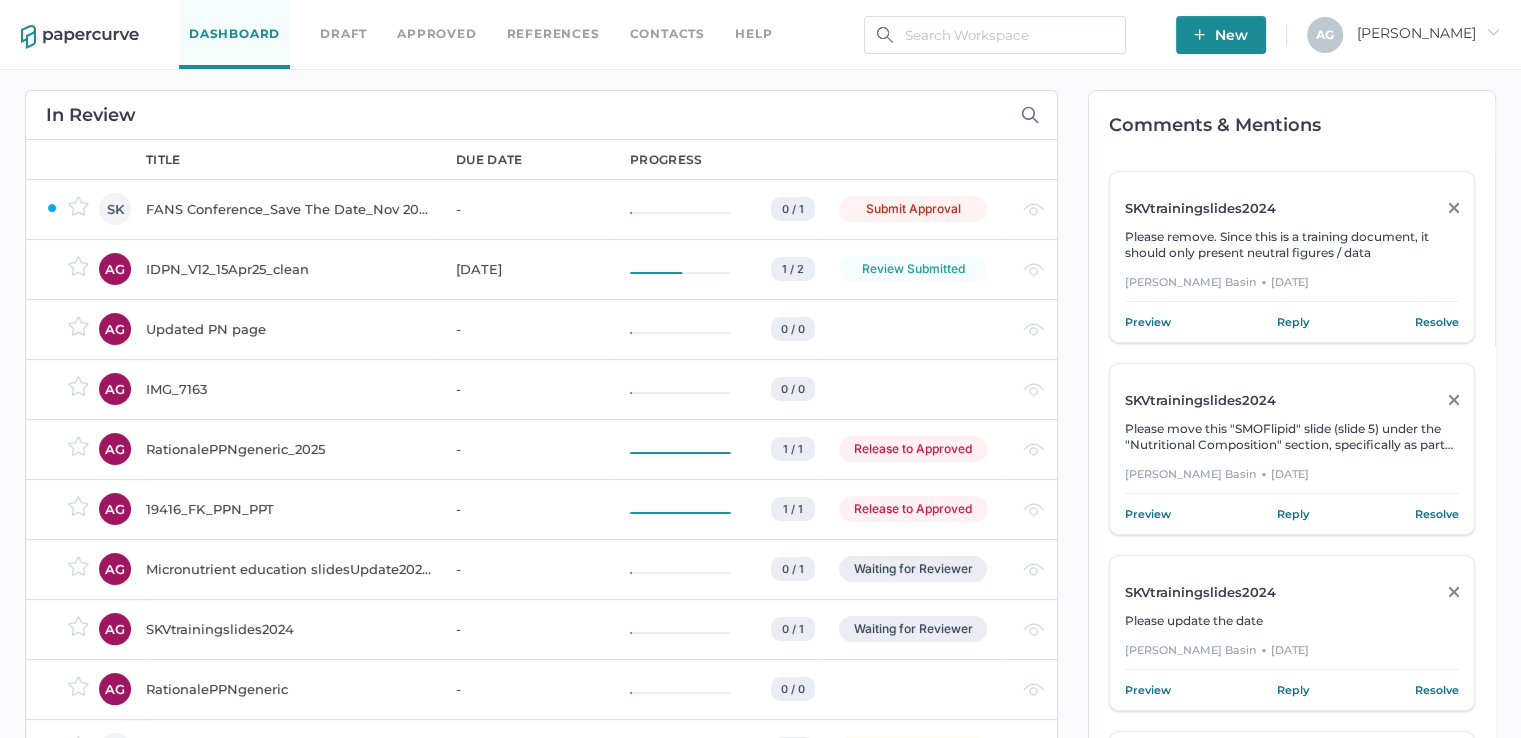 click on "IDPN_V12_15Apr25_clean" at bounding box center (289, 269) 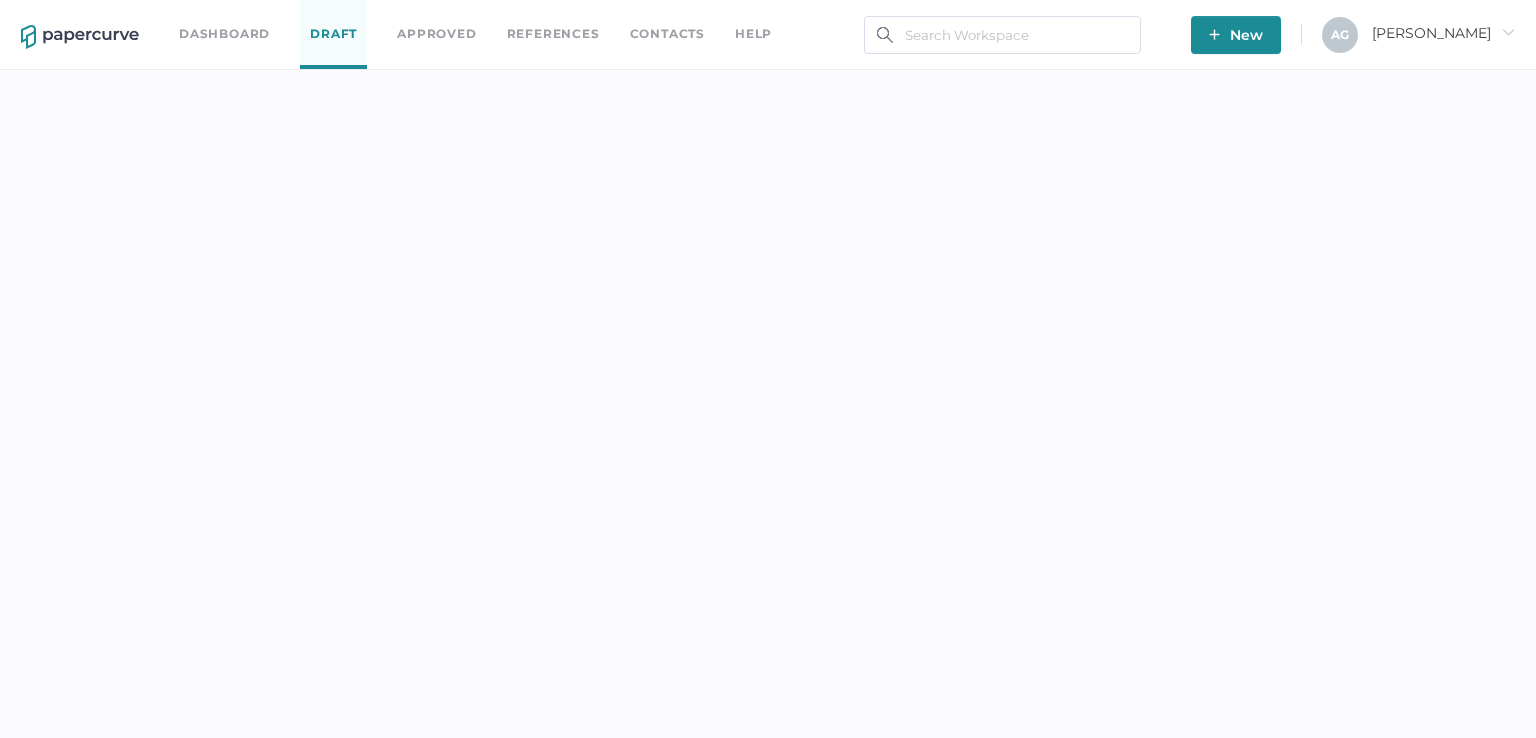 scroll, scrollTop: 0, scrollLeft: 0, axis: both 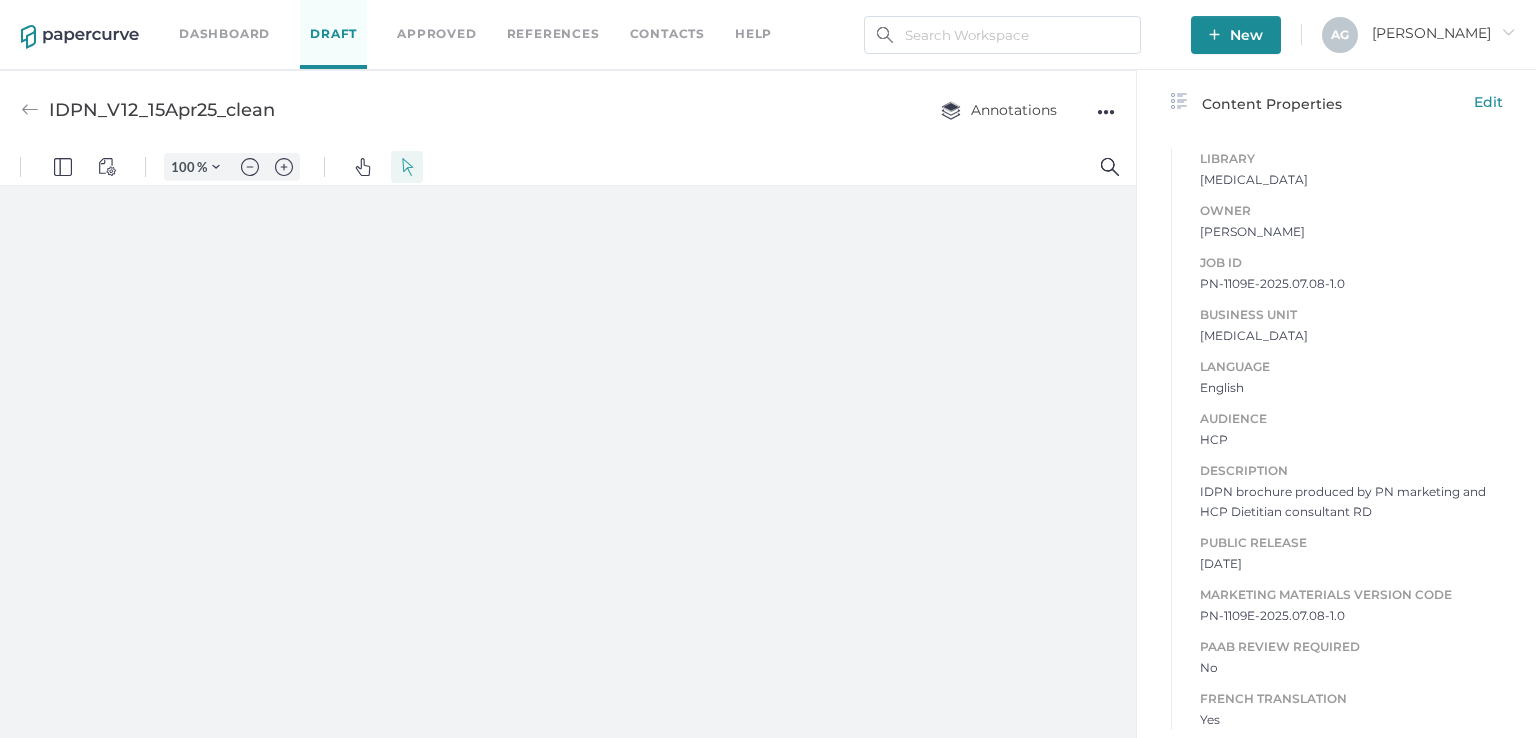 type on "97" 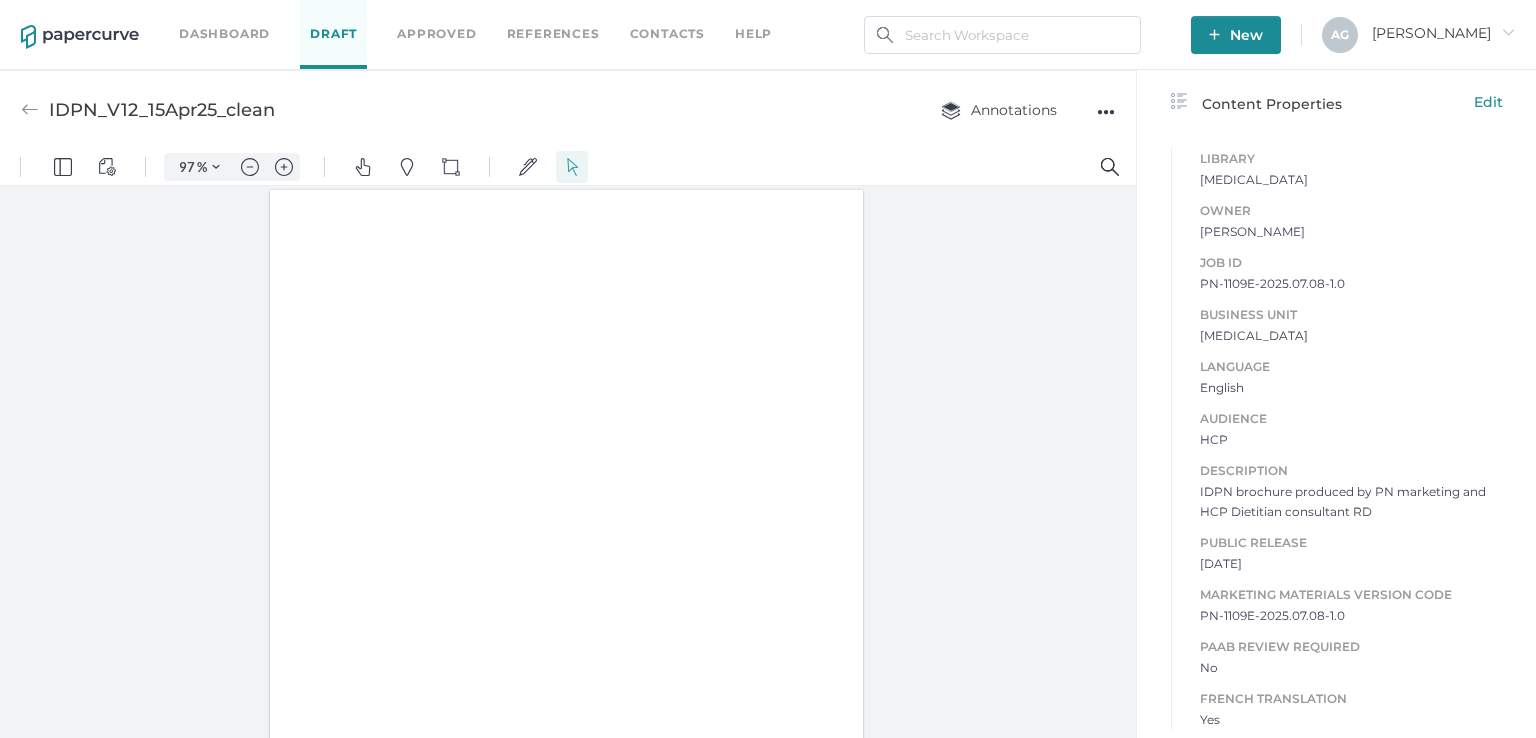 scroll, scrollTop: 0, scrollLeft: 0, axis: both 